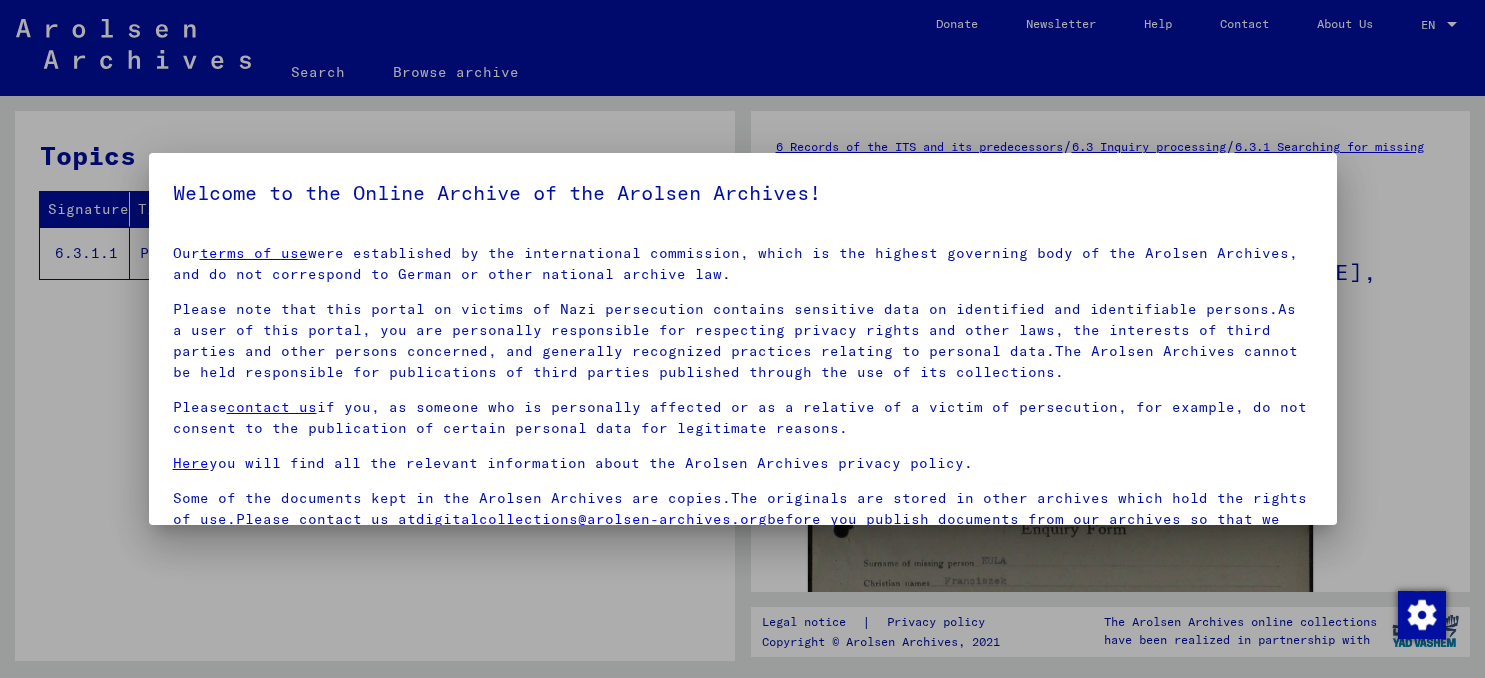 scroll, scrollTop: 0, scrollLeft: 0, axis: both 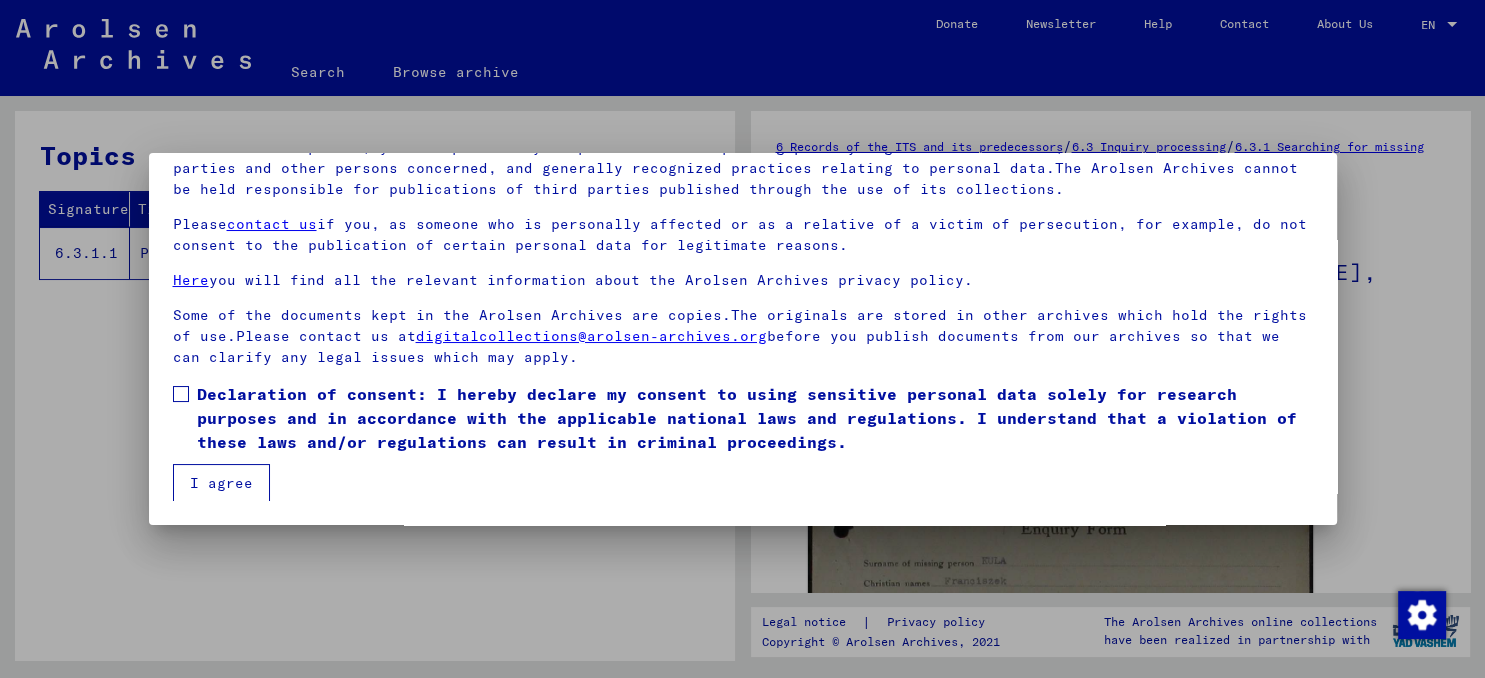 click on "Our  terms of use  were established by the international commission, which is the highest governing body of the Arolsen Archives, and do not correspond to German or other national archive law. Please note that this portal on victims of Nazi persecution contains sensitive data on identified and identifiable persons.As a user of this portal, you are personally responsible for respecting privacy rights and other laws, the interests of third parties and other persons concerned, and generally recognized practices relating to personal data.The Arolsen Archives cannot be held responsible for publications of third parties published through the use of its collections. Please  contact us  if you, as someone who is personally affected or as a relative of a victim of persecution, for example, do not consent to the publication of certain personal data for legitimate reasons. Here  you will find all the relevant information about the Arolsen Archives privacy policy. digitalcollections@arolsen-archives.org   I agree" at bounding box center [743, 281] 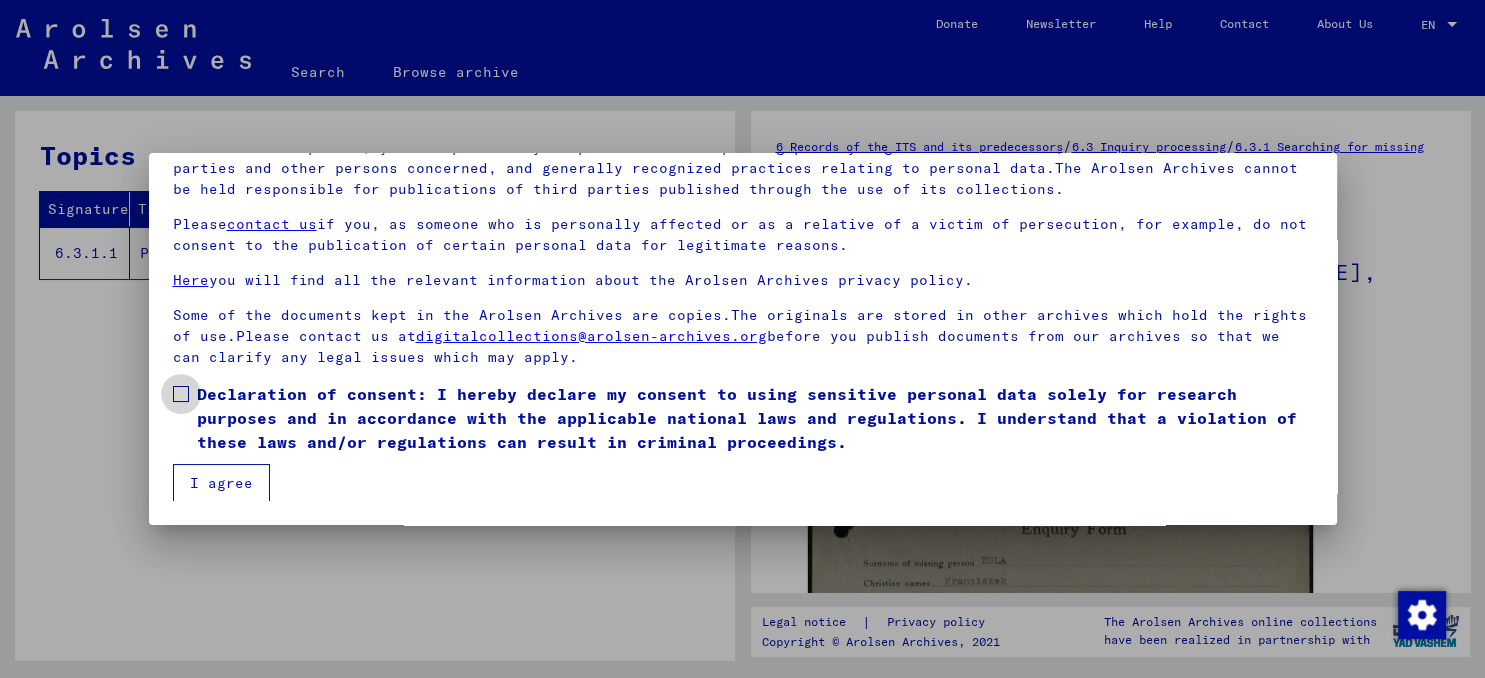 click at bounding box center (181, 394) 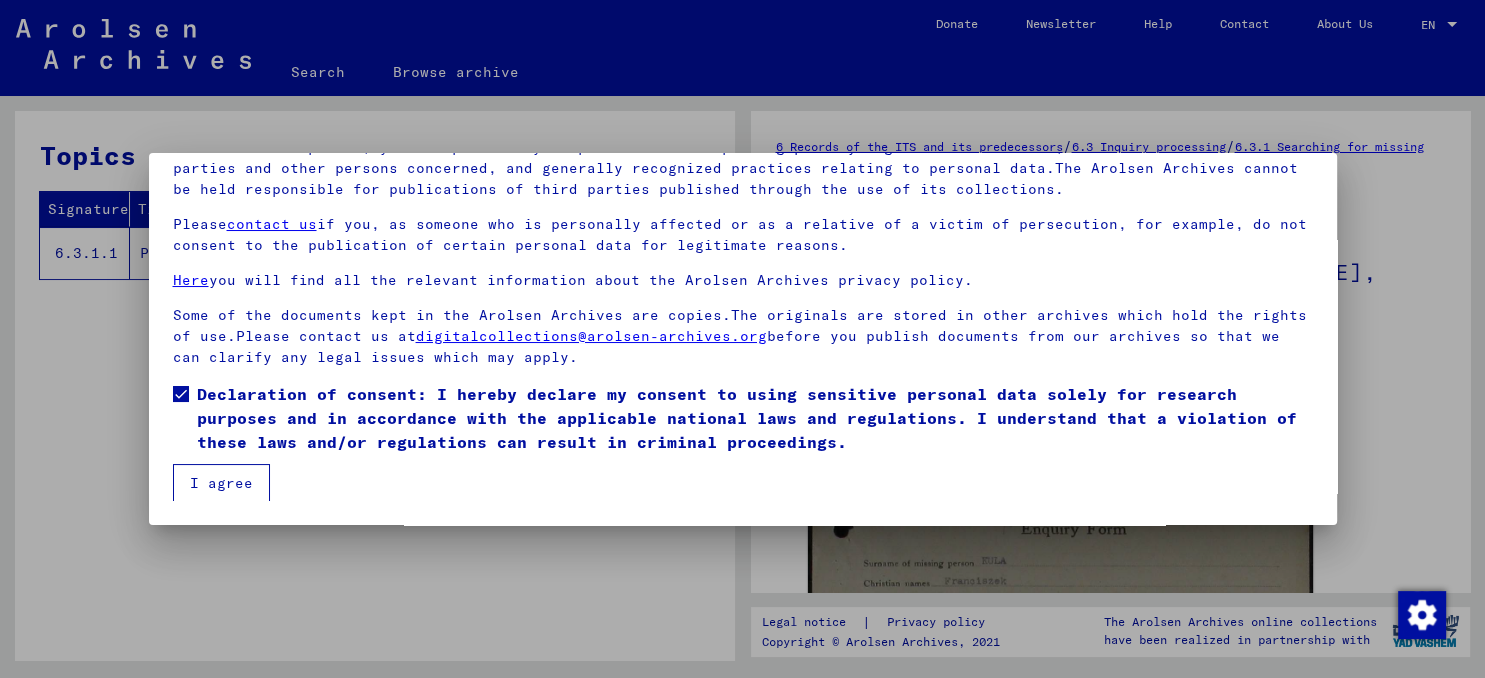 click on "I agree" at bounding box center (221, 483) 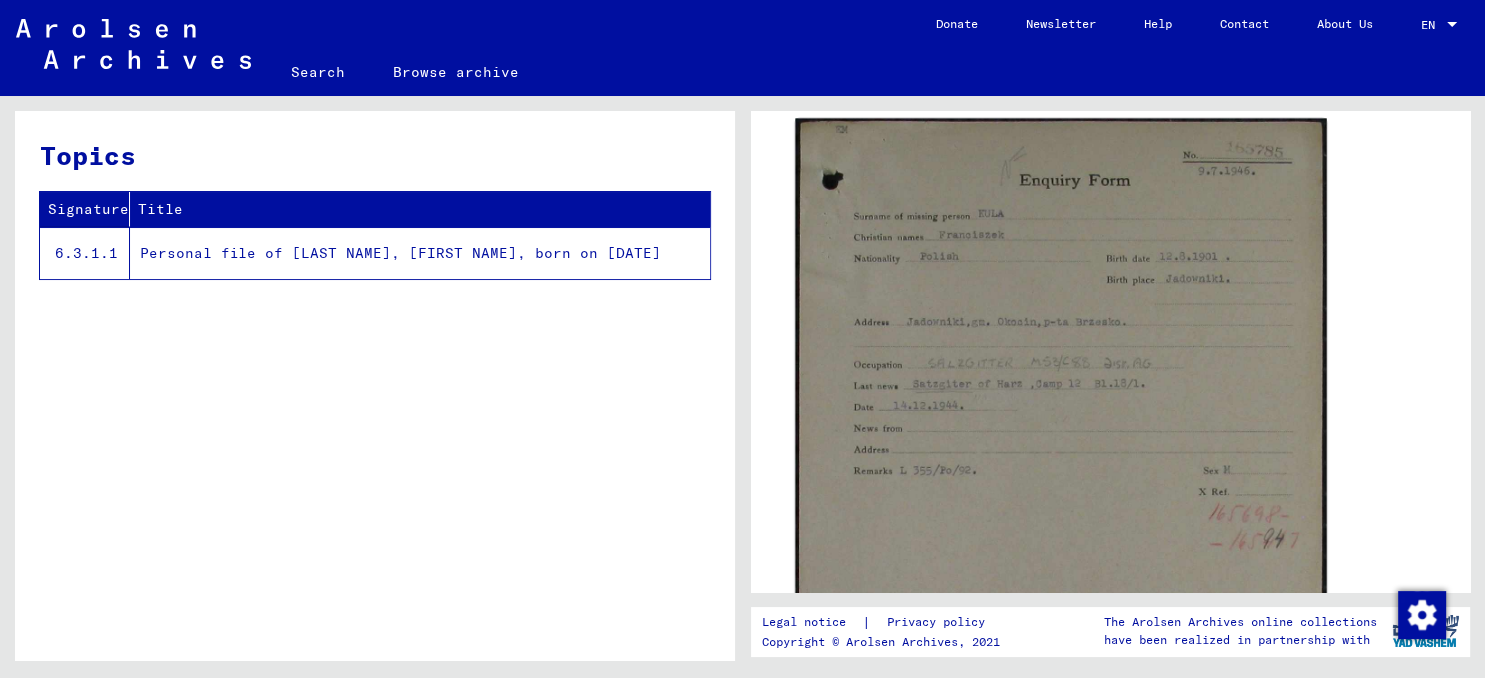 scroll, scrollTop: 441, scrollLeft: 0, axis: vertical 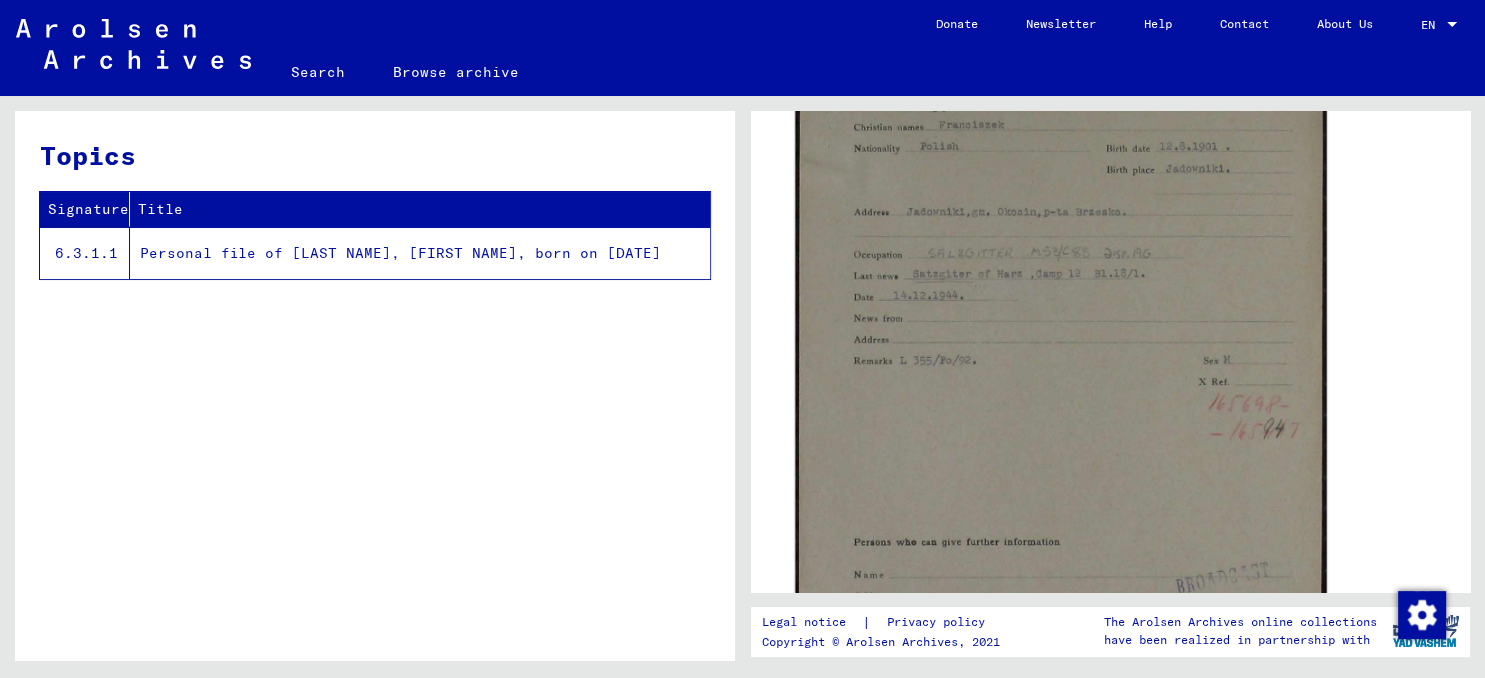 click 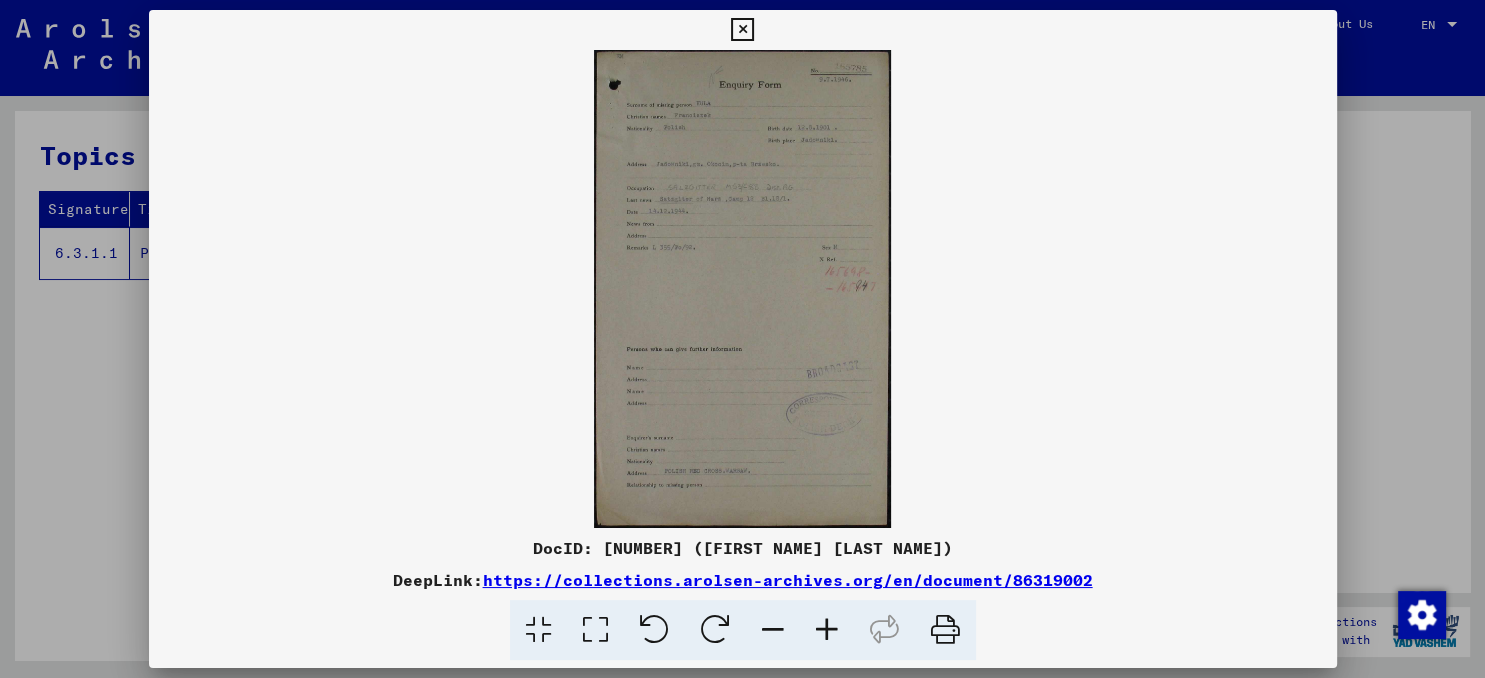 click at bounding box center [827, 630] 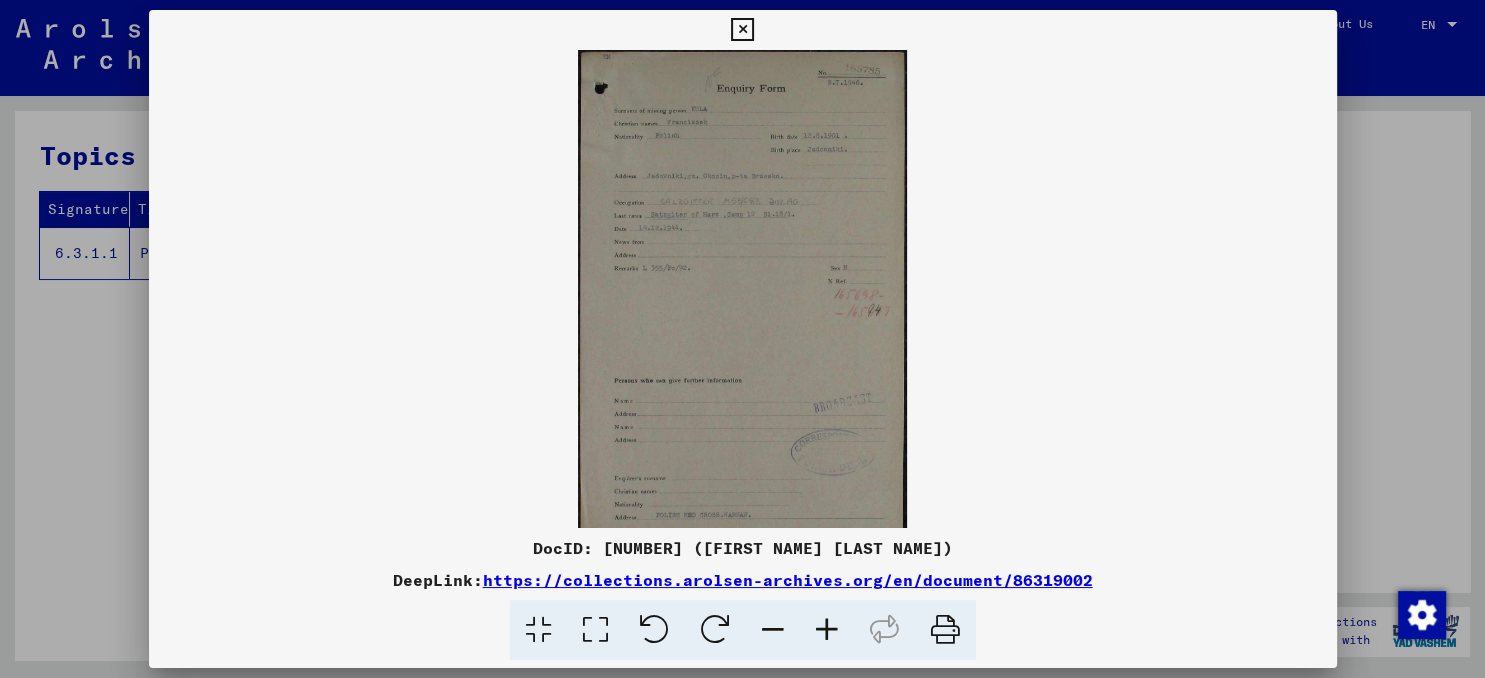 click at bounding box center [827, 630] 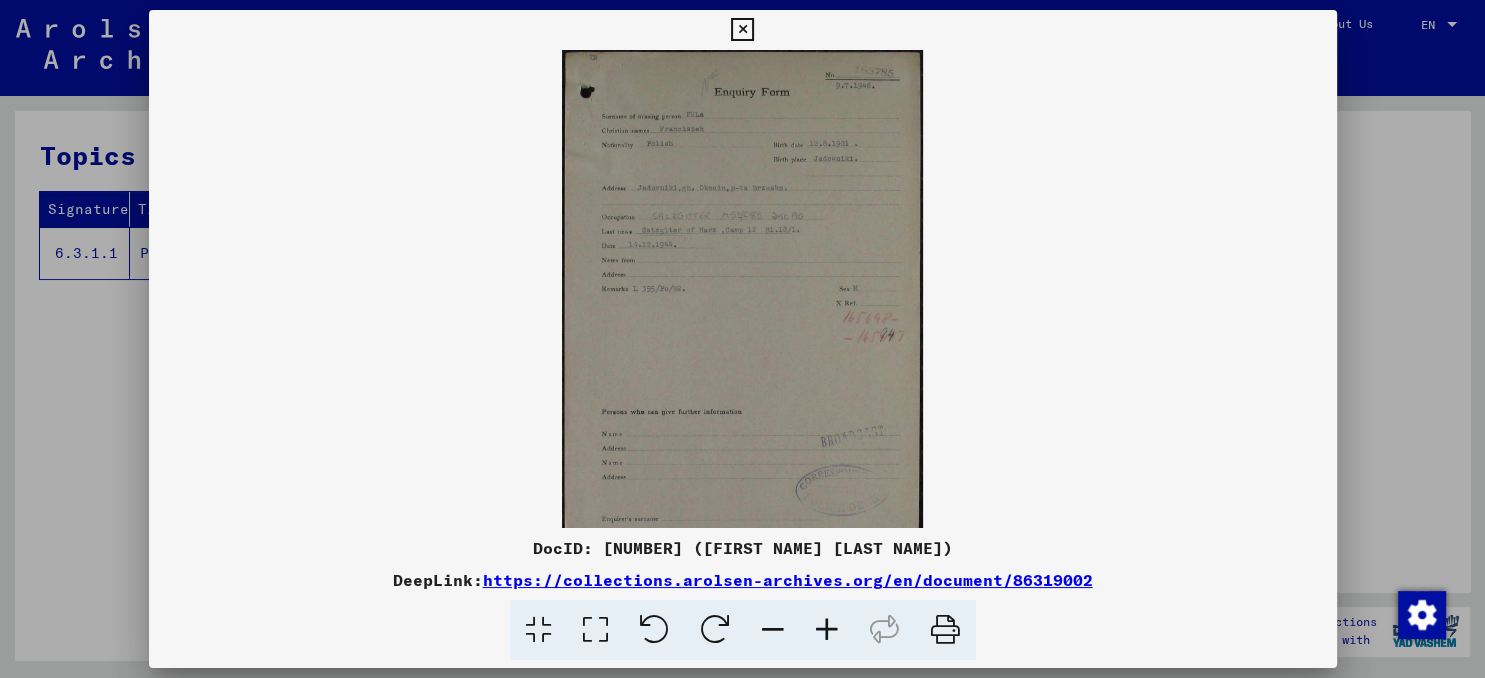 click at bounding box center [827, 630] 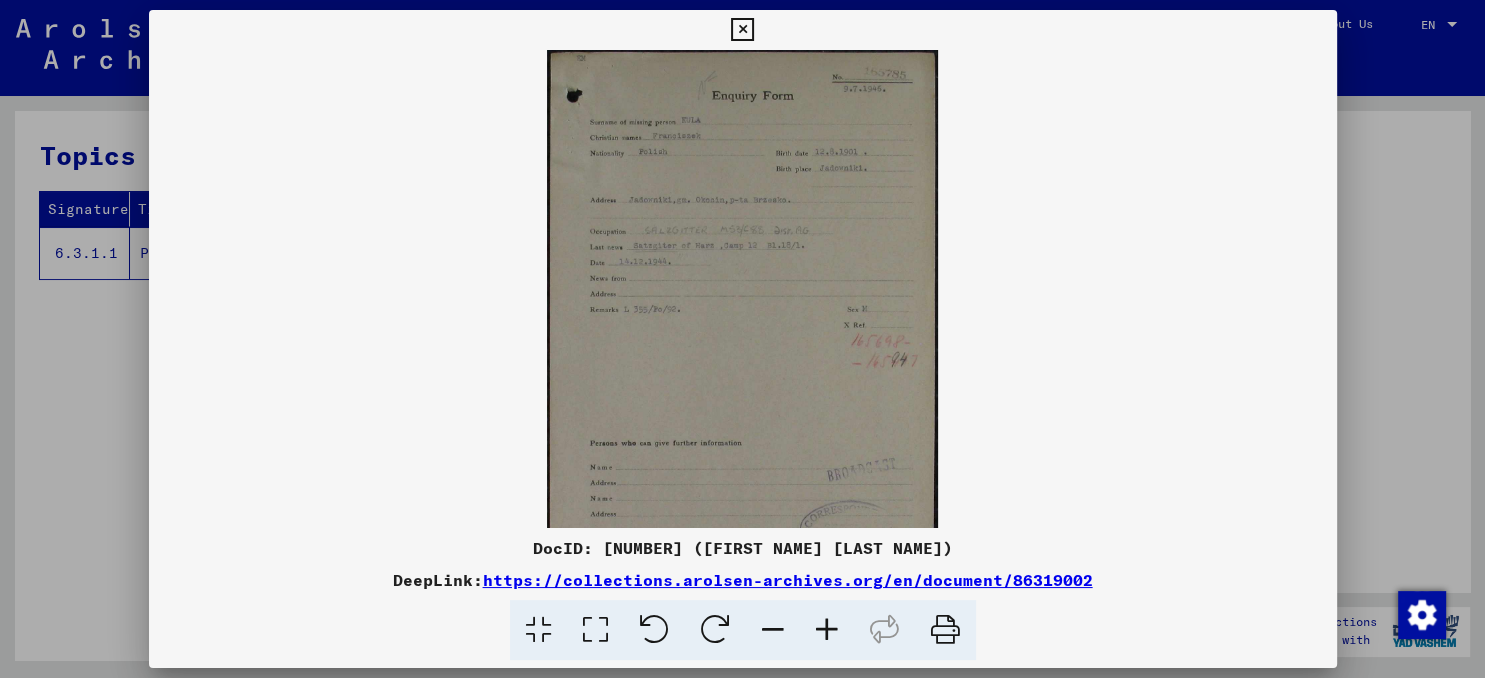 click at bounding box center [827, 630] 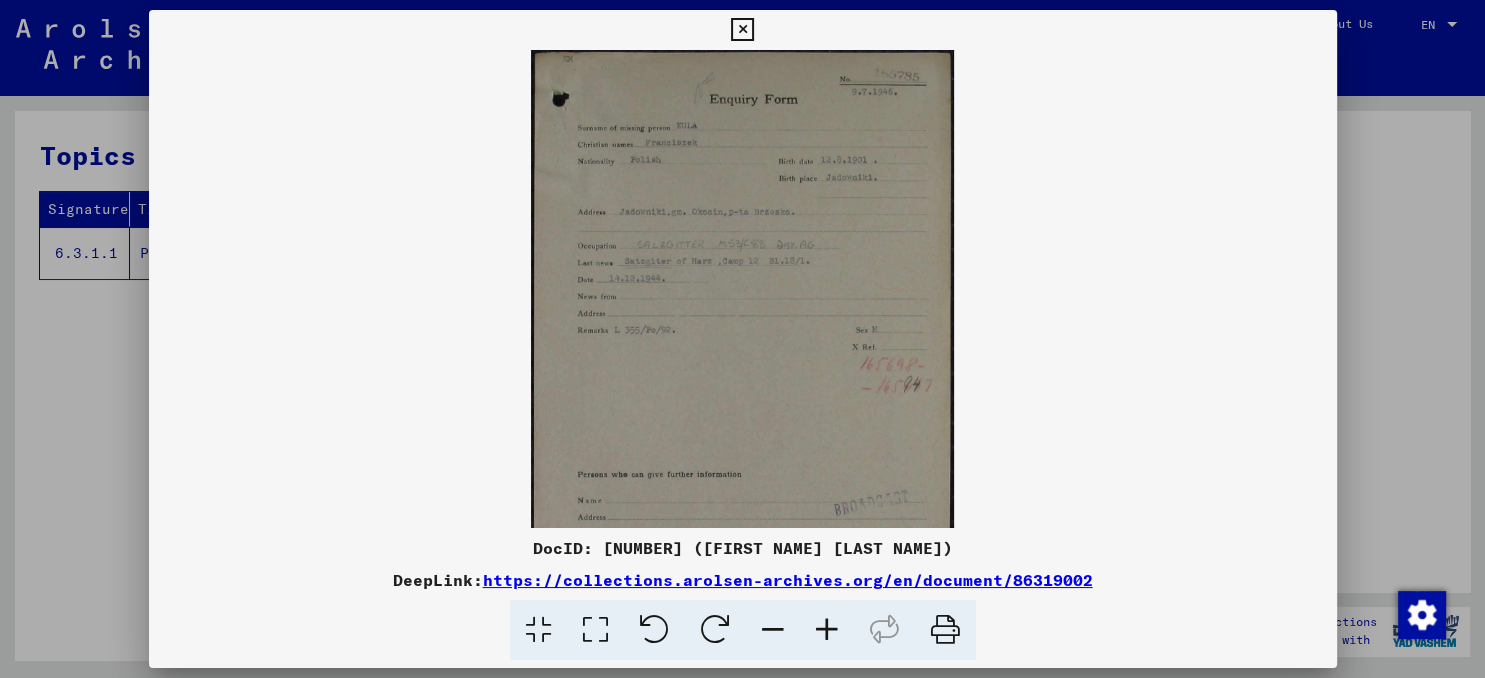 click at bounding box center (827, 630) 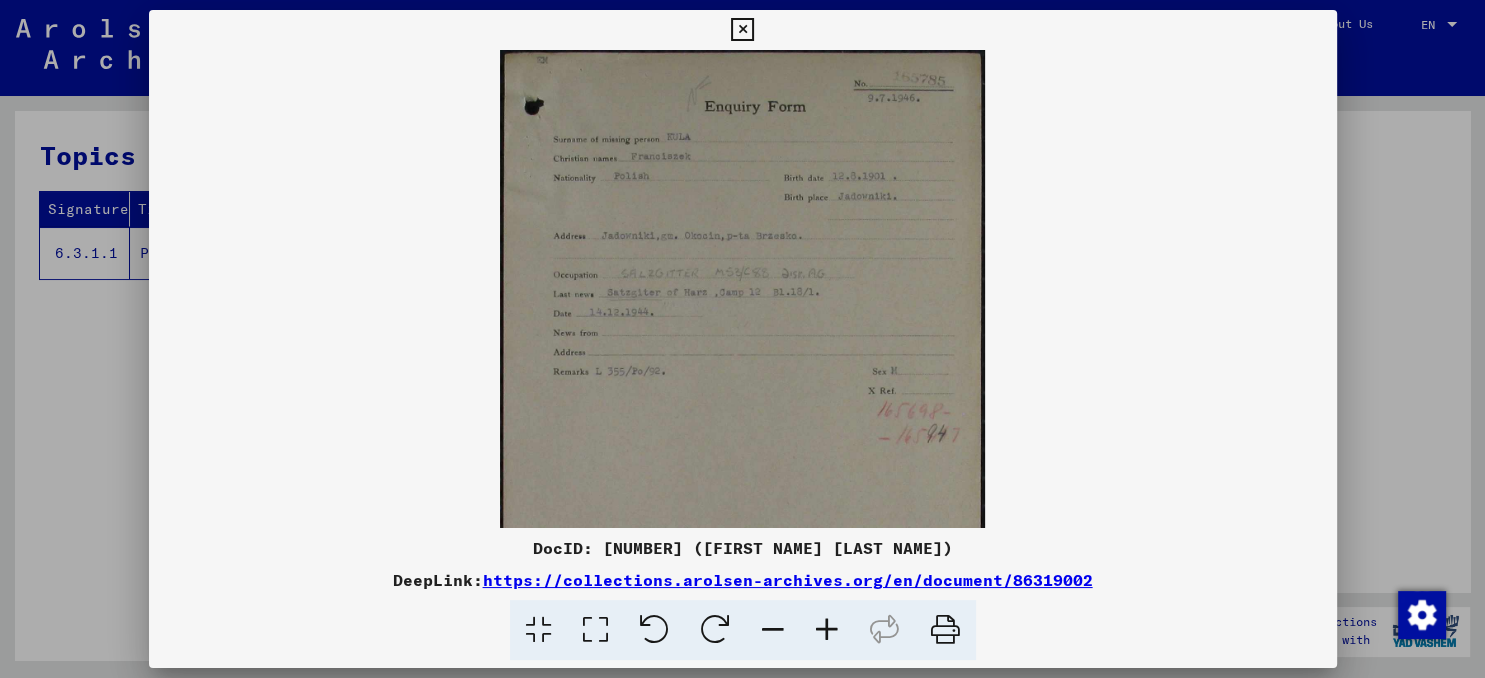 click at bounding box center (827, 630) 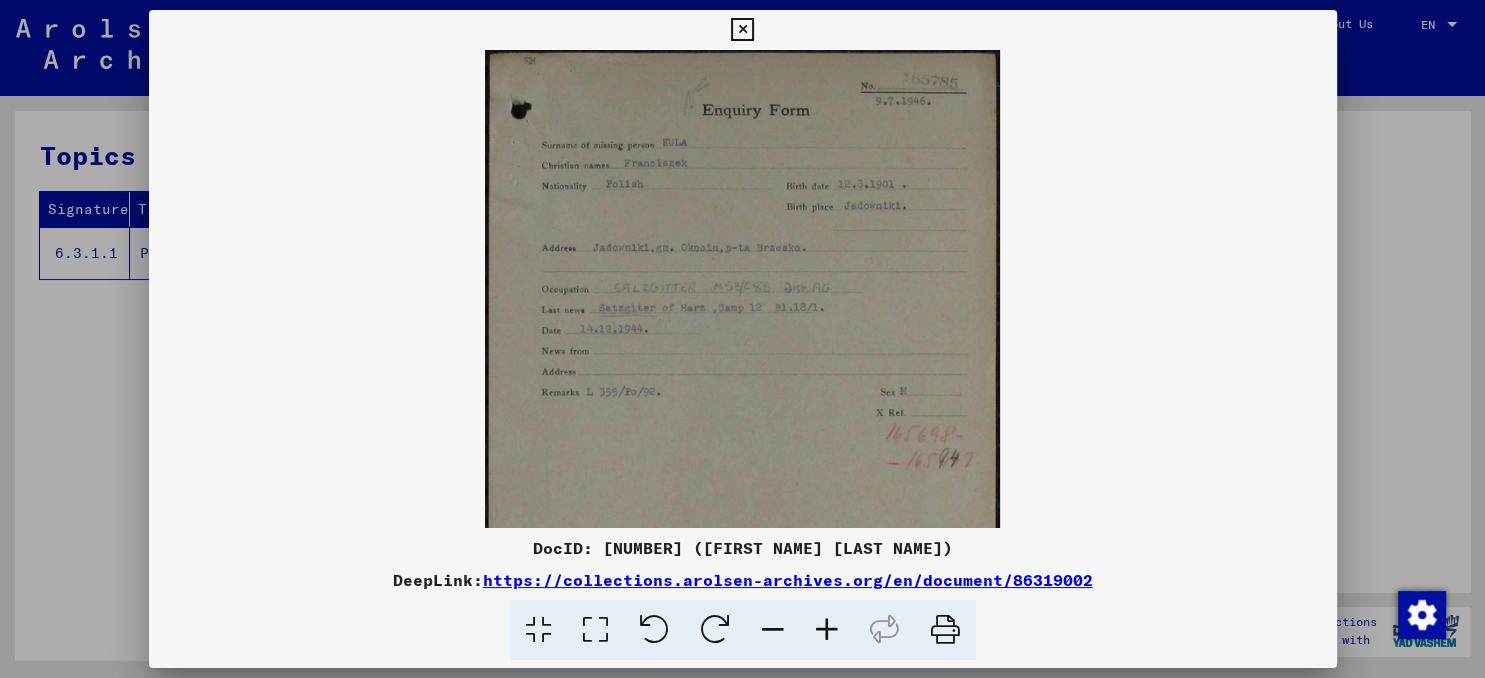 click at bounding box center [827, 630] 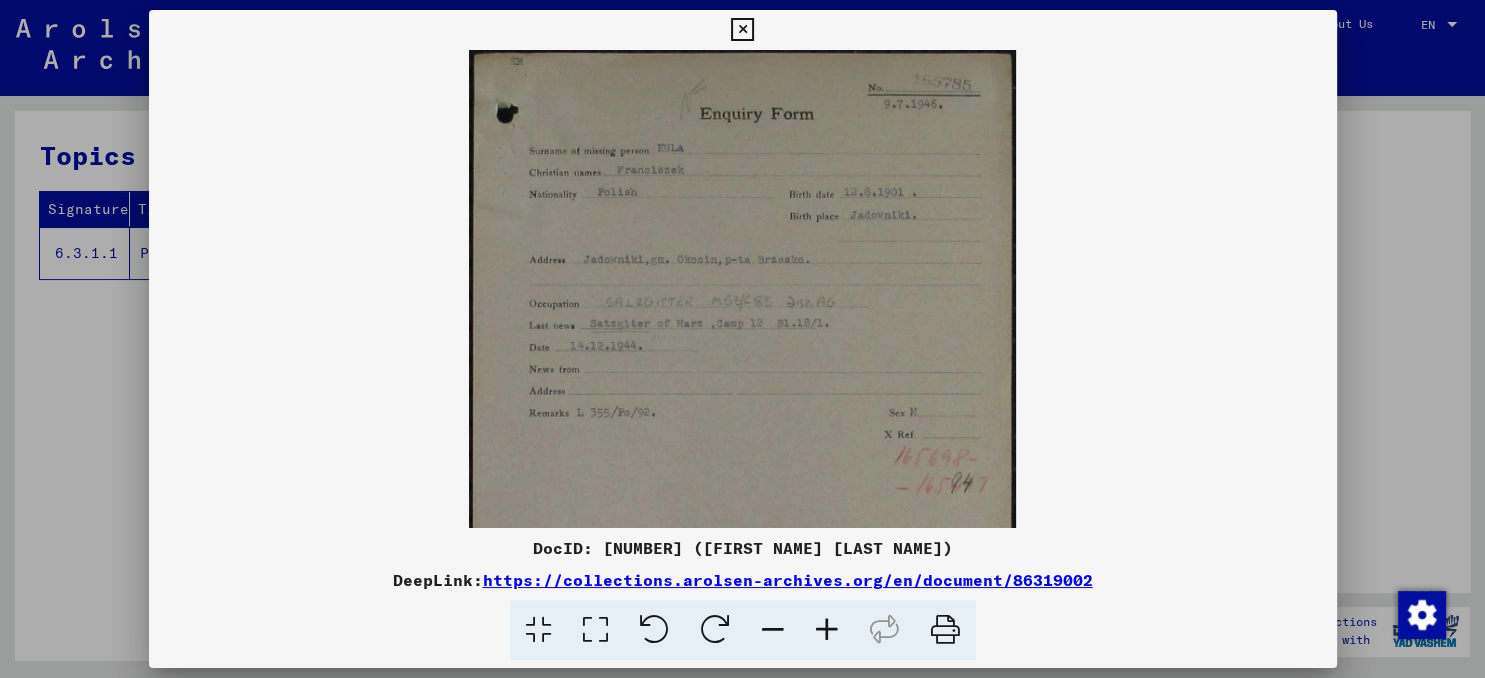 click at bounding box center (827, 630) 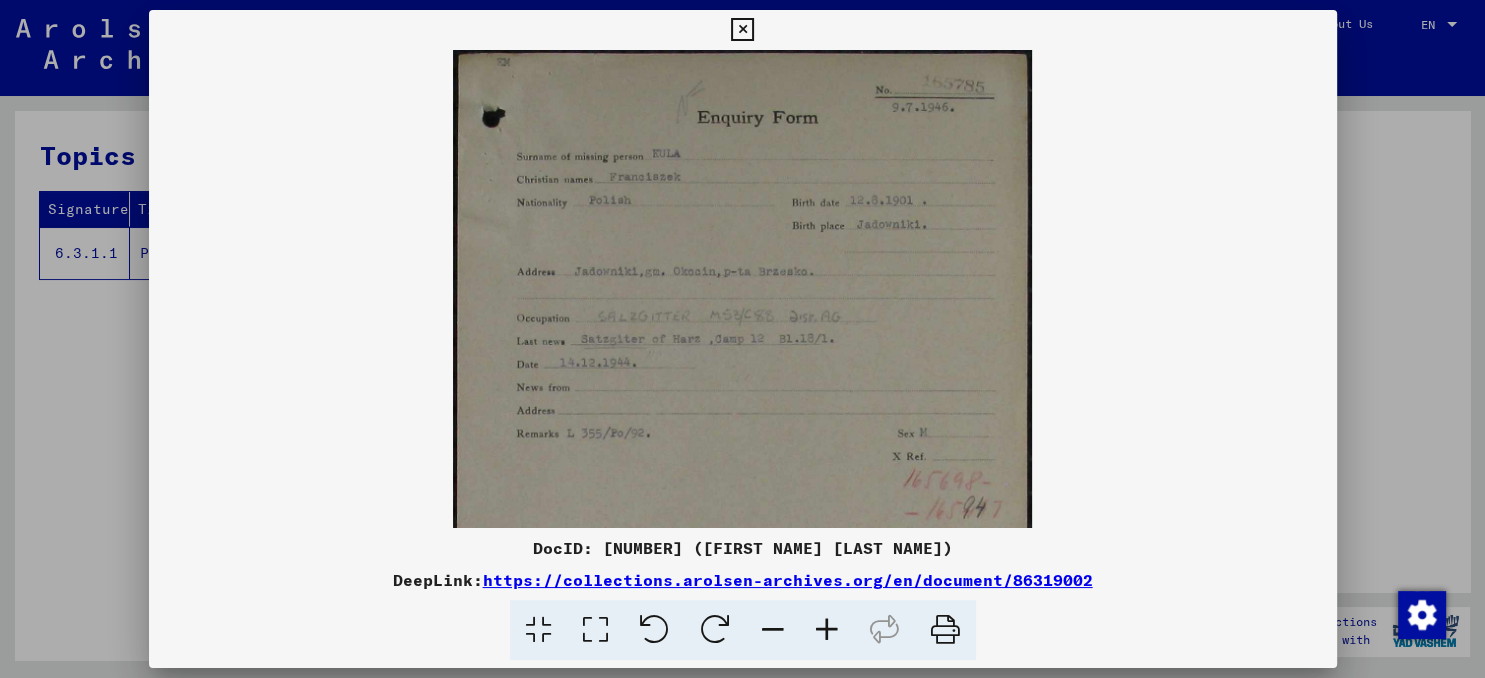 click at bounding box center [827, 630] 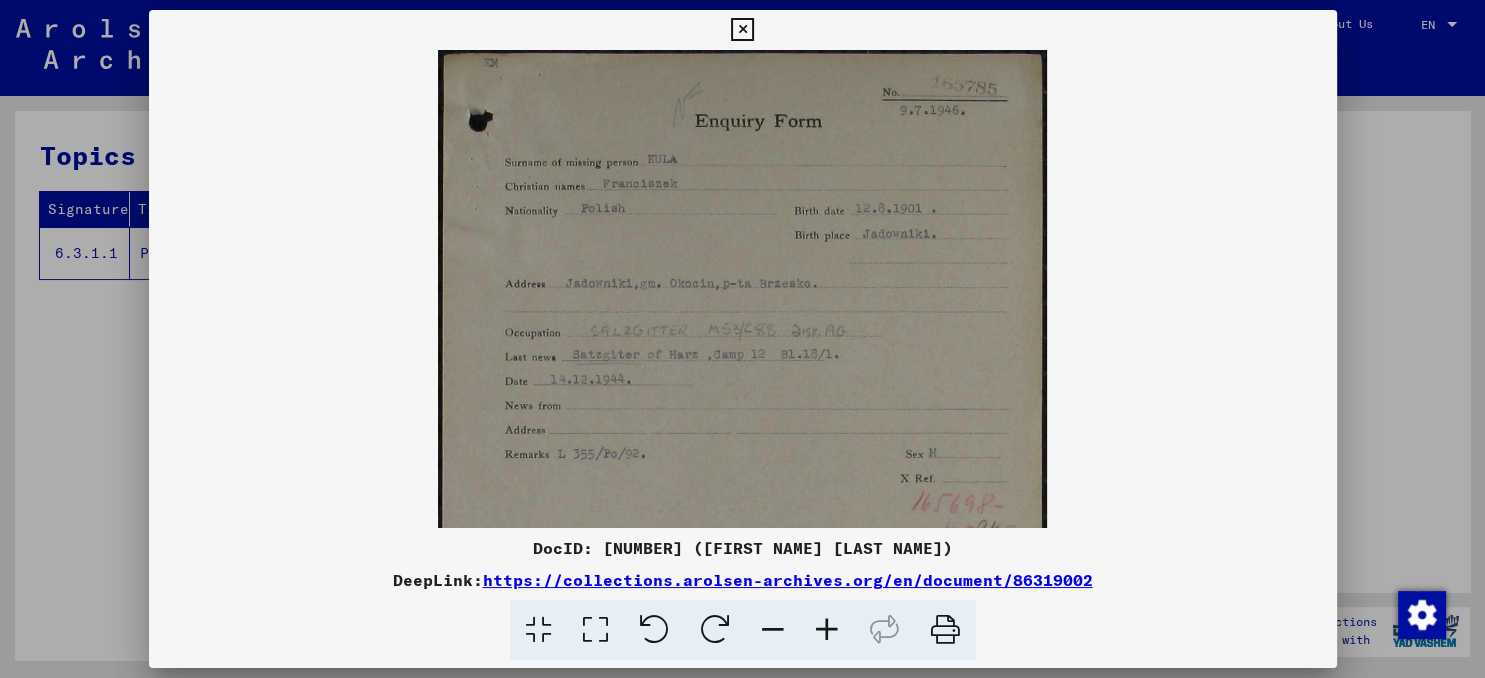 click at bounding box center (827, 630) 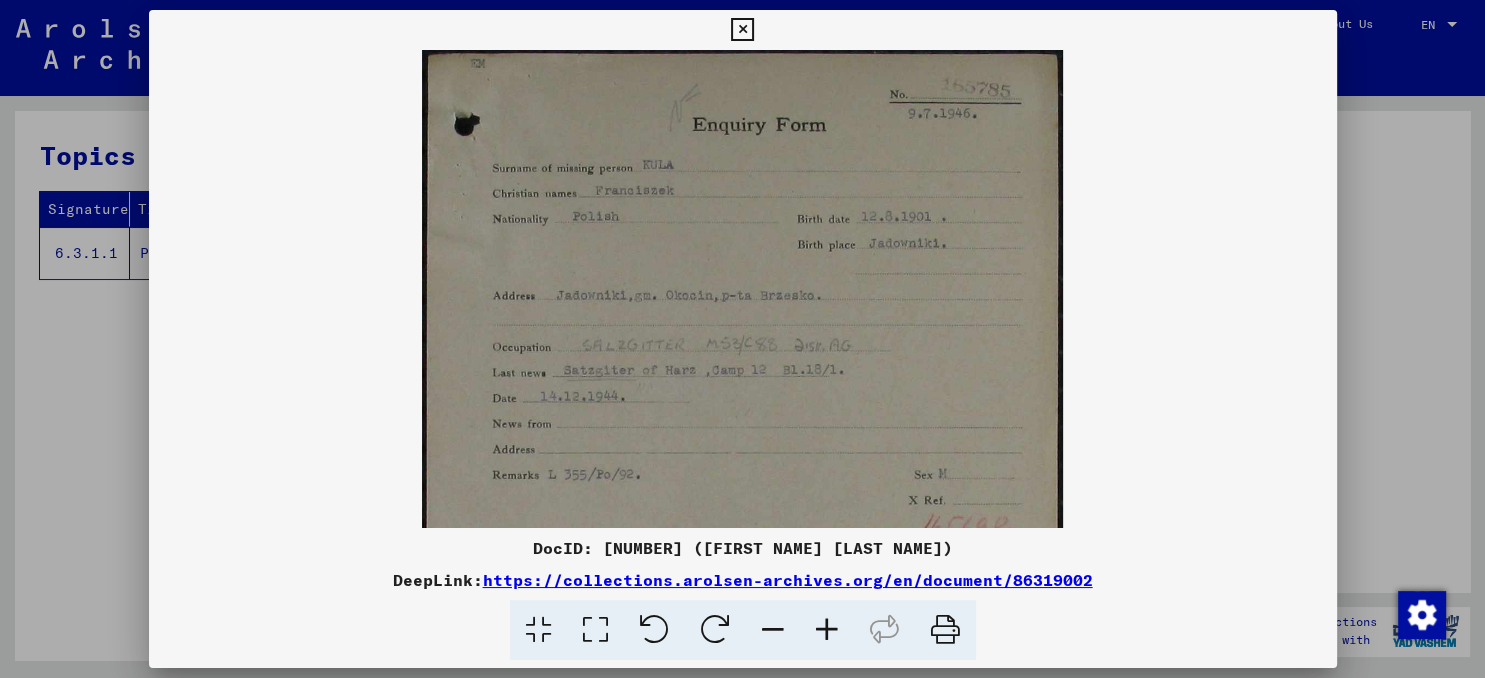 click at bounding box center [827, 630] 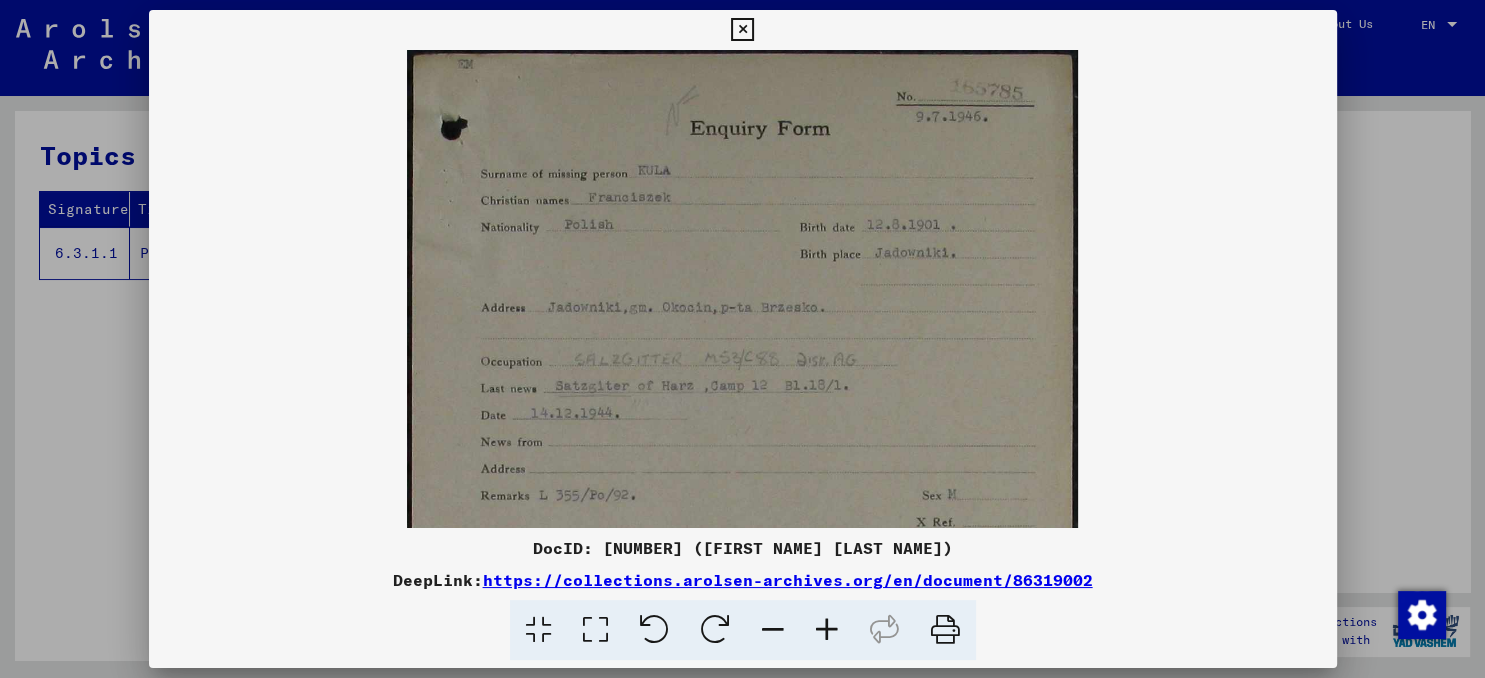 click at bounding box center [827, 630] 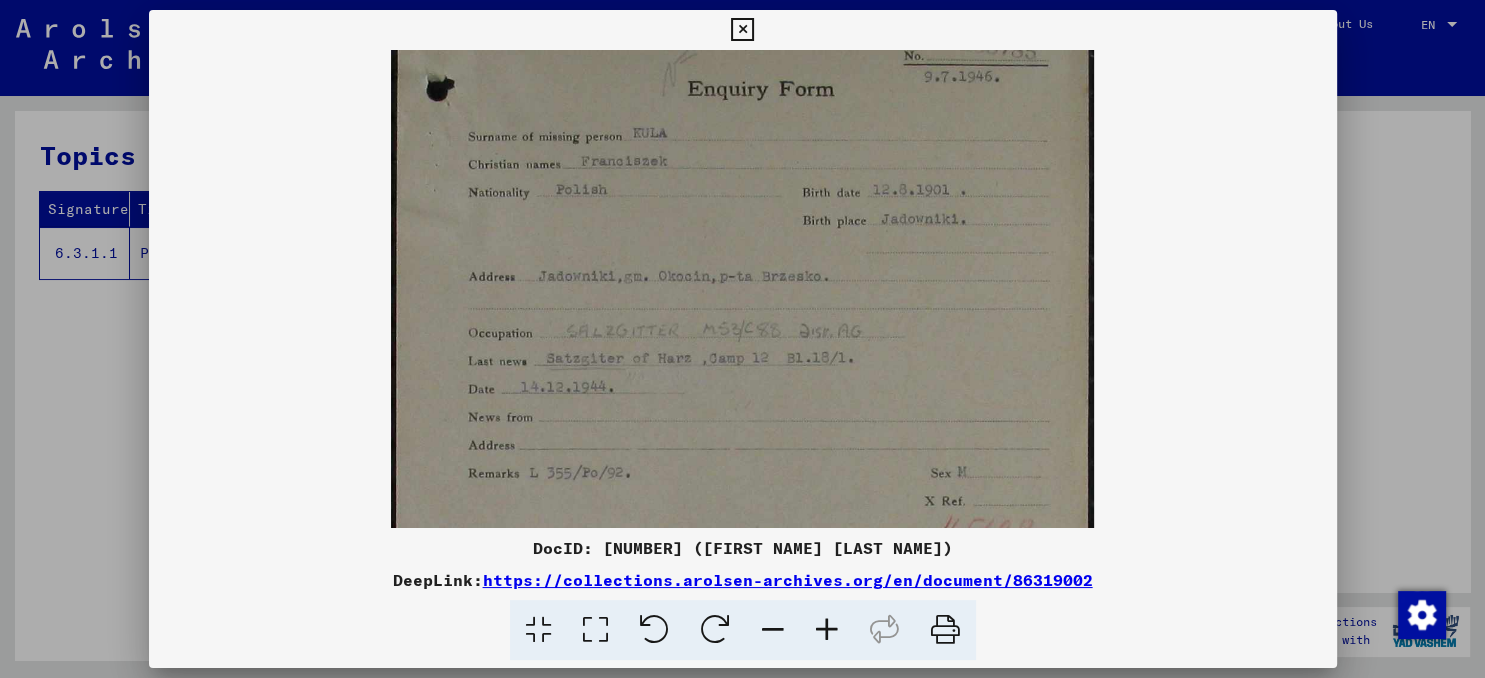 scroll, scrollTop: 42, scrollLeft: 0, axis: vertical 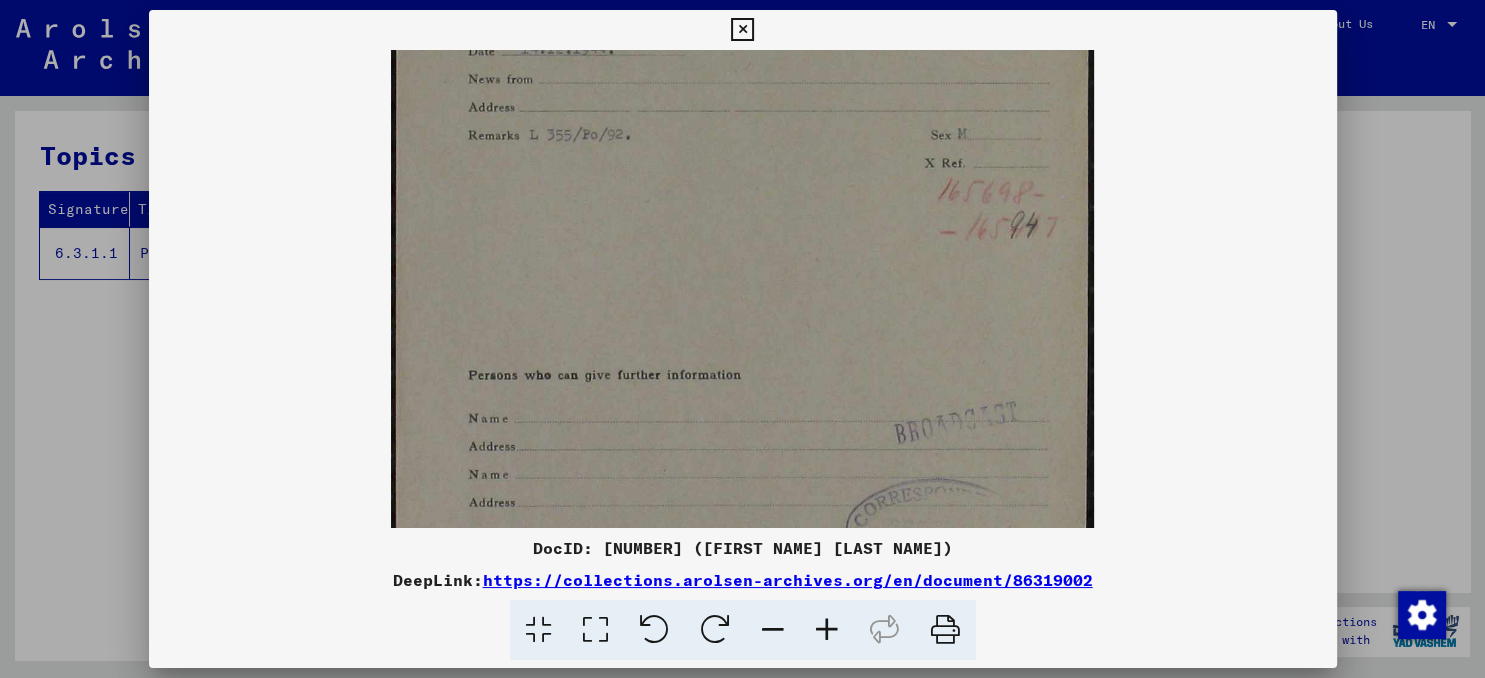 drag, startPoint x: 806, startPoint y: 450, endPoint x: 801, endPoint y: 70, distance: 380.0329 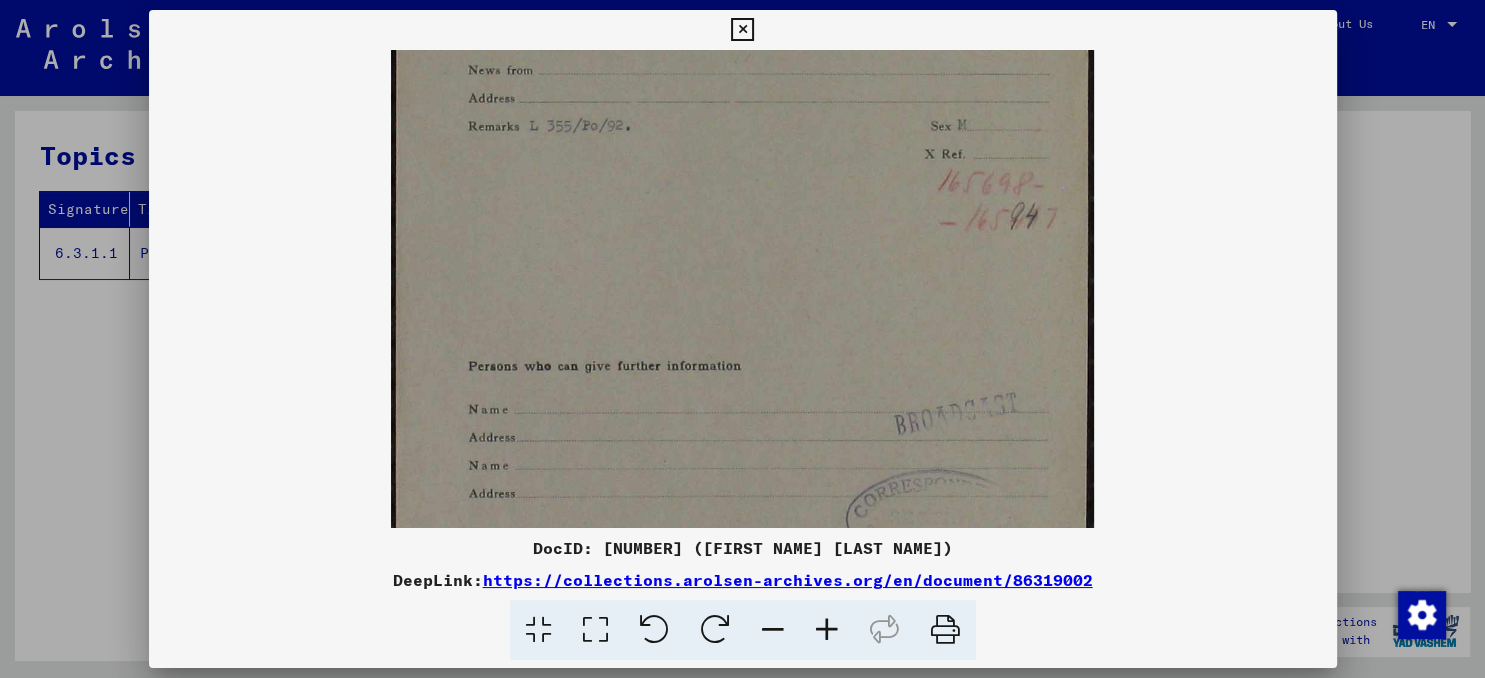 click at bounding box center (742, 30) 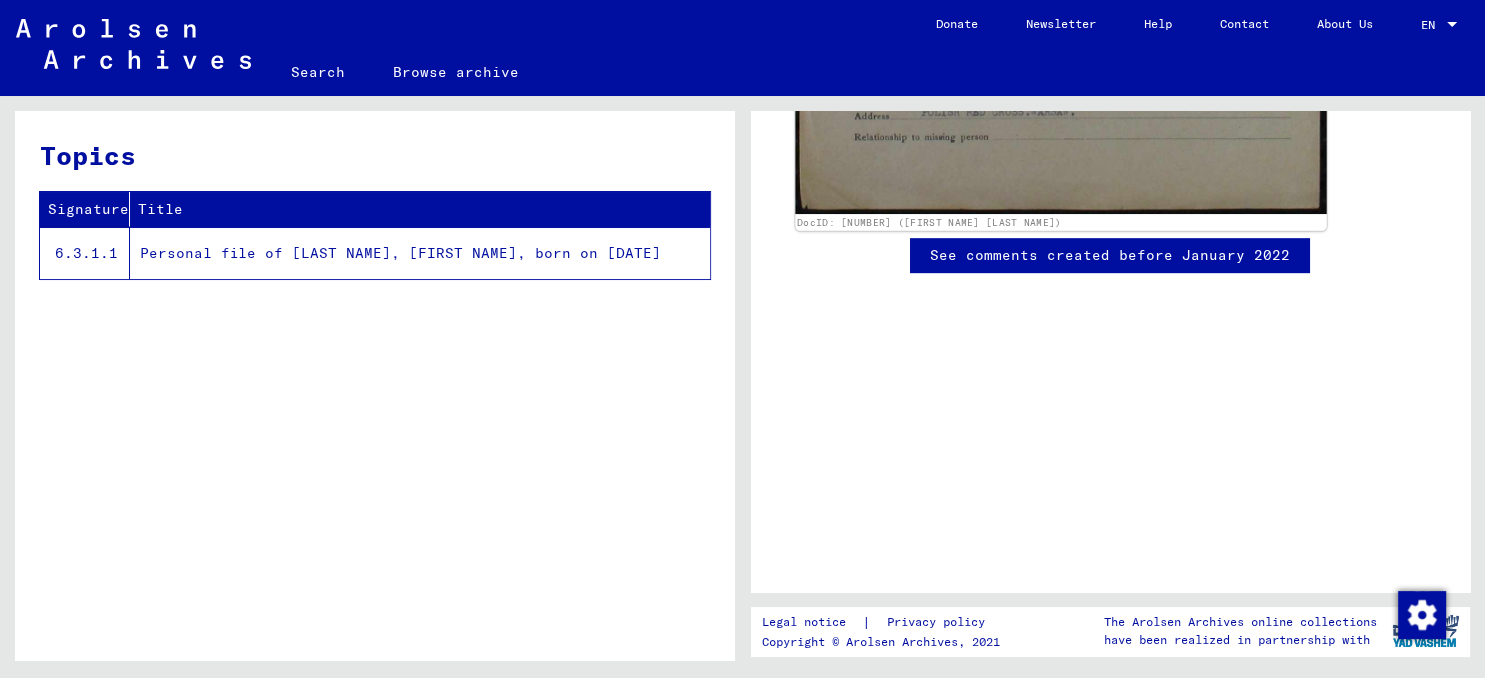 scroll, scrollTop: 1180, scrollLeft: 0, axis: vertical 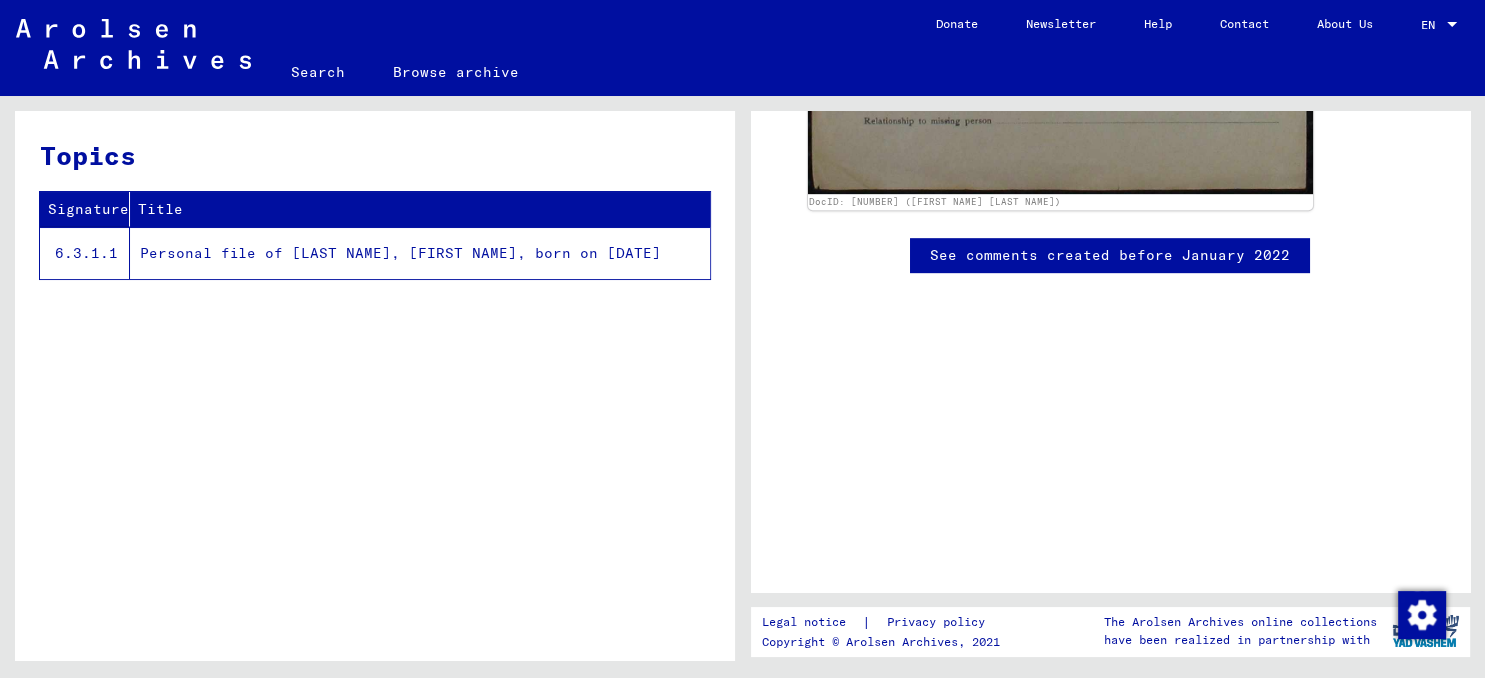 click on "6.3.1.1" 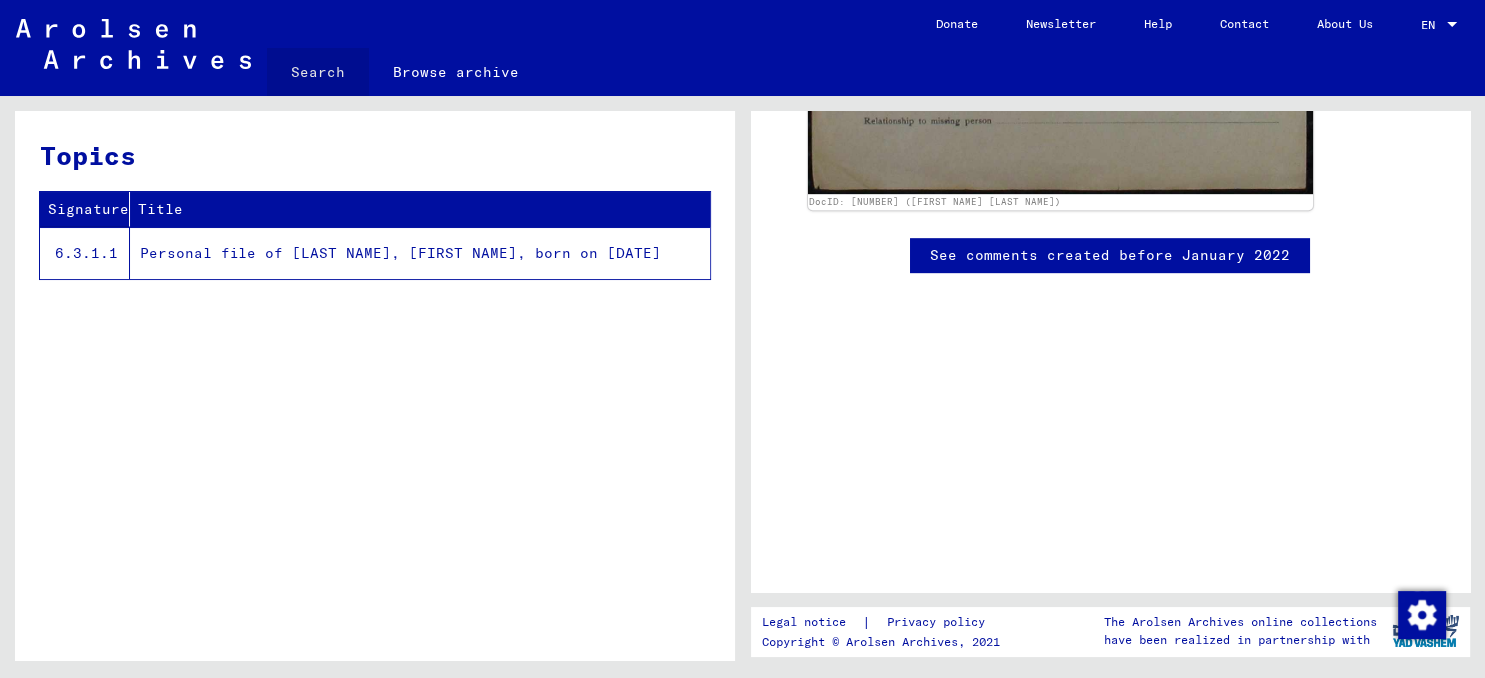 click on "Search" 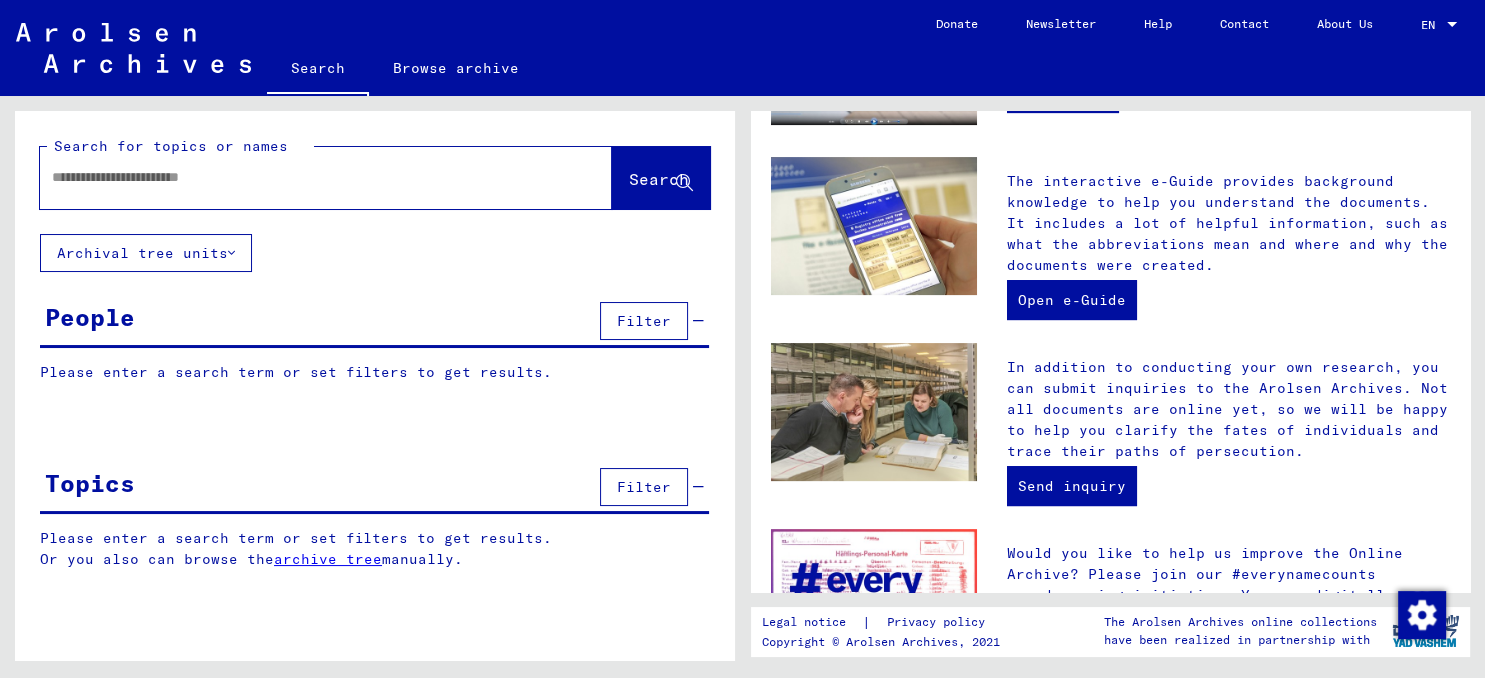 scroll, scrollTop: 768, scrollLeft: 0, axis: vertical 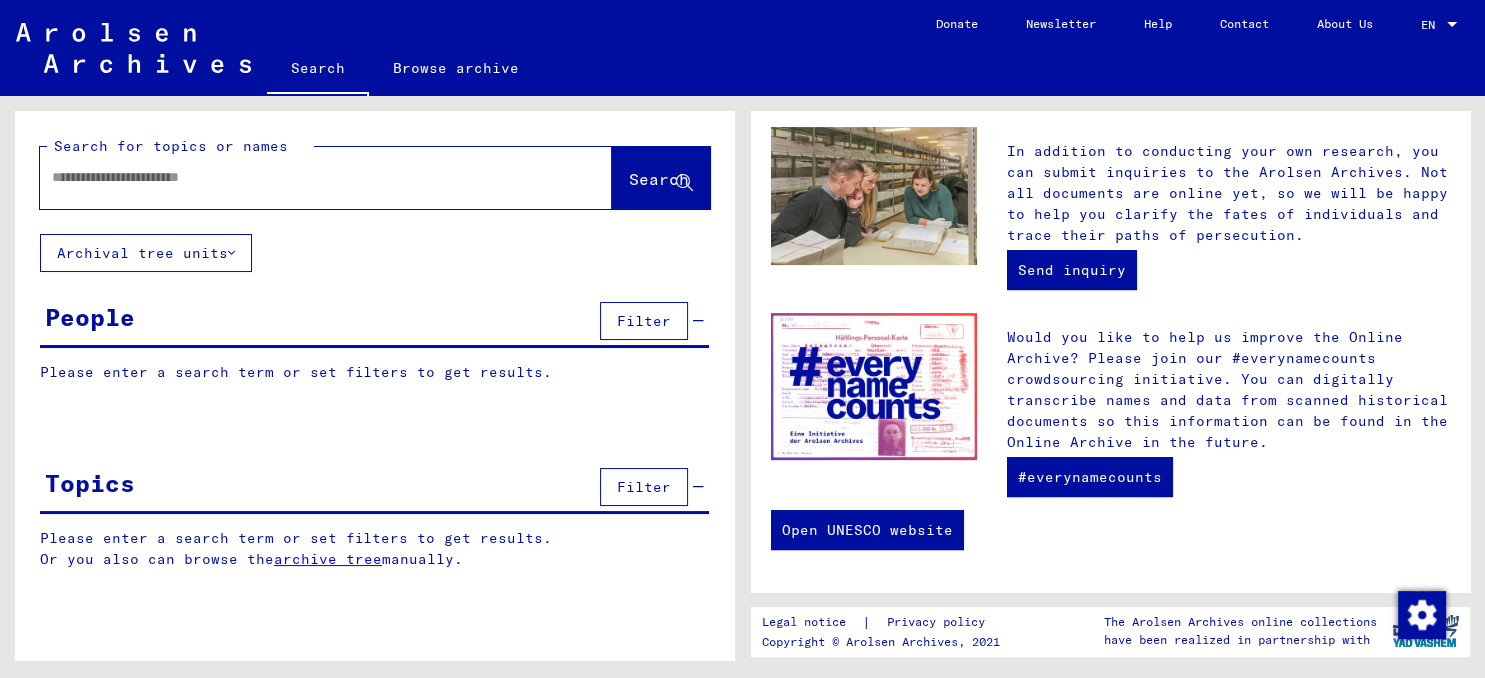 click at bounding box center [302, 177] 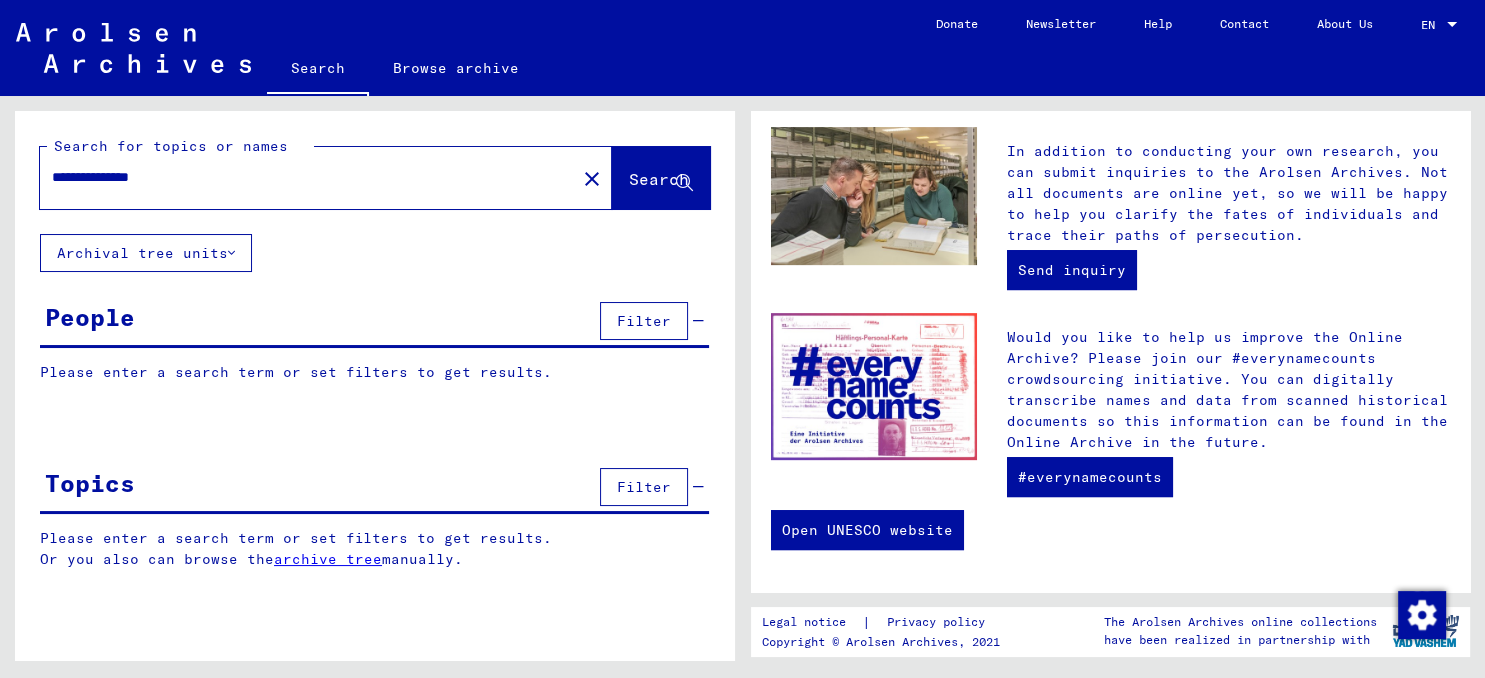 type on "**********" 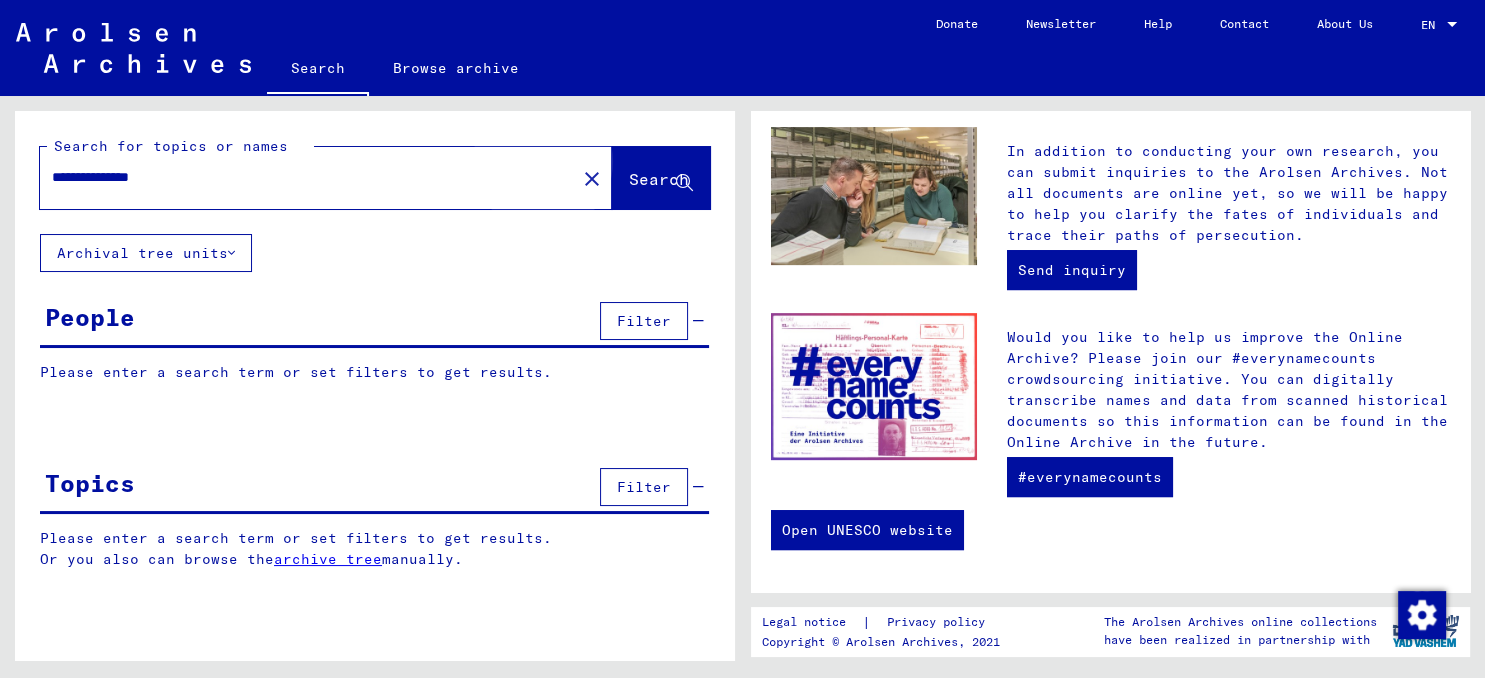 click on "Search" 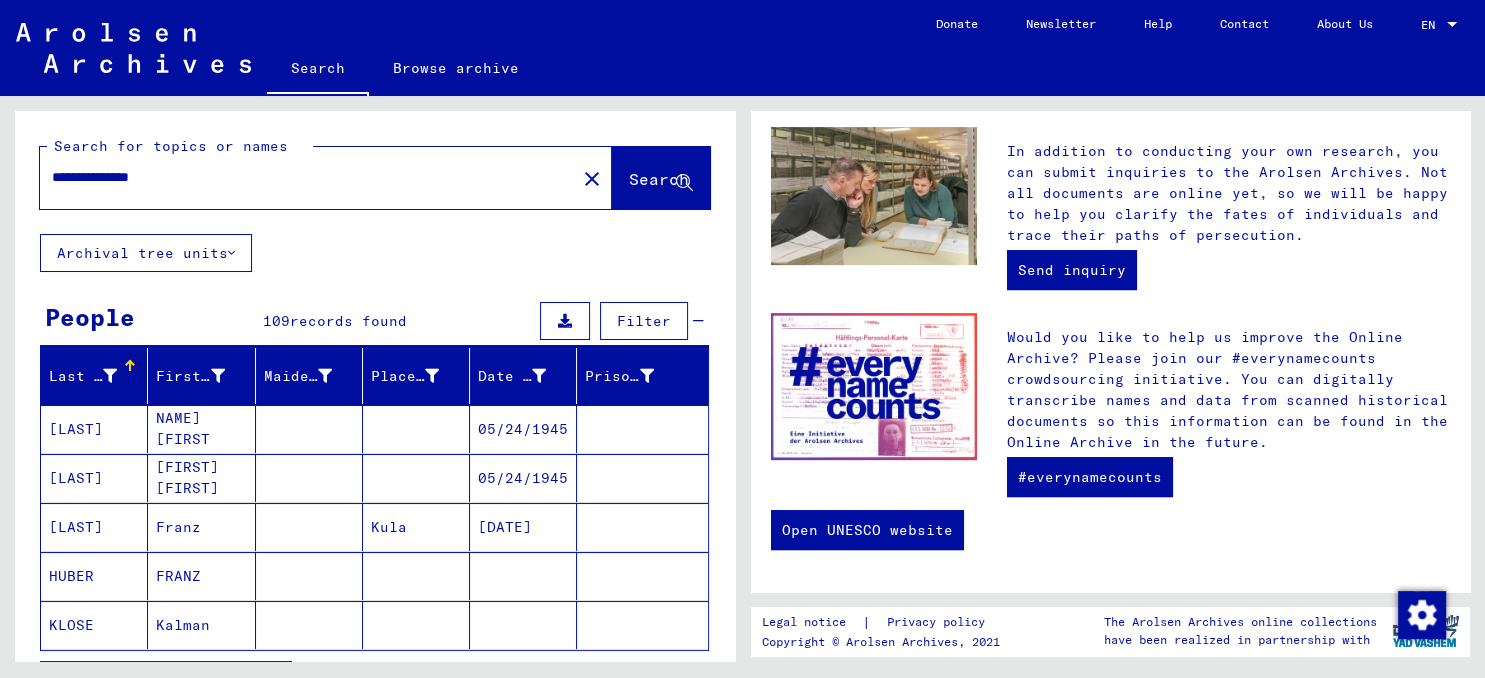scroll, scrollTop: 220, scrollLeft: 0, axis: vertical 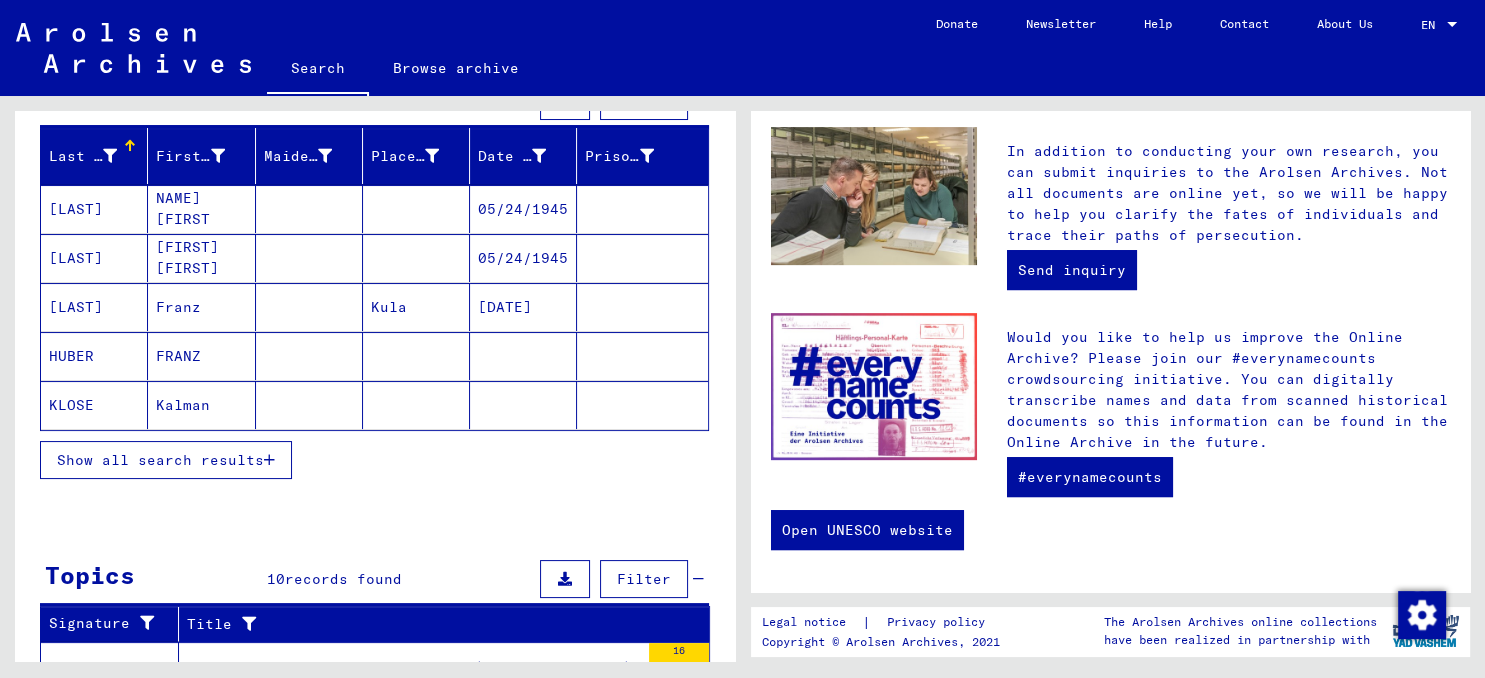 drag, startPoint x: 107, startPoint y: 310, endPoint x: 134, endPoint y: 398, distance: 92.0489 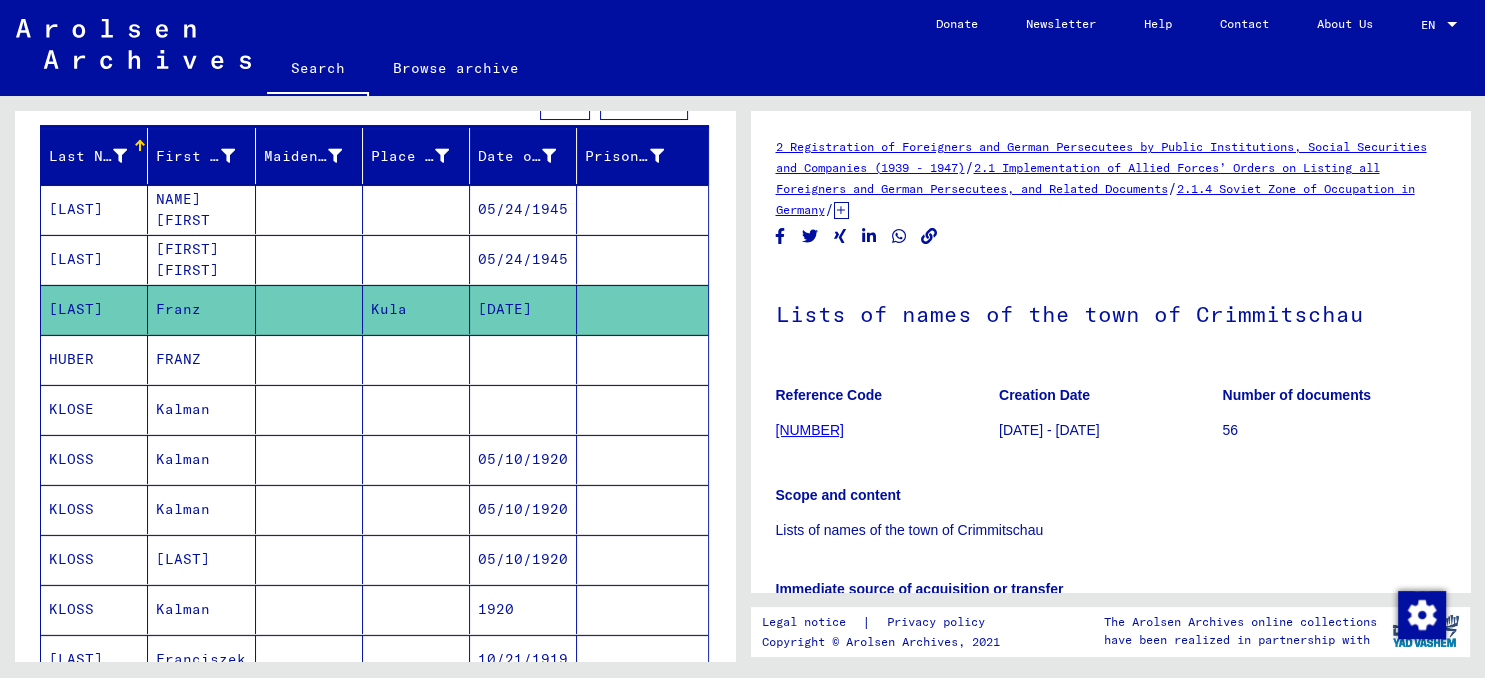 click at bounding box center (523, 409) 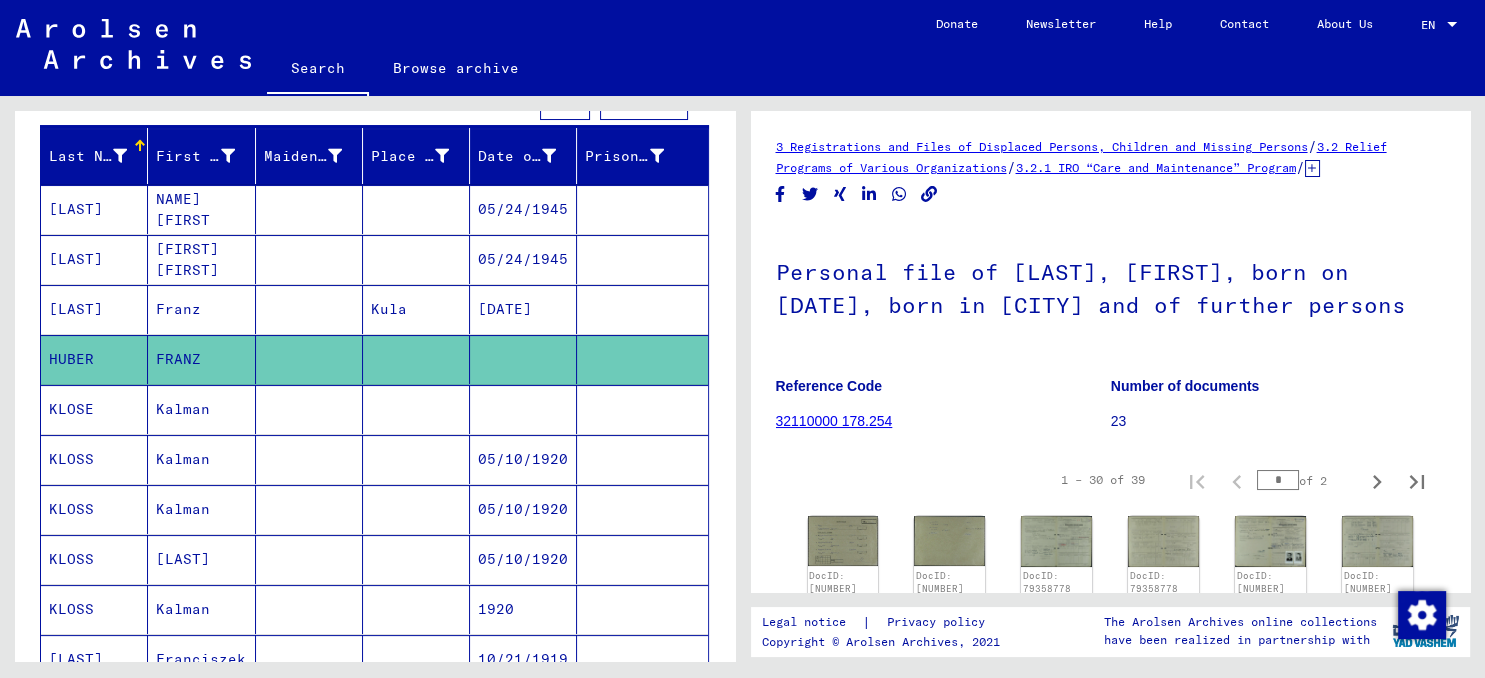 click on "[DATE]" at bounding box center (523, 359) 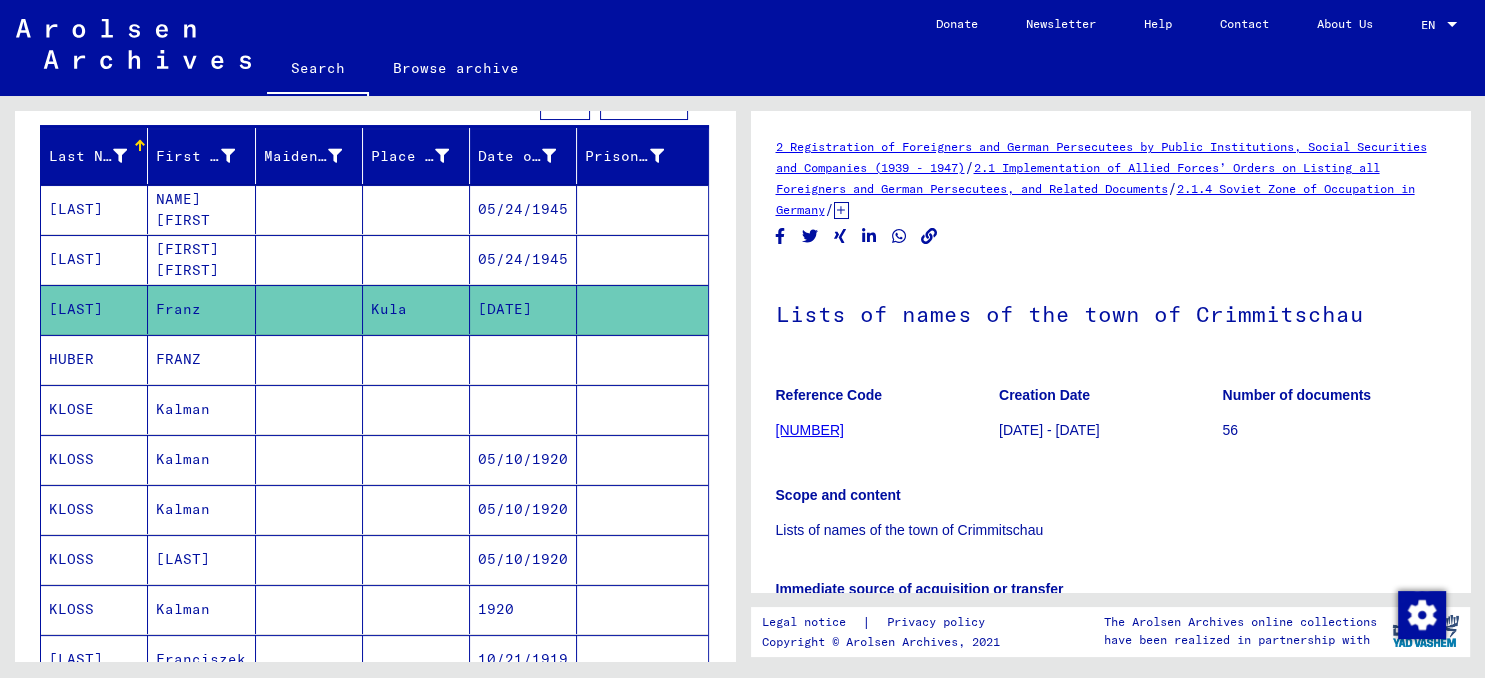 click on "[DATE]" 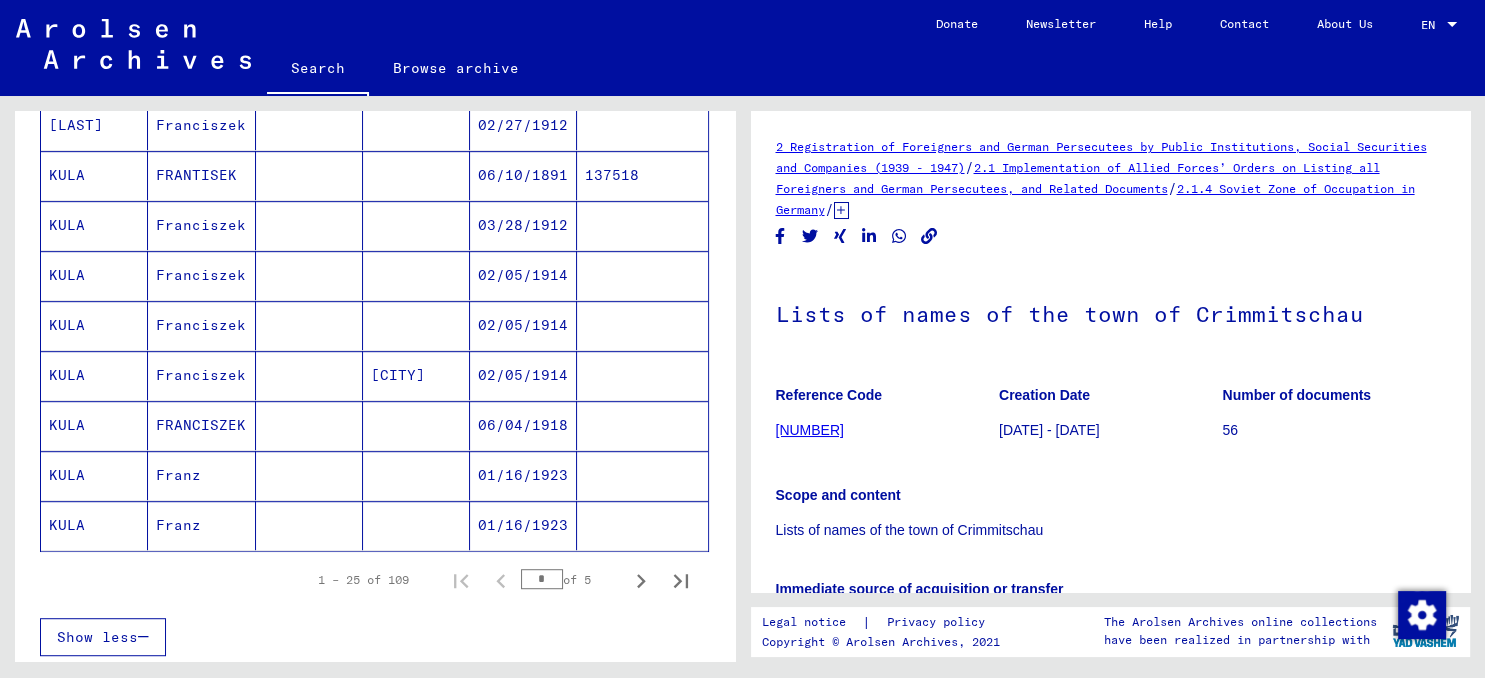 scroll, scrollTop: 993, scrollLeft: 0, axis: vertical 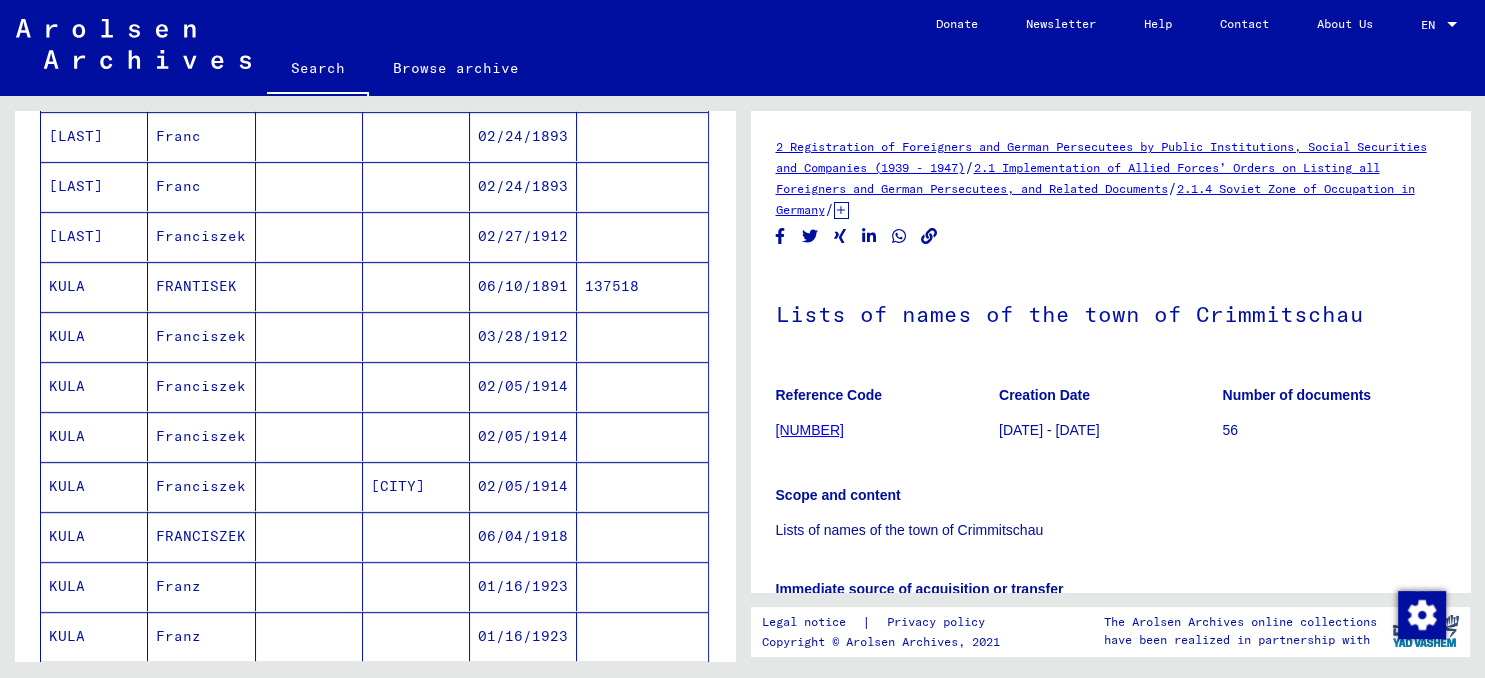 click on "Franciszek" at bounding box center (201, 386) 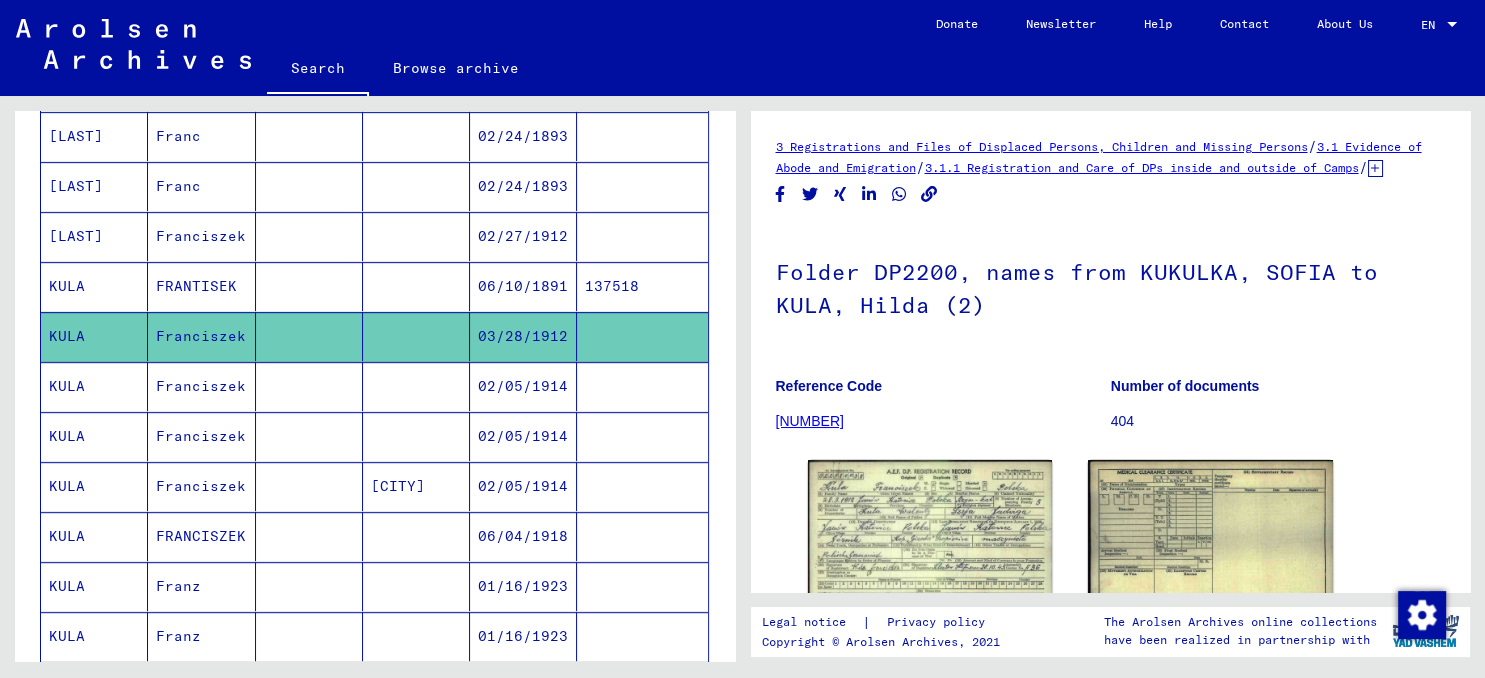 click on "FRANTISEK" at bounding box center (201, 336) 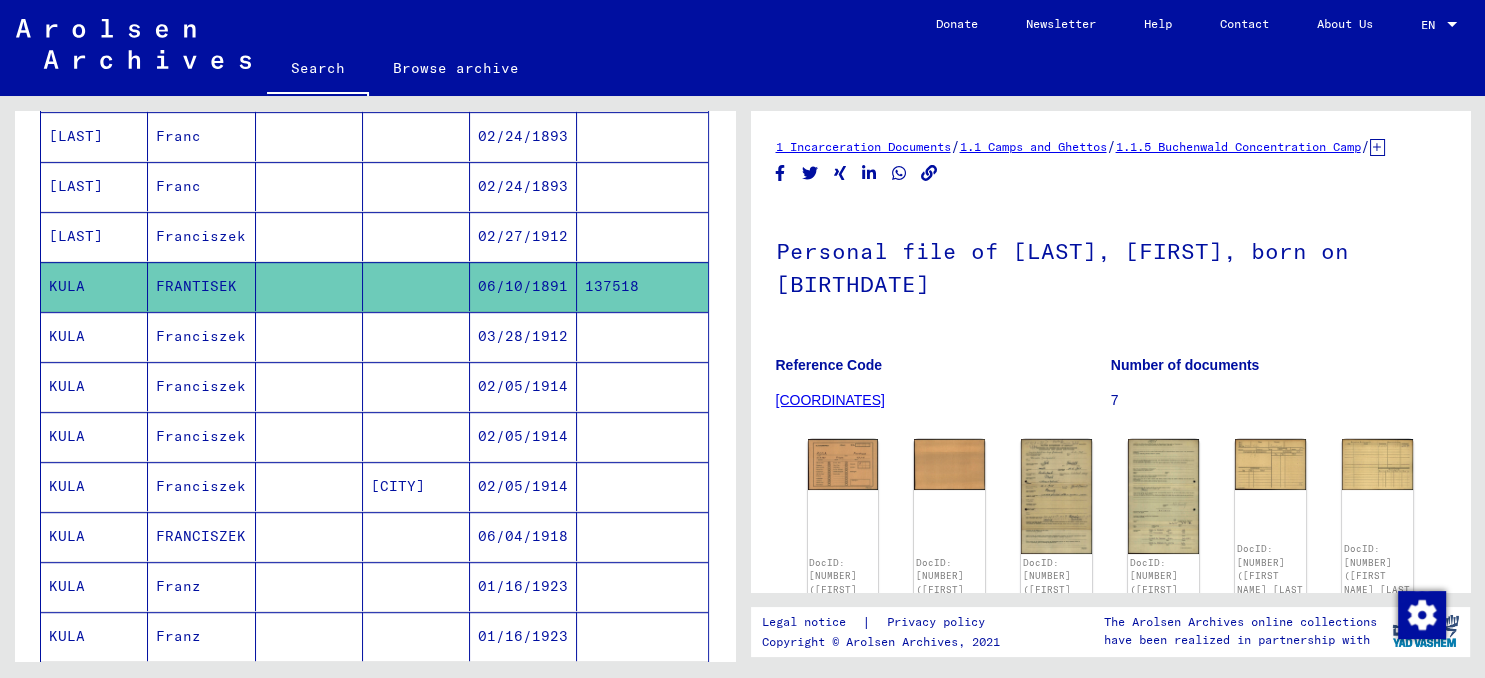 click on "Franciszek" at bounding box center (201, 386) 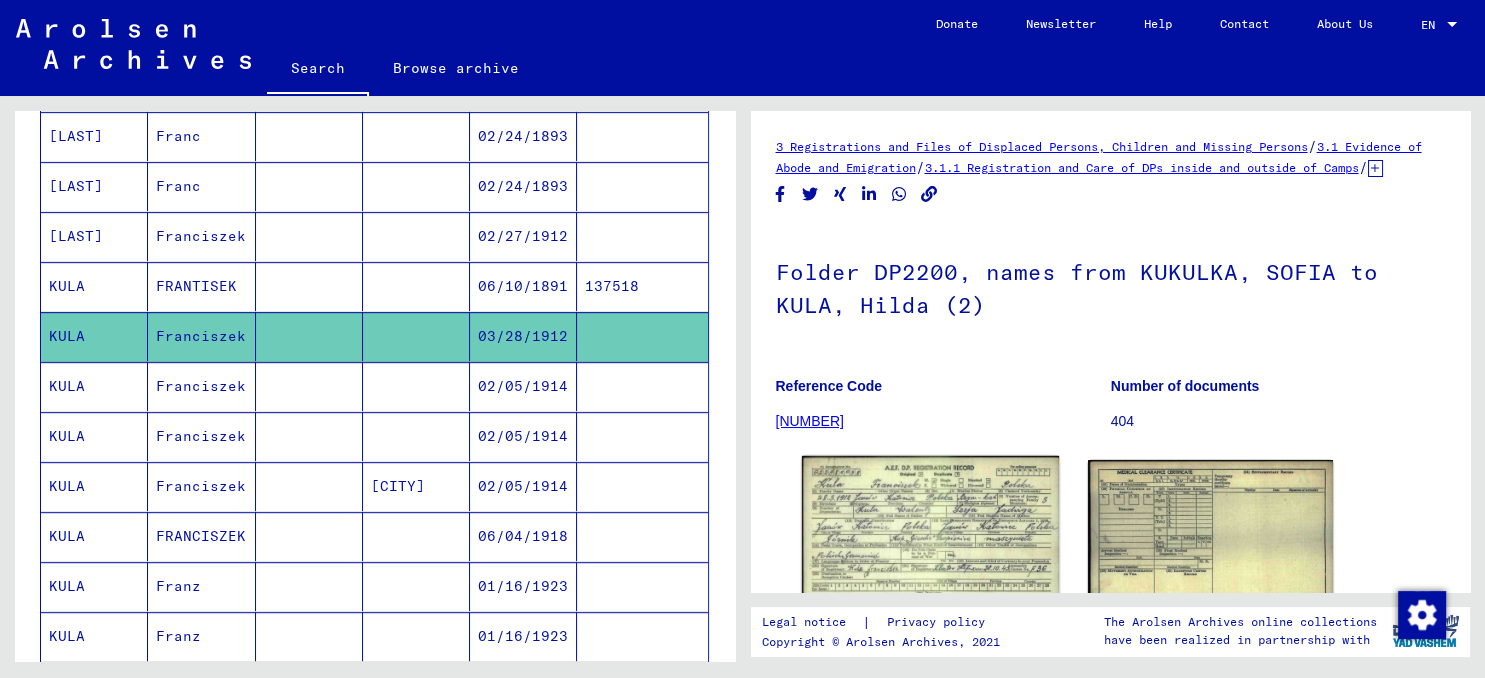 click 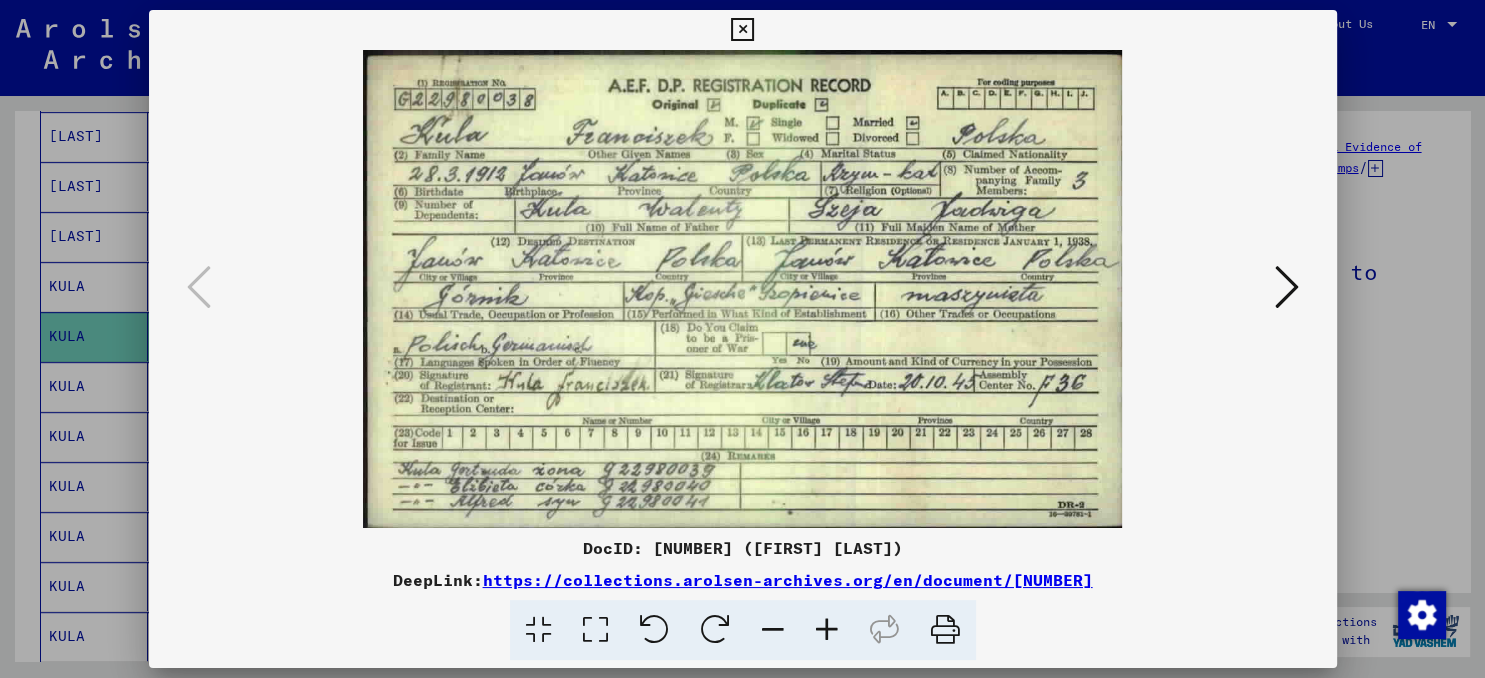click at bounding box center [742, 30] 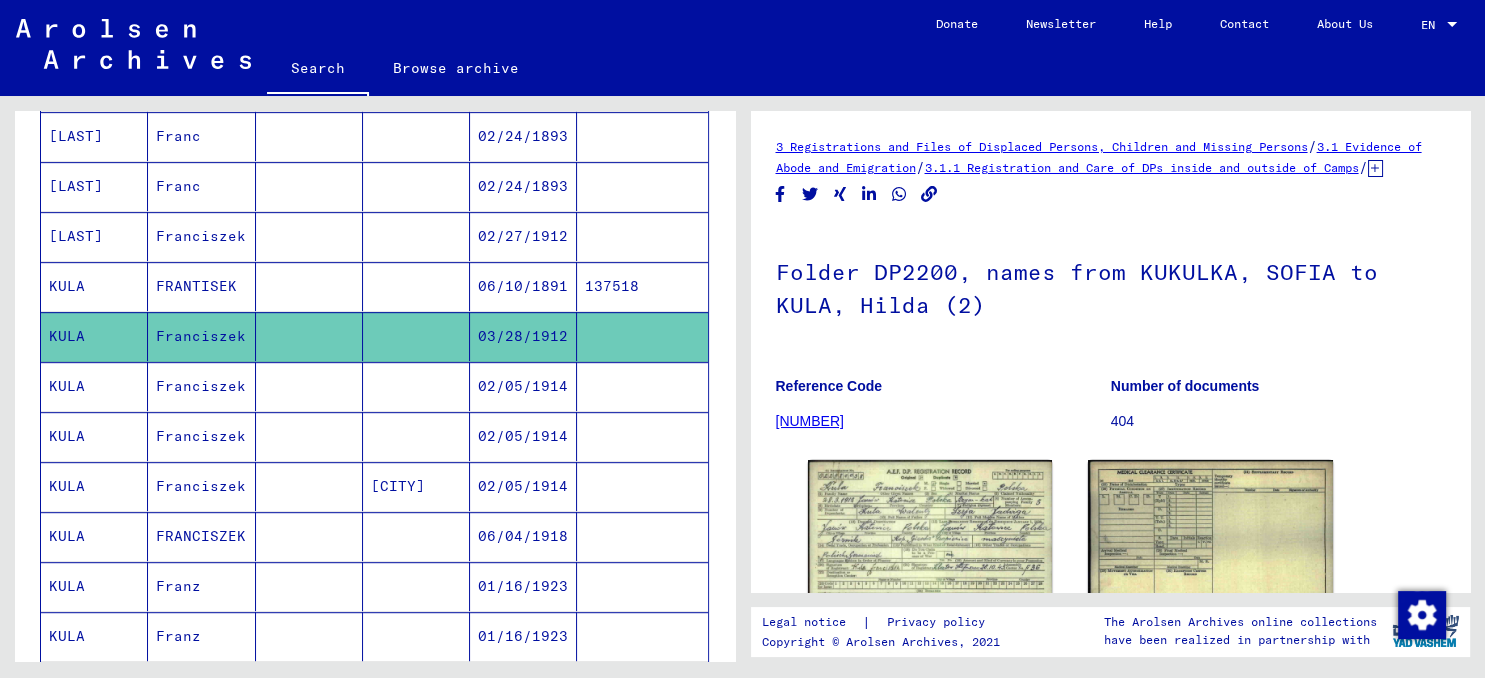 click on "FRANTISEK" at bounding box center [201, 336] 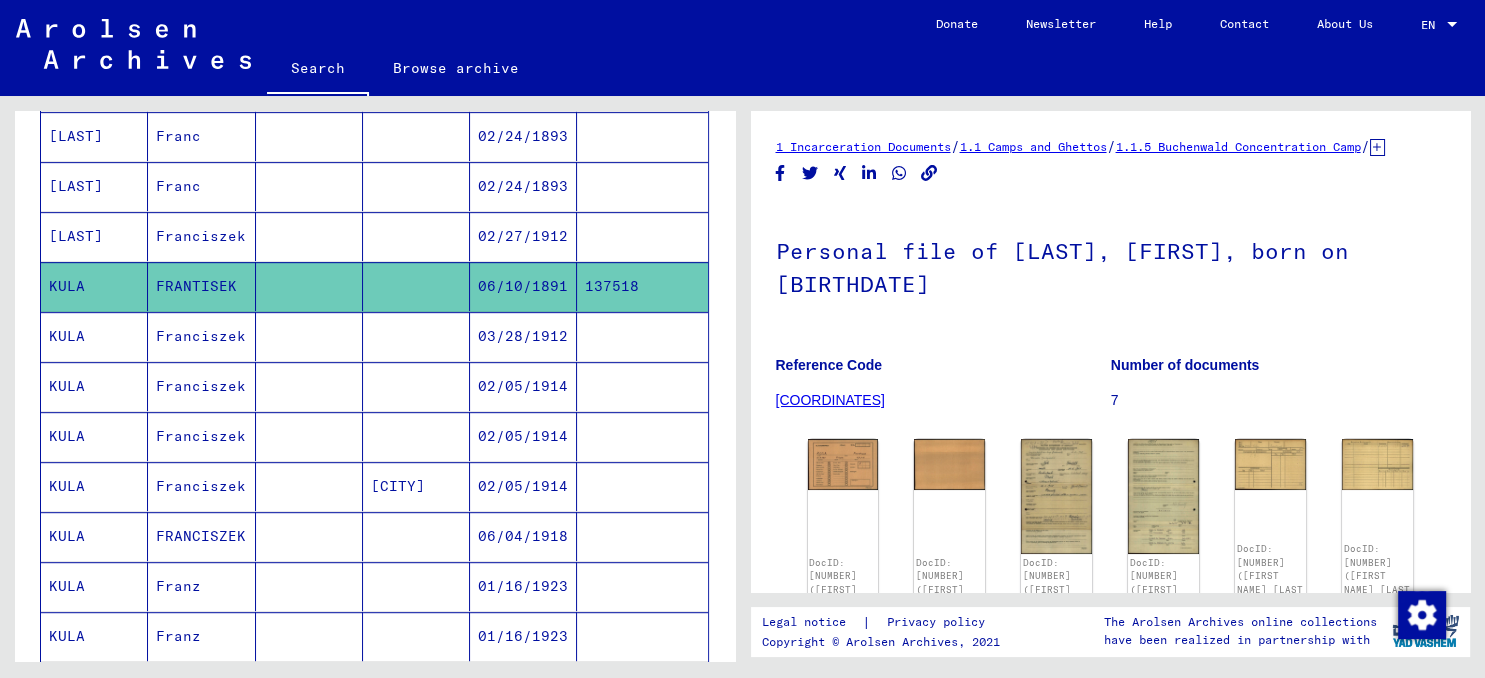 click on "Franciszek" at bounding box center (201, 386) 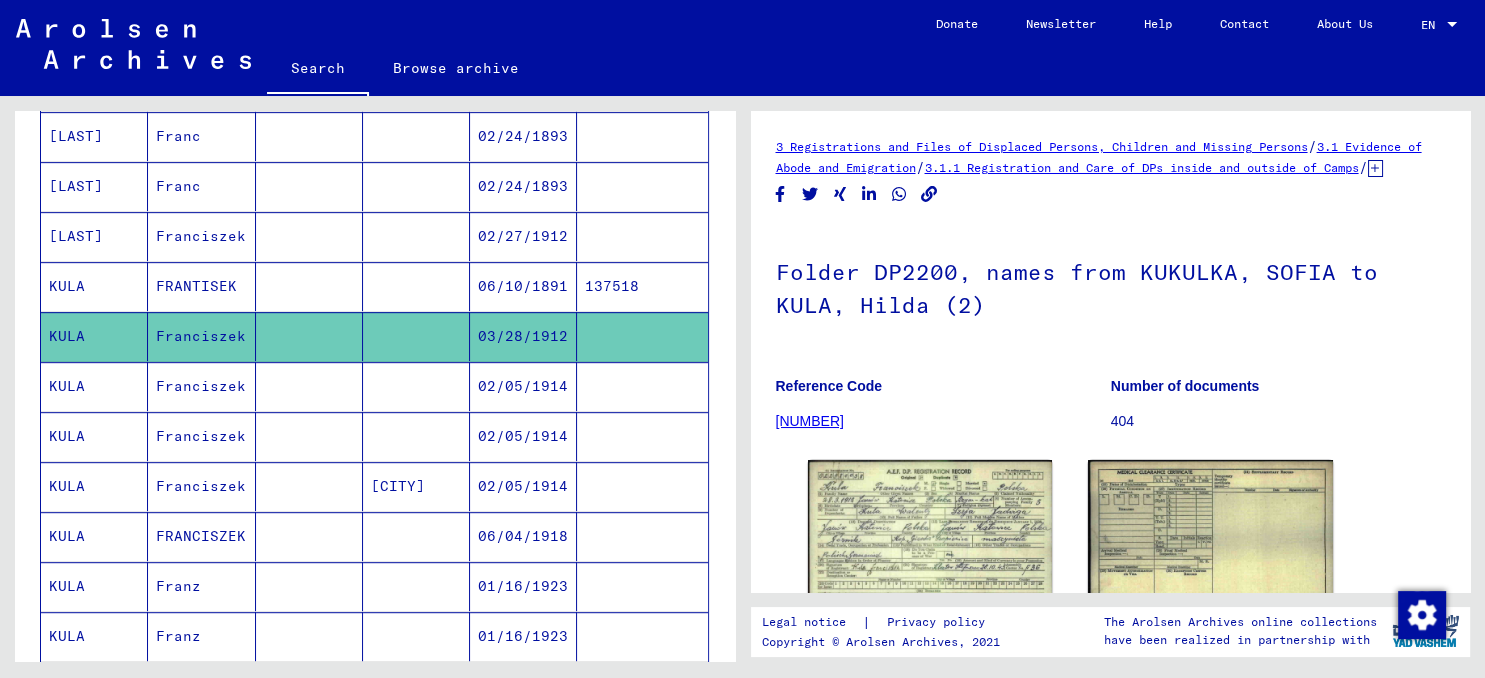 click on "Franciszek" at bounding box center (201, 436) 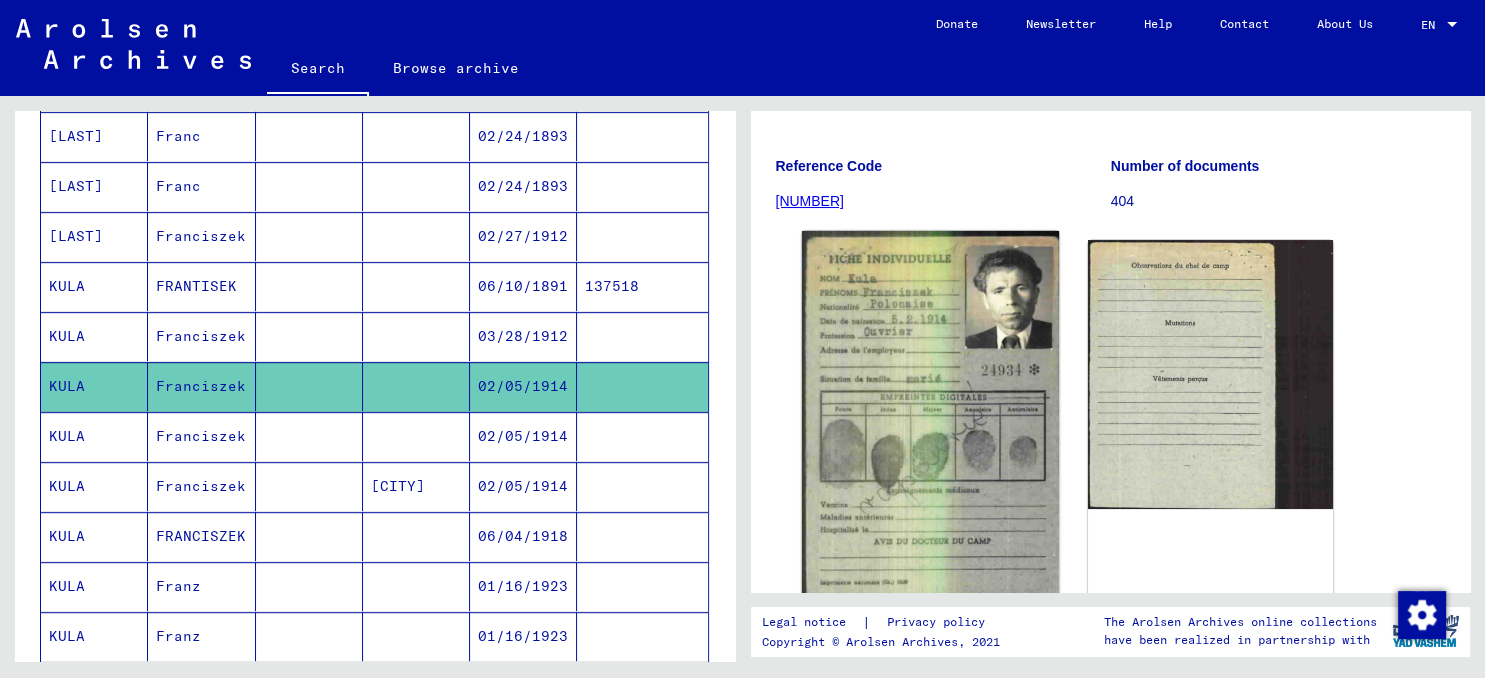 scroll, scrollTop: 331, scrollLeft: 0, axis: vertical 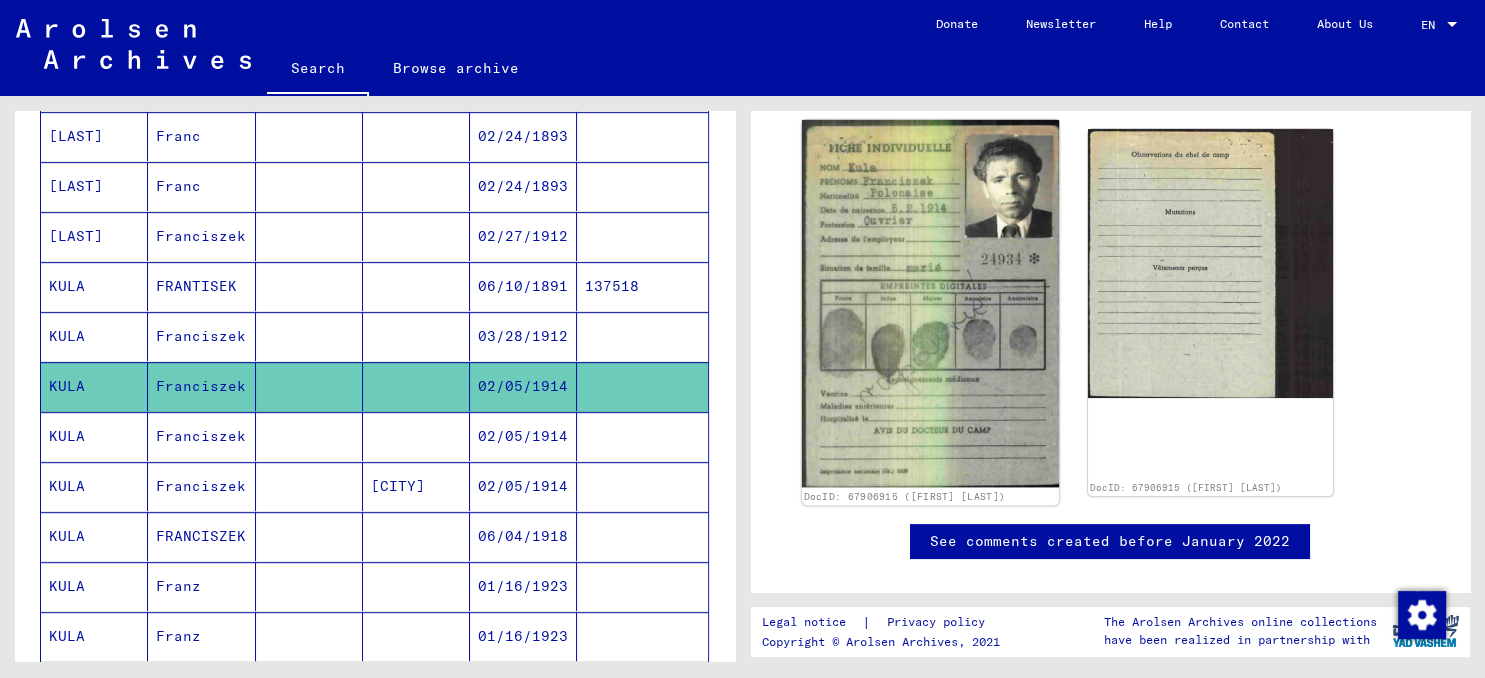 click 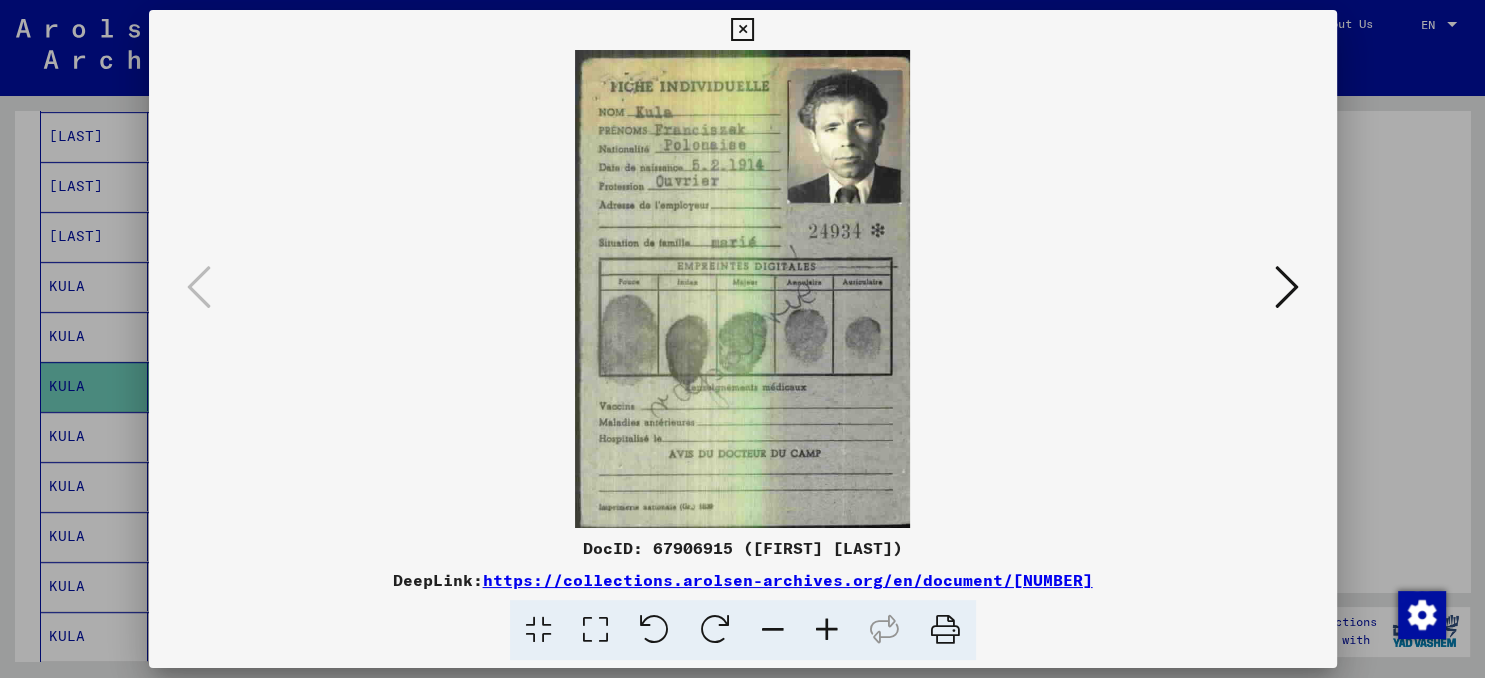 click at bounding box center [1287, 287] 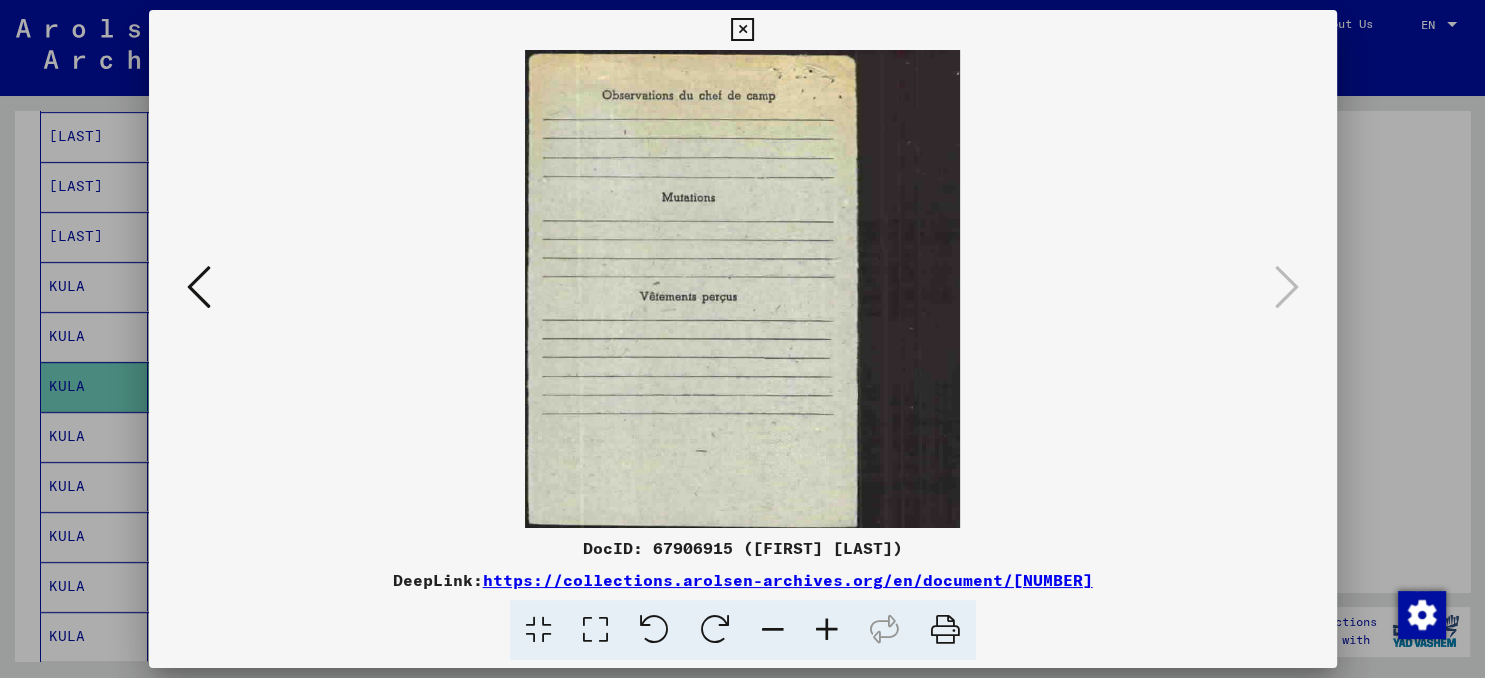 click at bounding box center [199, 287] 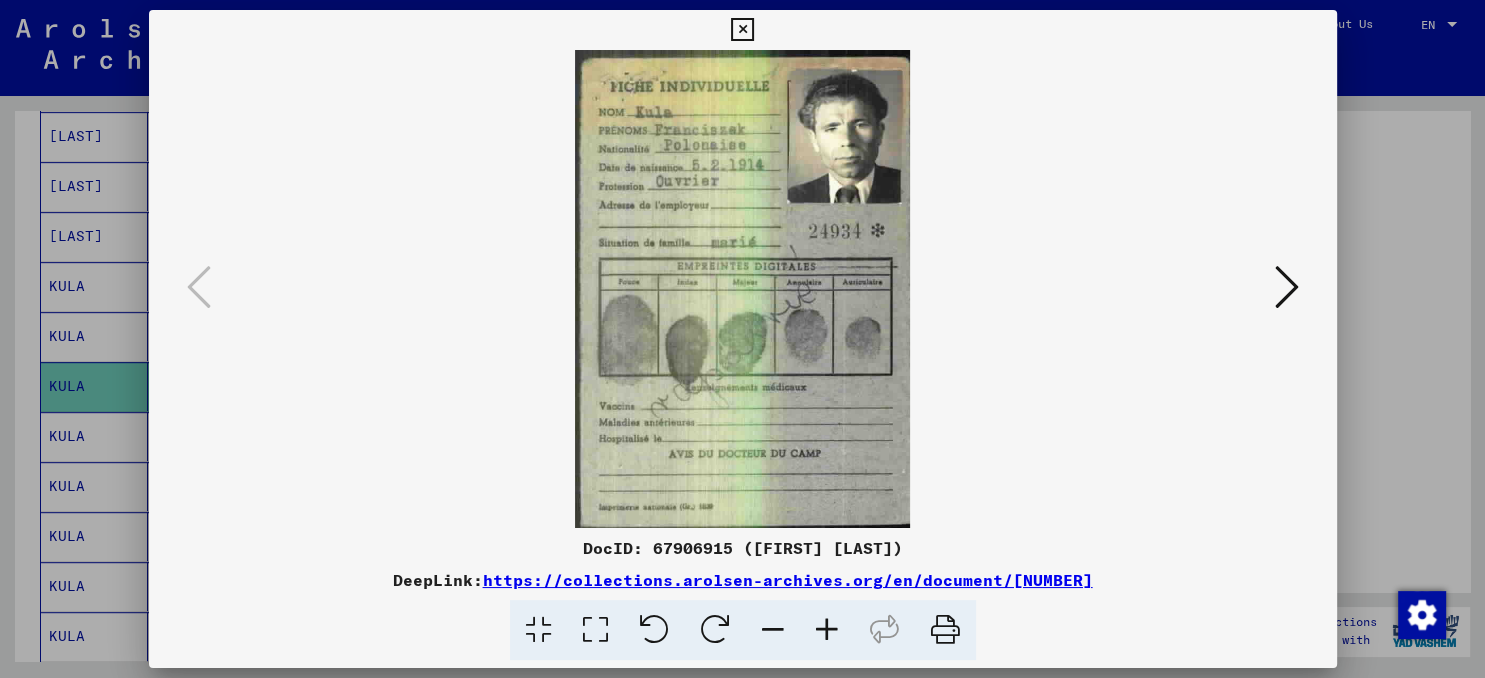 click at bounding box center (742, 30) 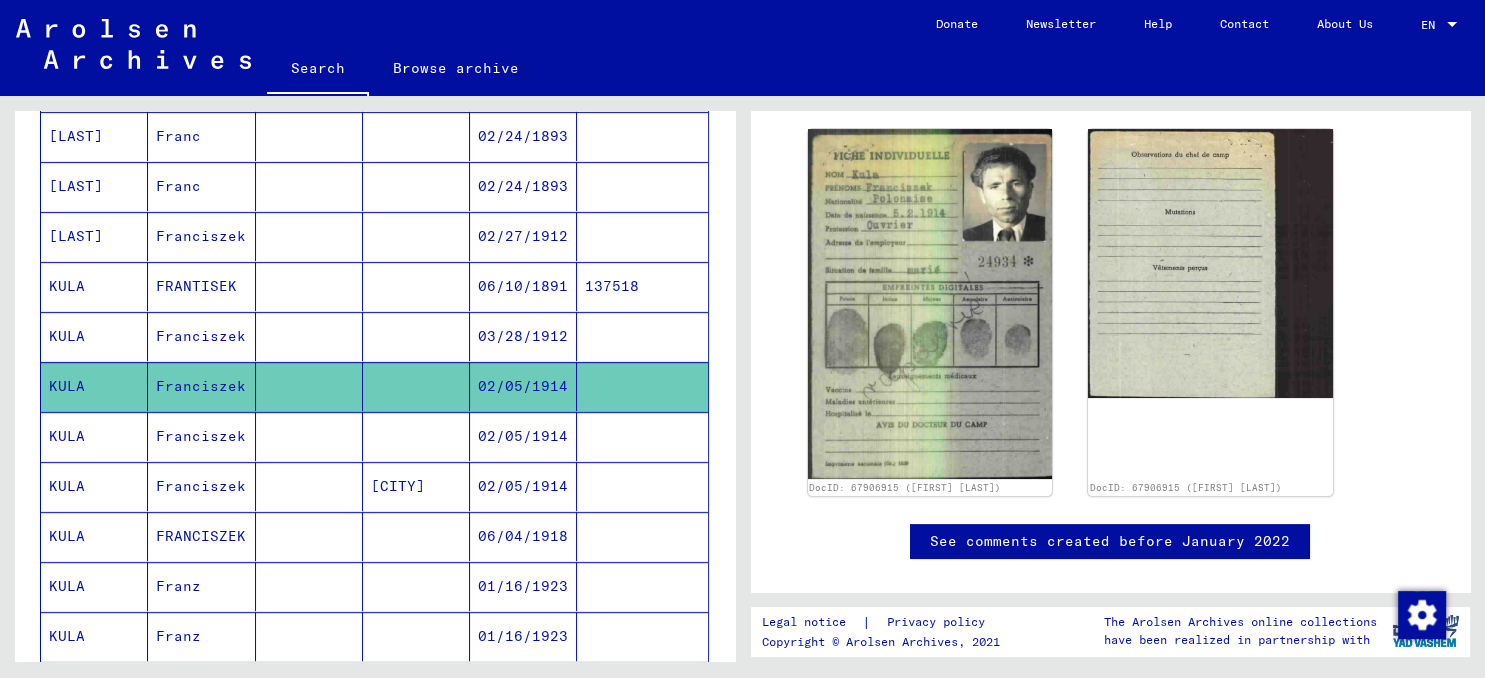click on "Franciszek" at bounding box center [201, 486] 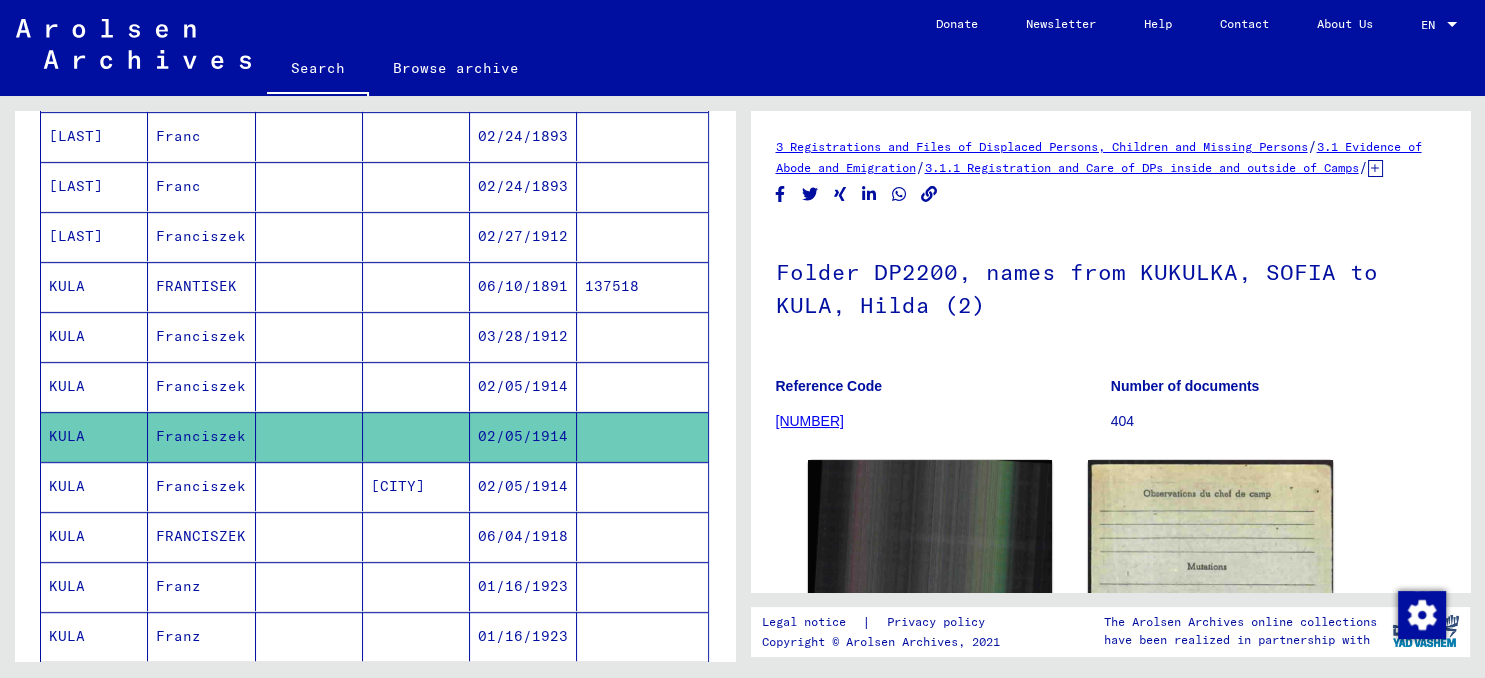 scroll, scrollTop: 1214, scrollLeft: 0, axis: vertical 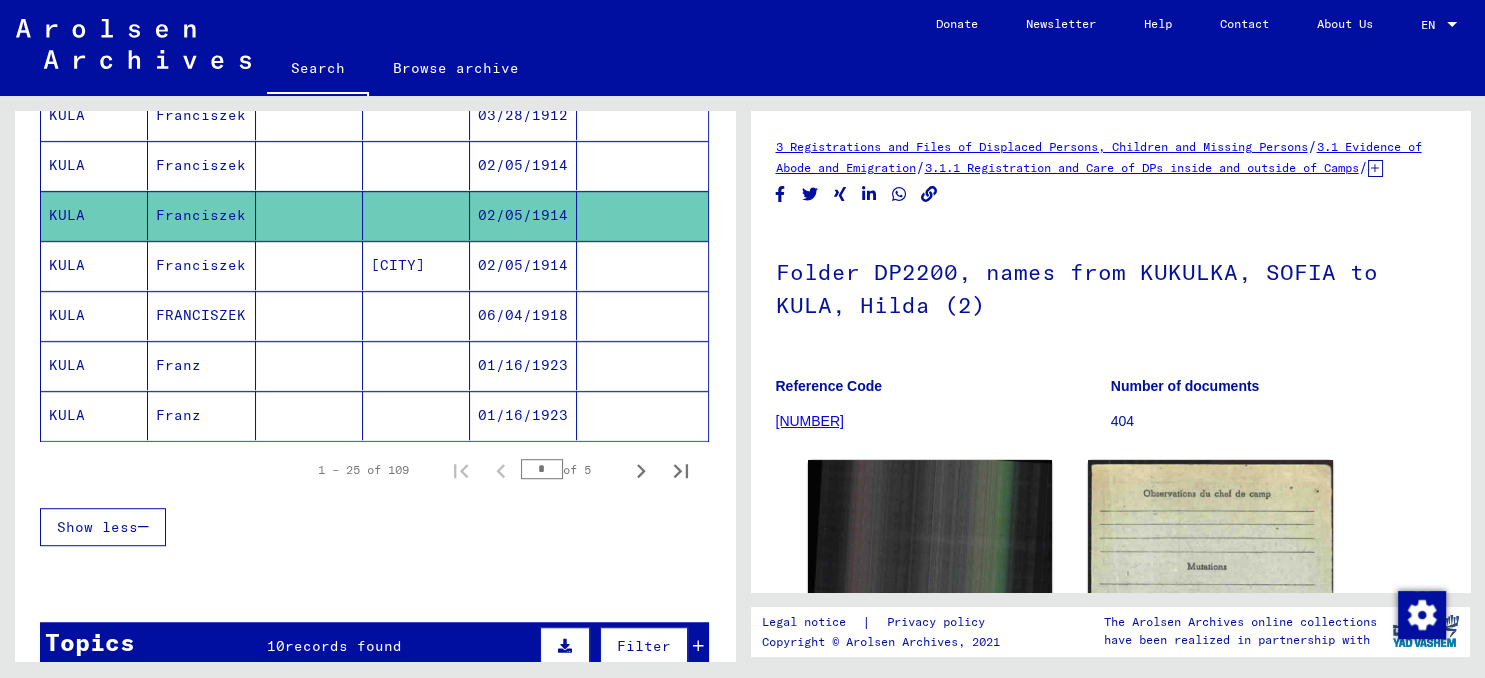 click on "Franciszek" at bounding box center (201, 315) 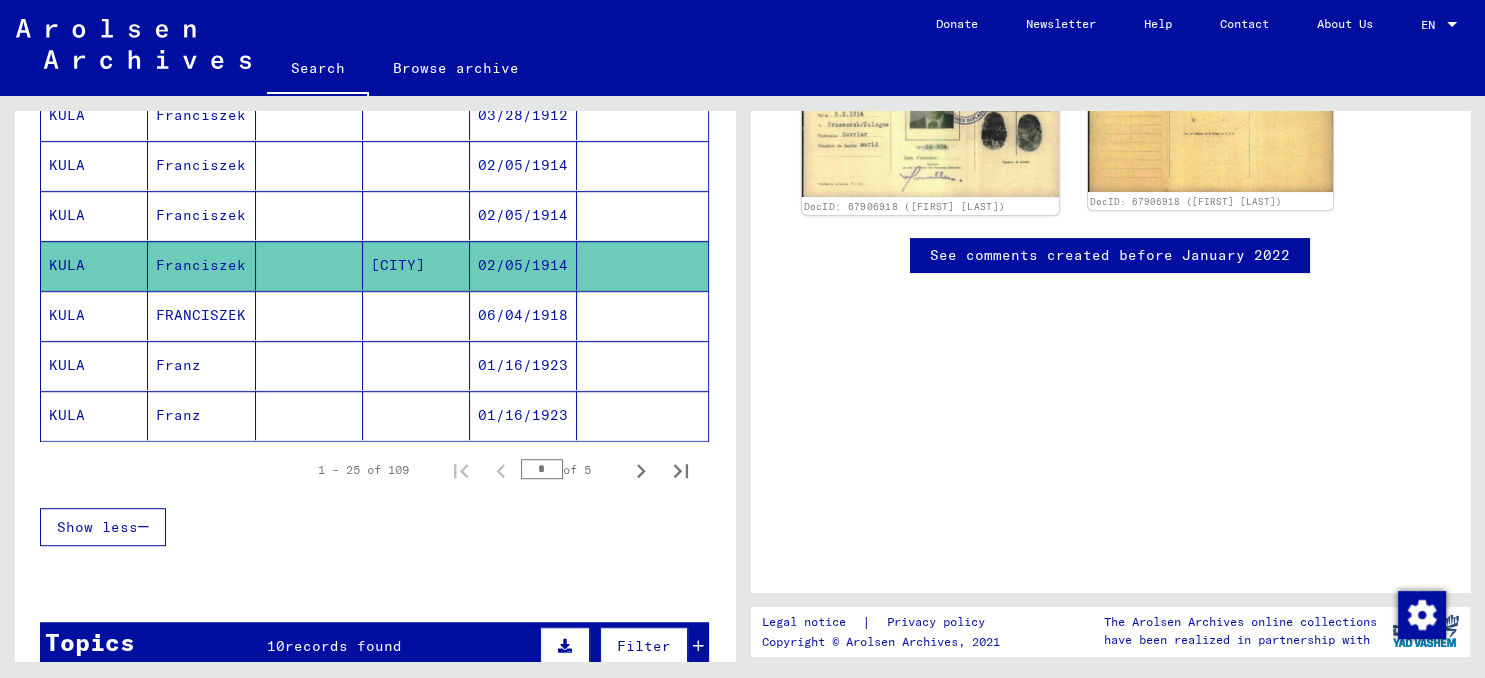 scroll, scrollTop: 331, scrollLeft: 0, axis: vertical 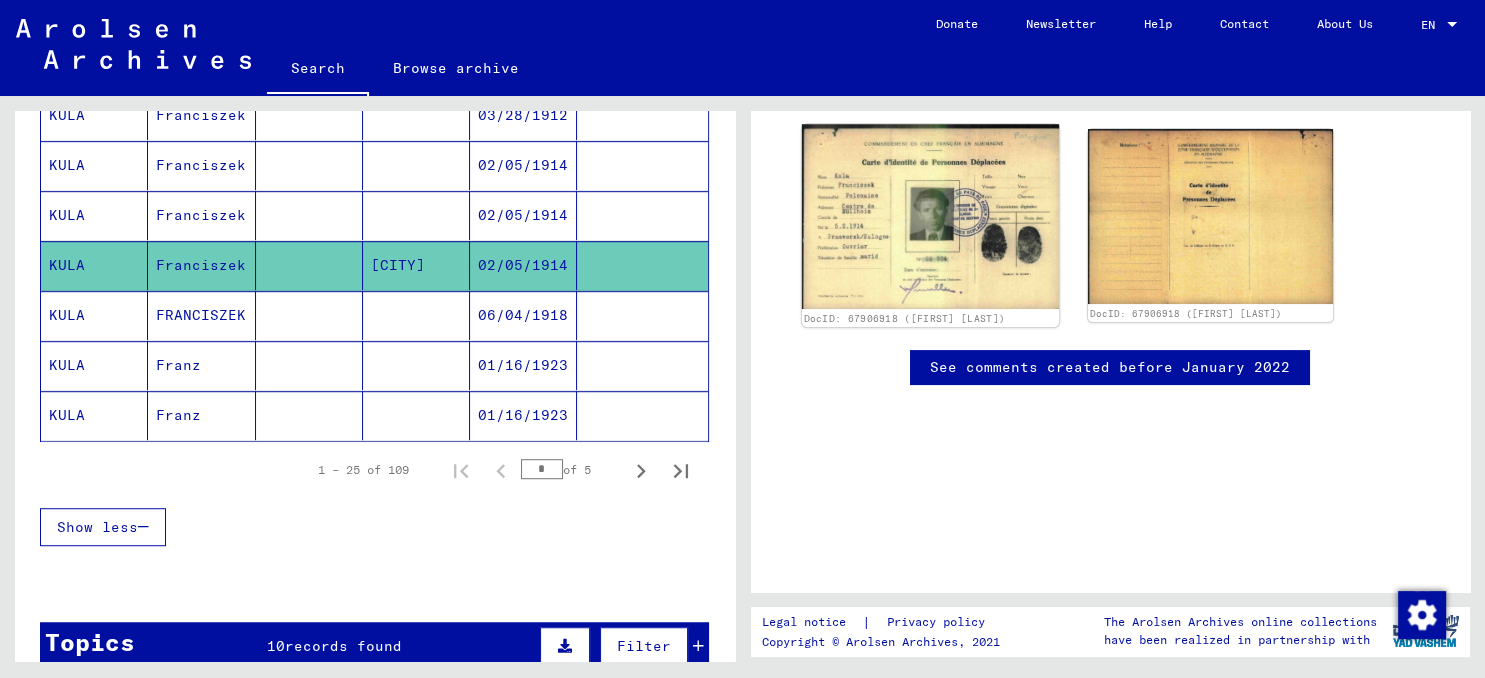 click 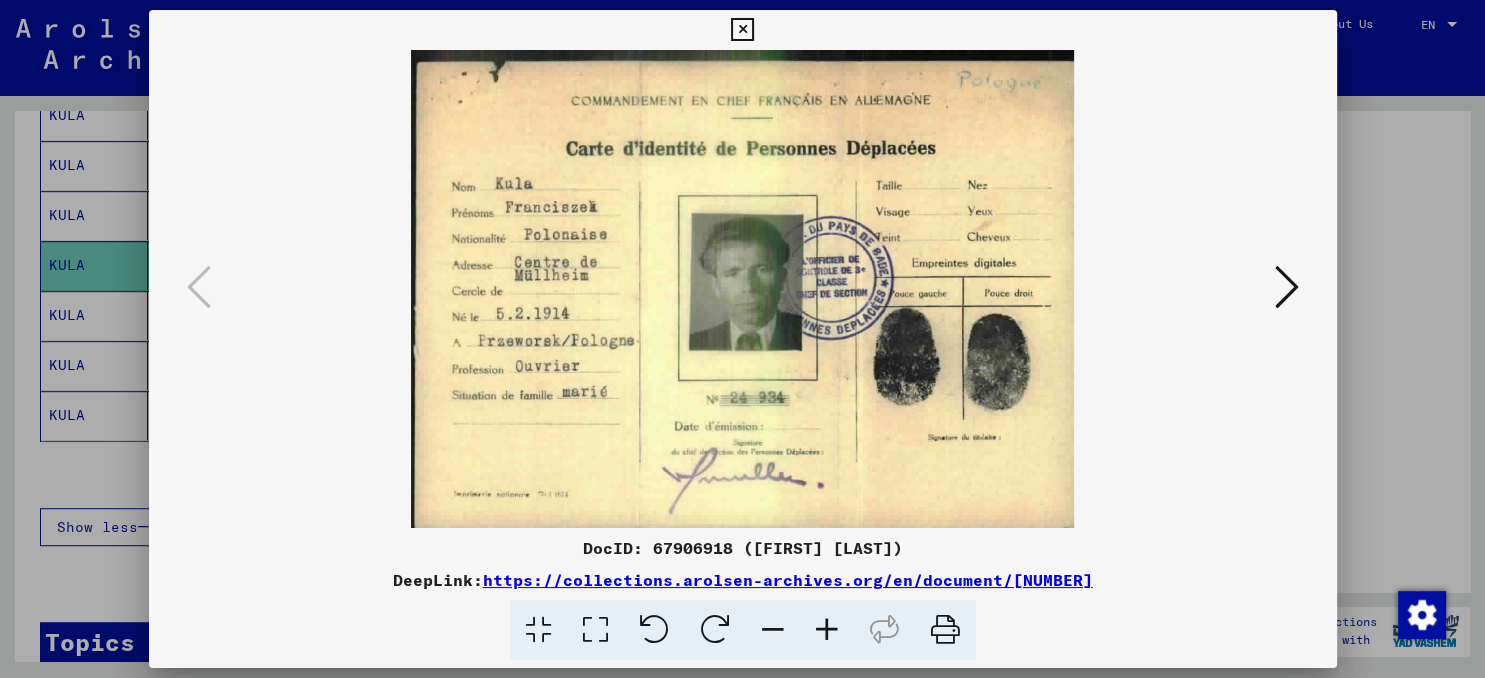 drag, startPoint x: 515, startPoint y: 368, endPoint x: 589, endPoint y: 371, distance: 74.06078 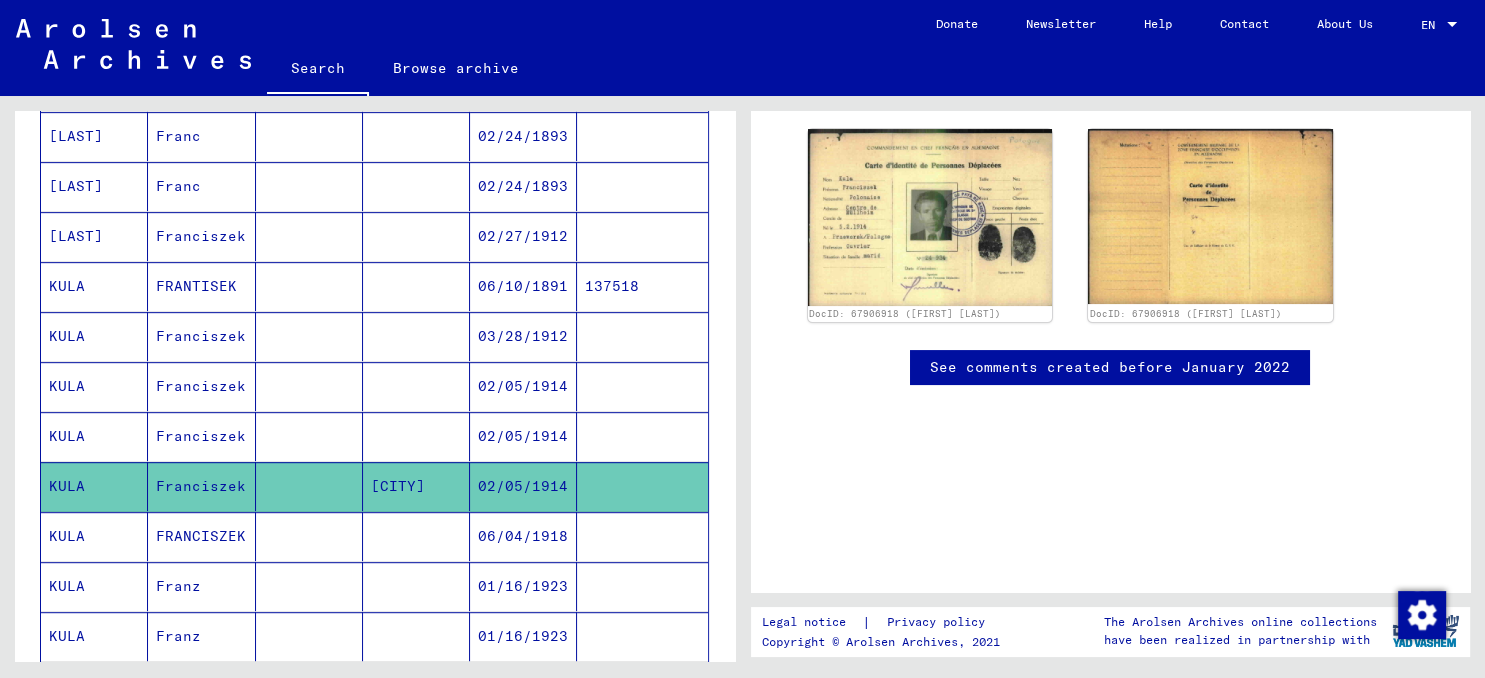 scroll, scrollTop: 1104, scrollLeft: 0, axis: vertical 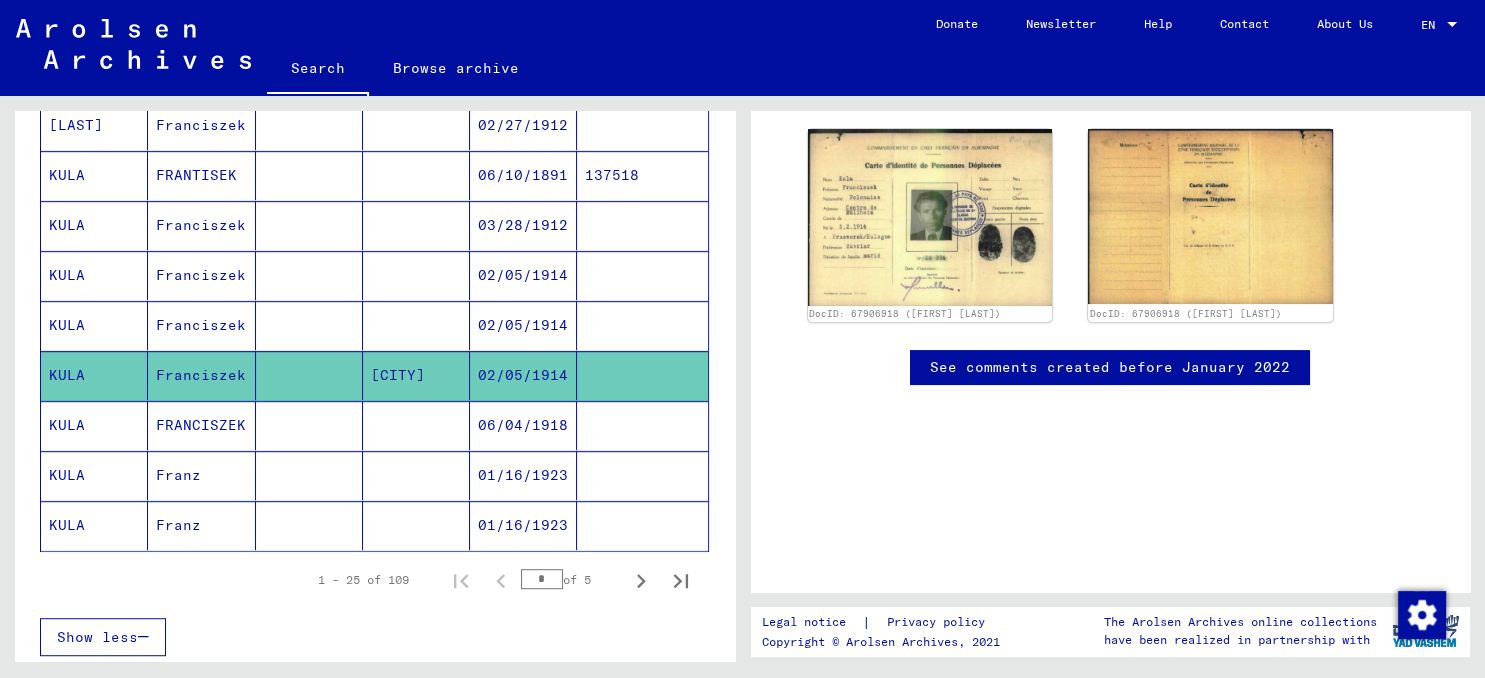 click on "FRANCISZEK" at bounding box center [201, 475] 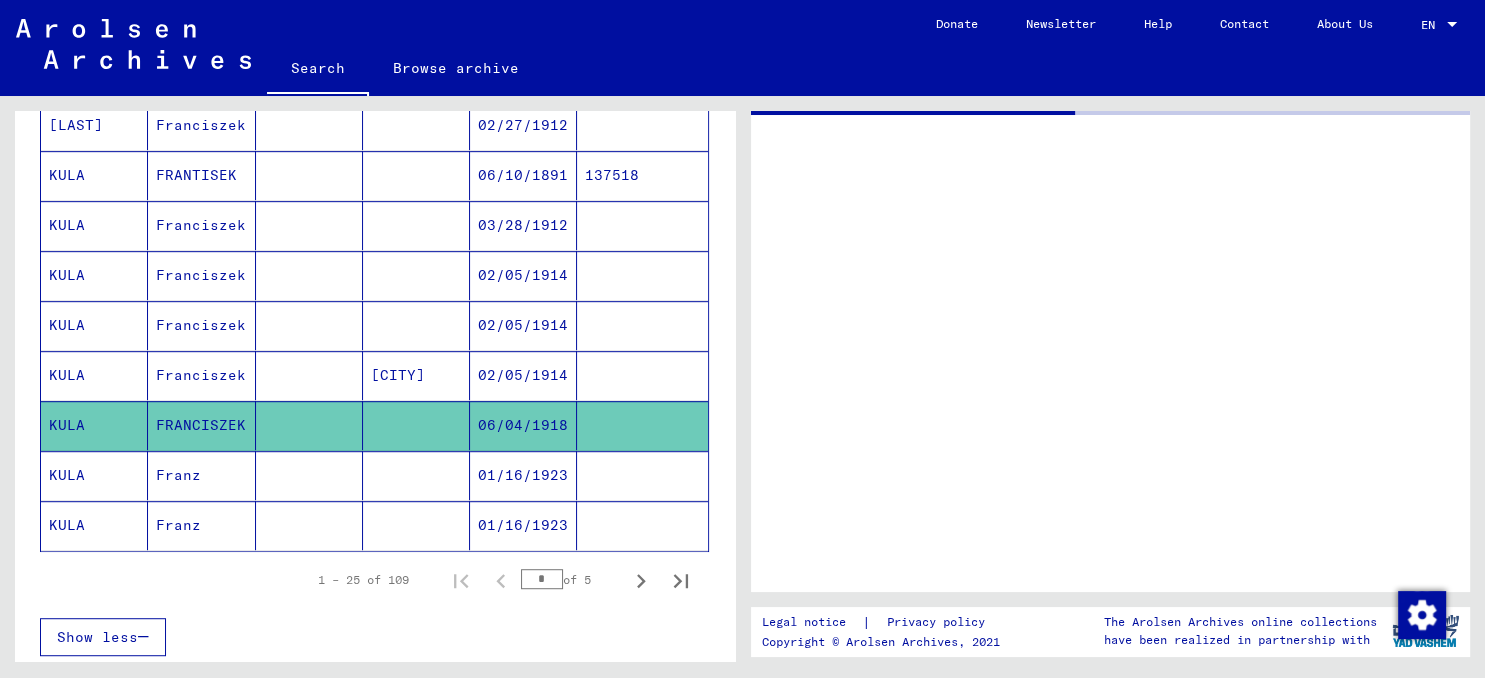 scroll, scrollTop: 0, scrollLeft: 0, axis: both 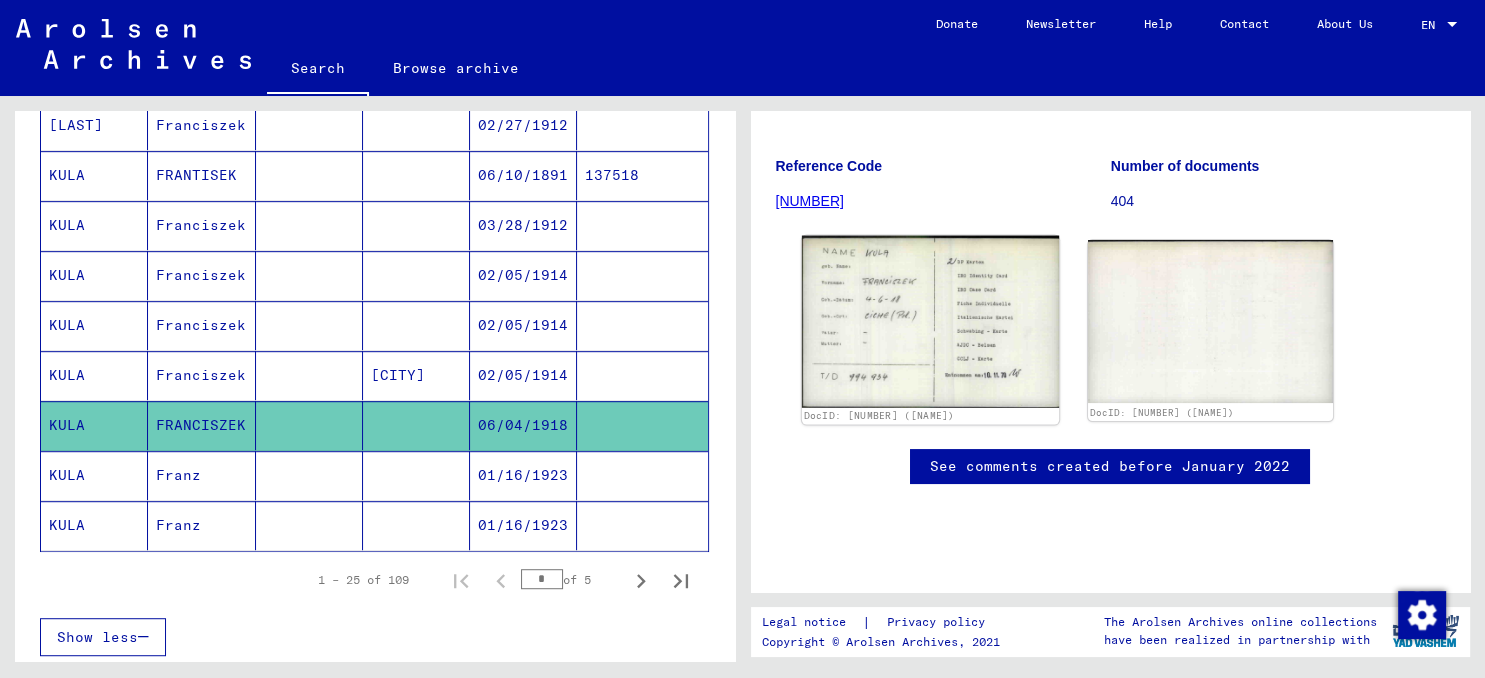 click 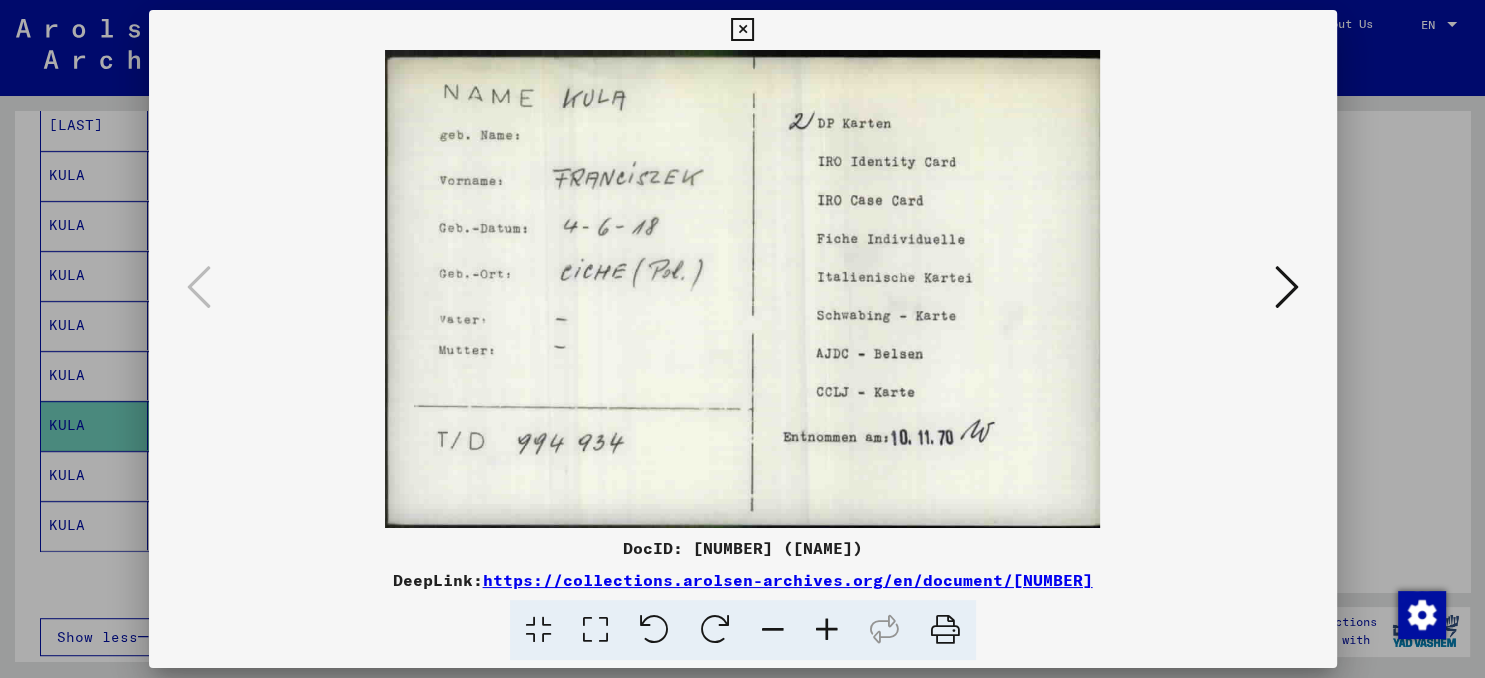 click at bounding box center (1287, 287) 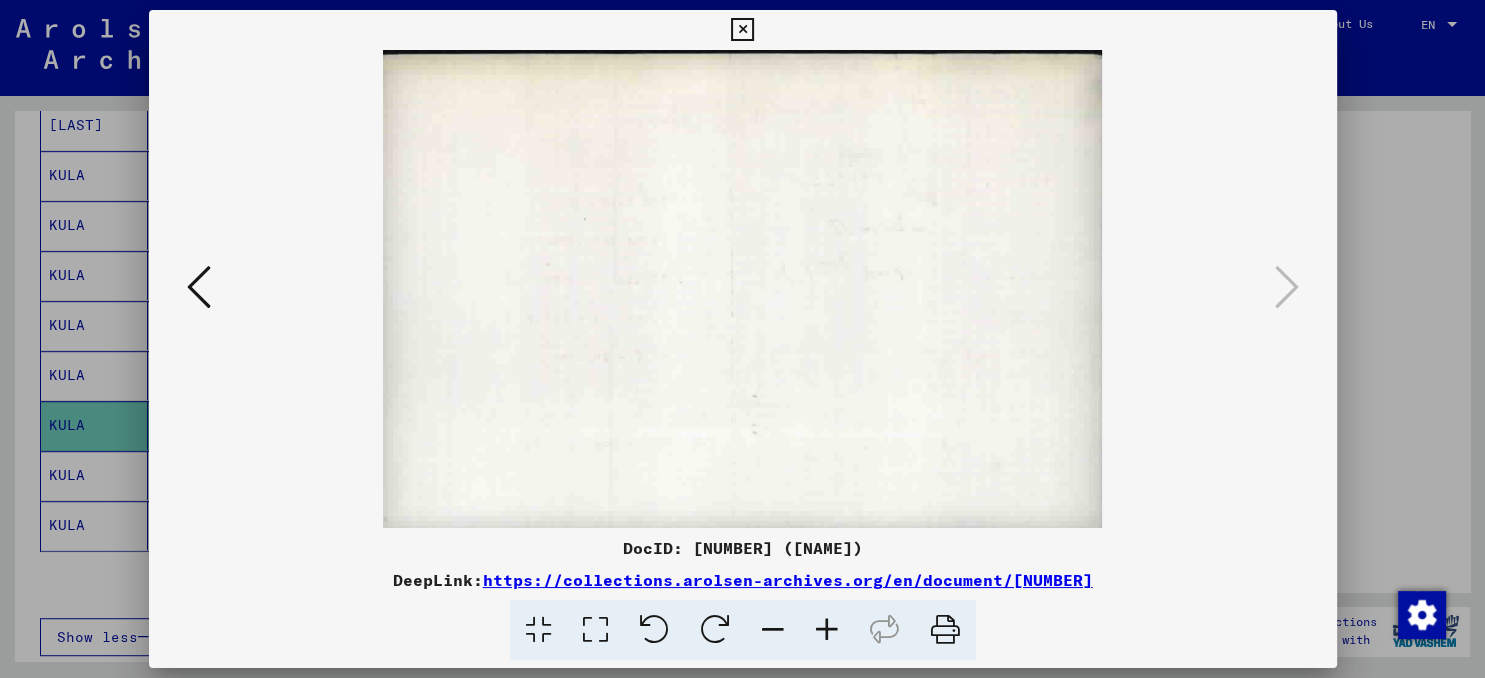 click at bounding box center (199, 287) 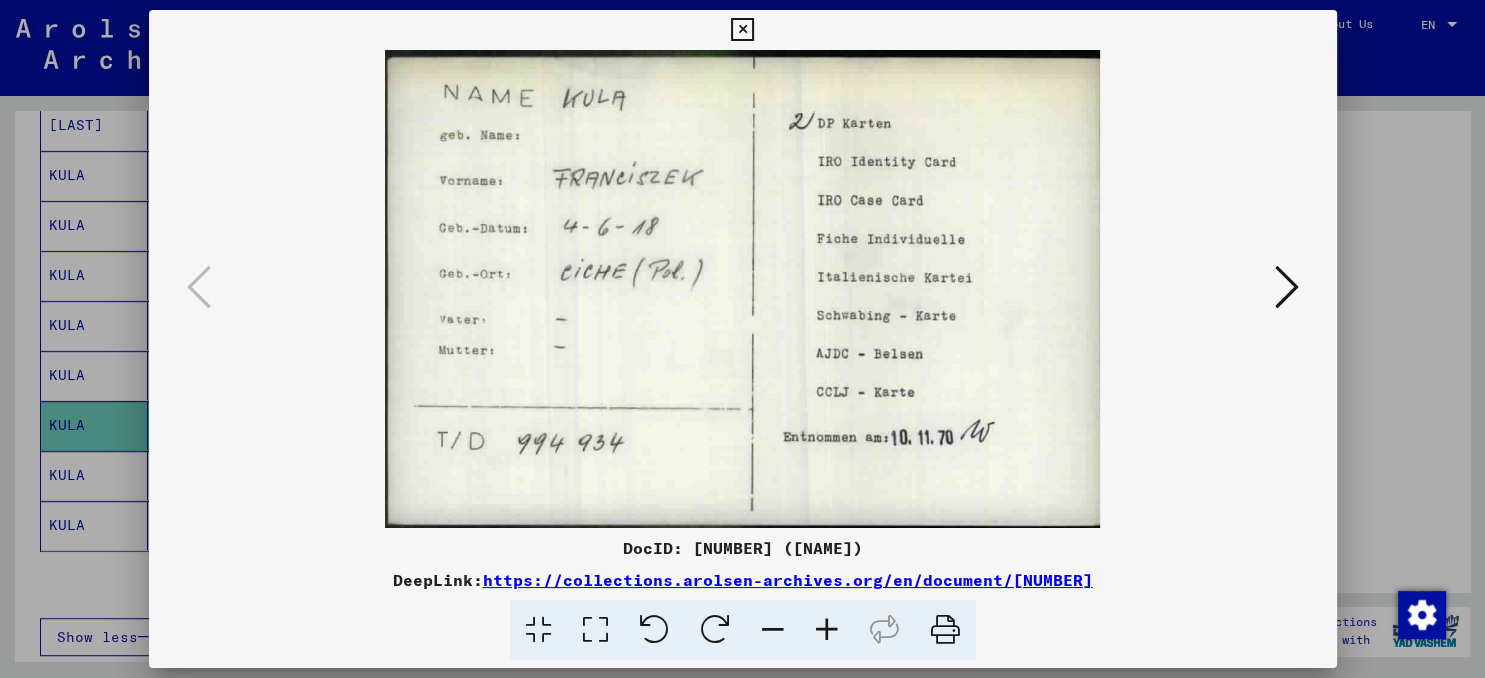 click at bounding box center (742, 30) 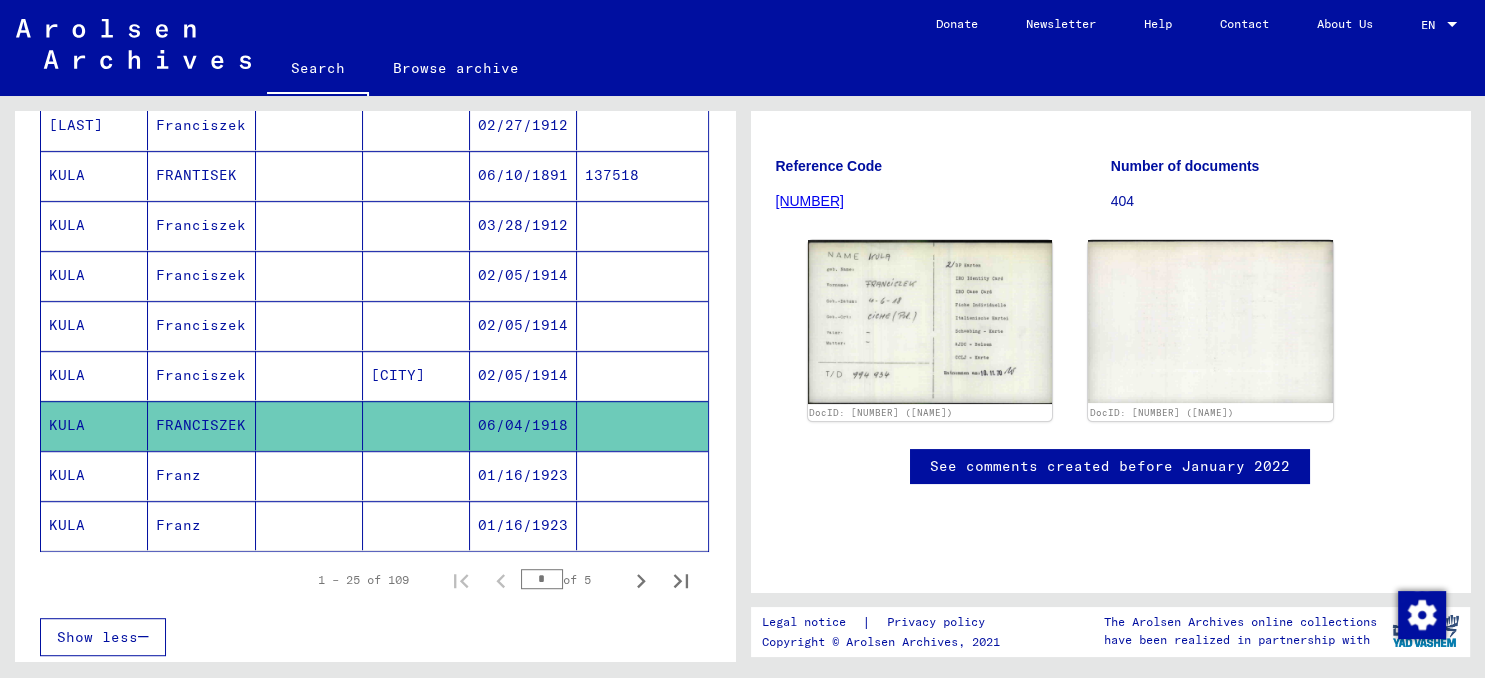 scroll, scrollTop: 1214, scrollLeft: 0, axis: vertical 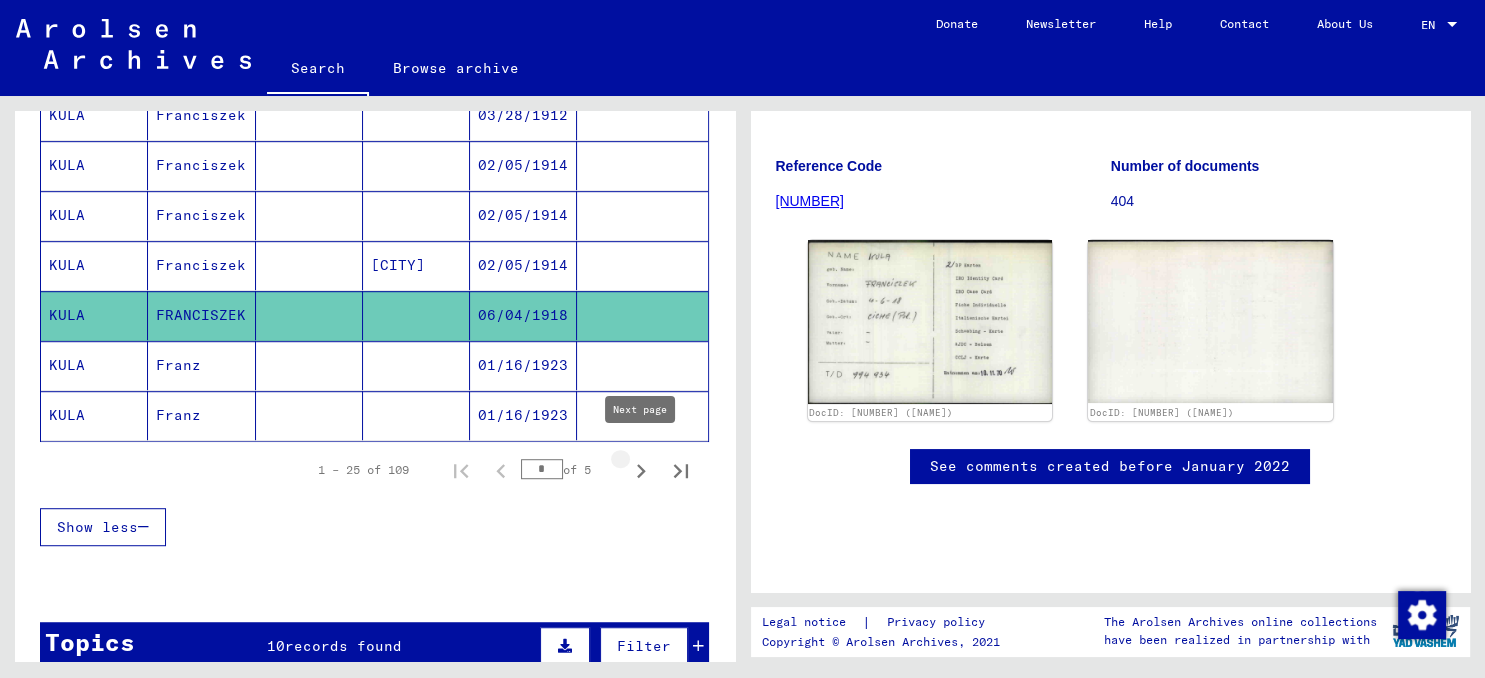 click 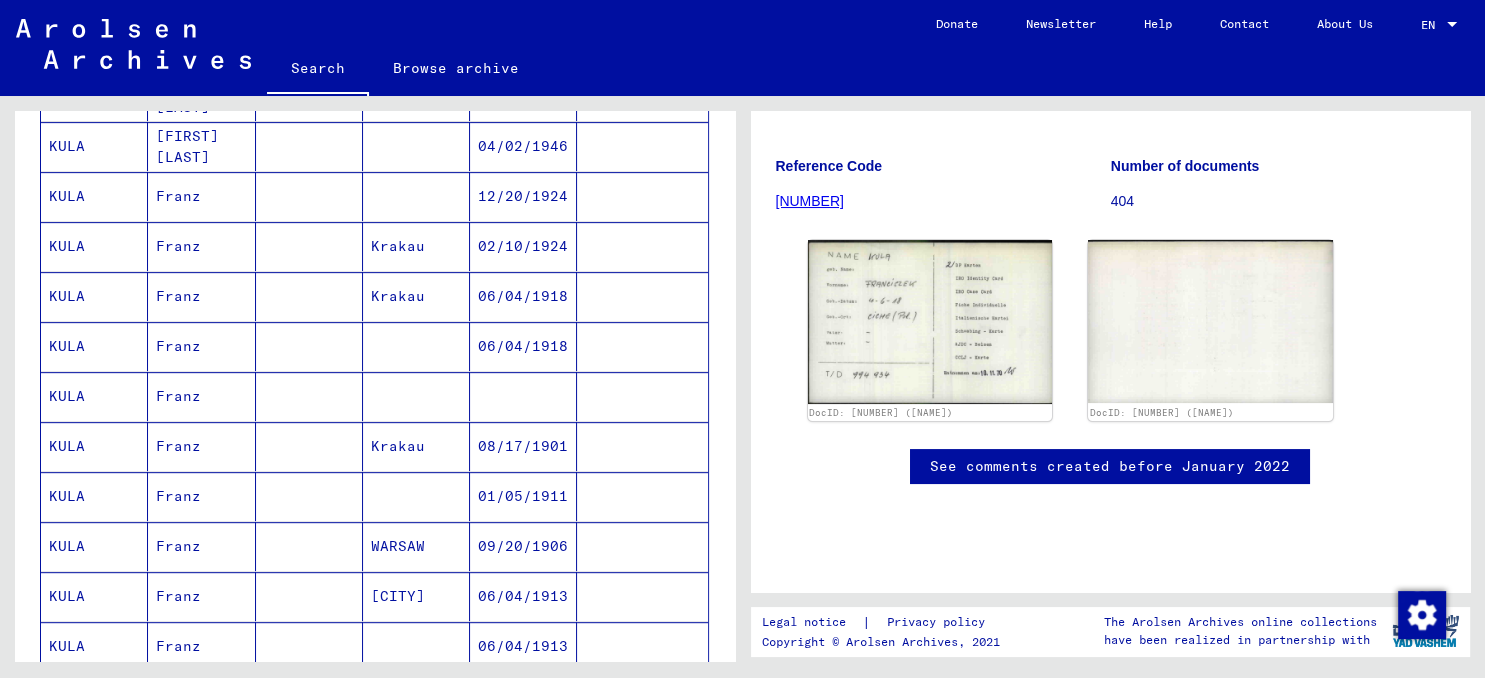 scroll, scrollTop: 1324, scrollLeft: 0, axis: vertical 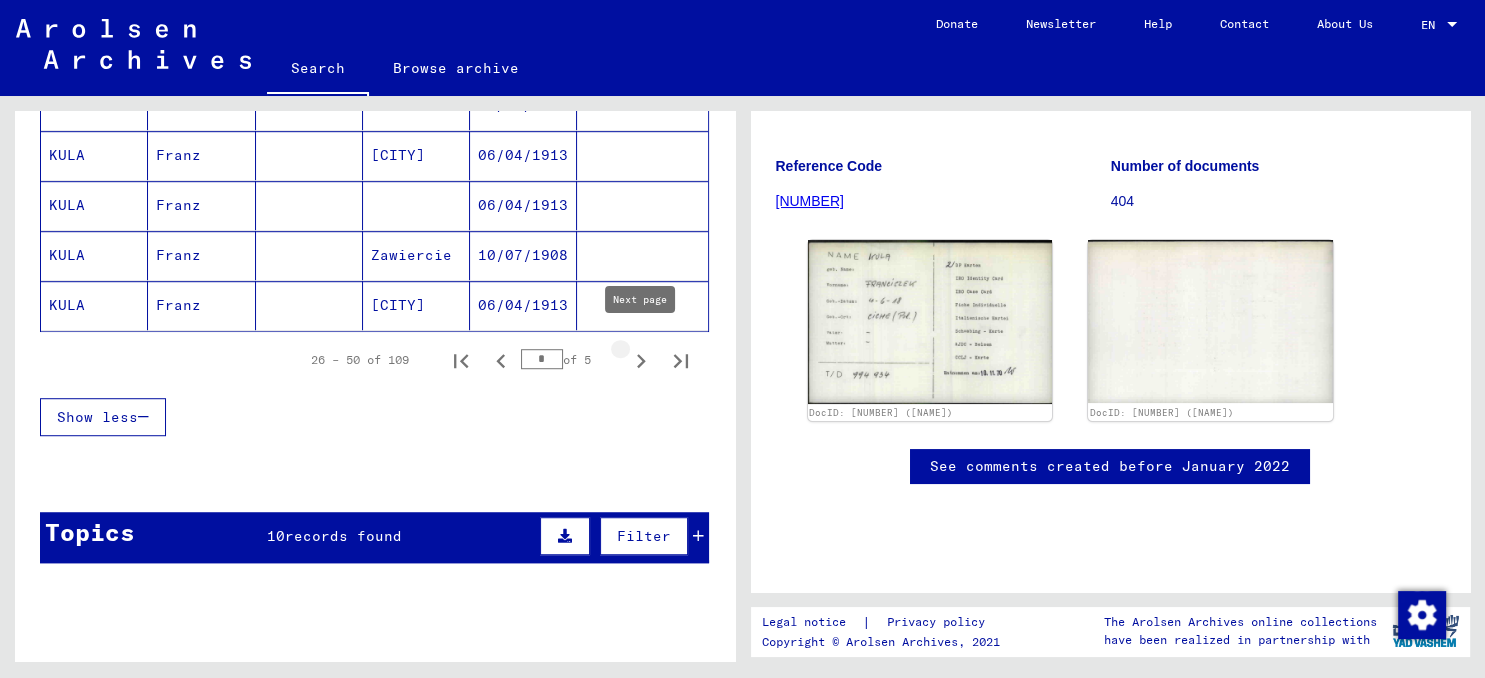 click 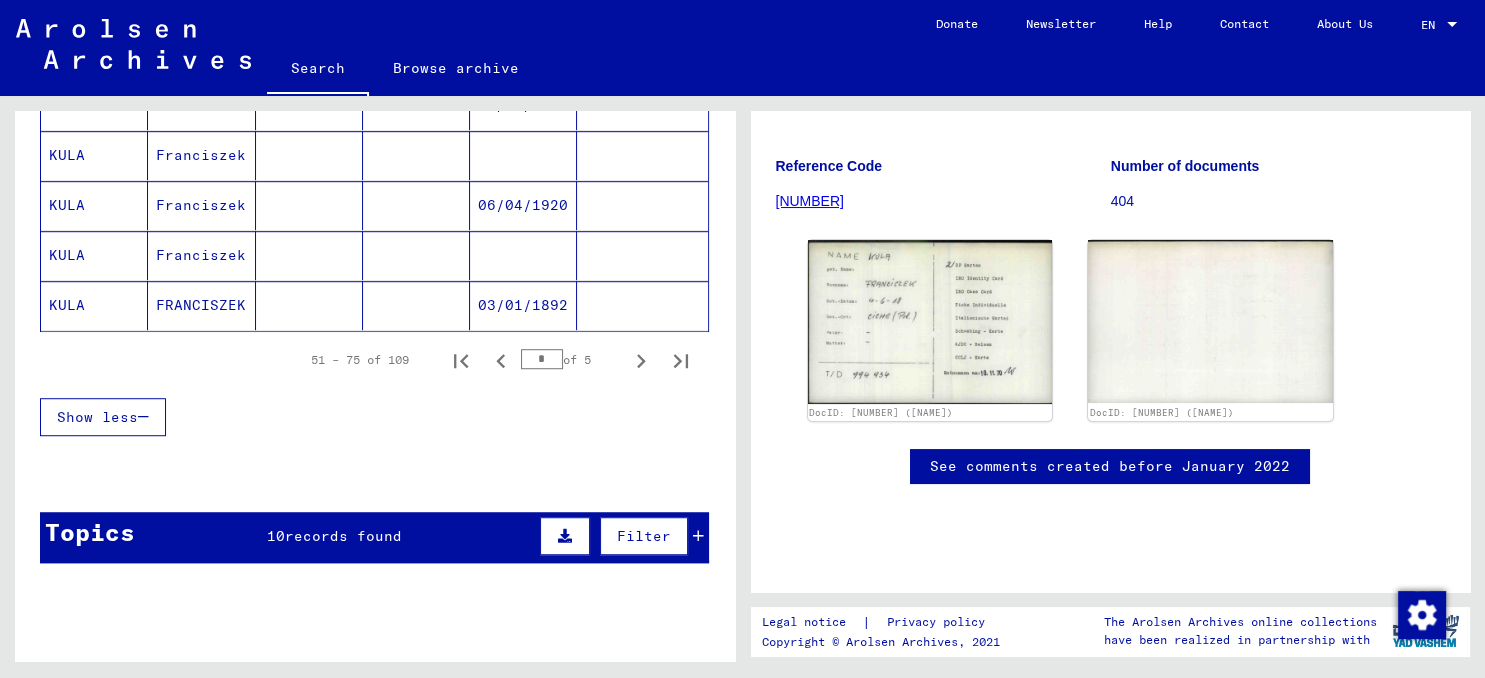 scroll, scrollTop: 1214, scrollLeft: 0, axis: vertical 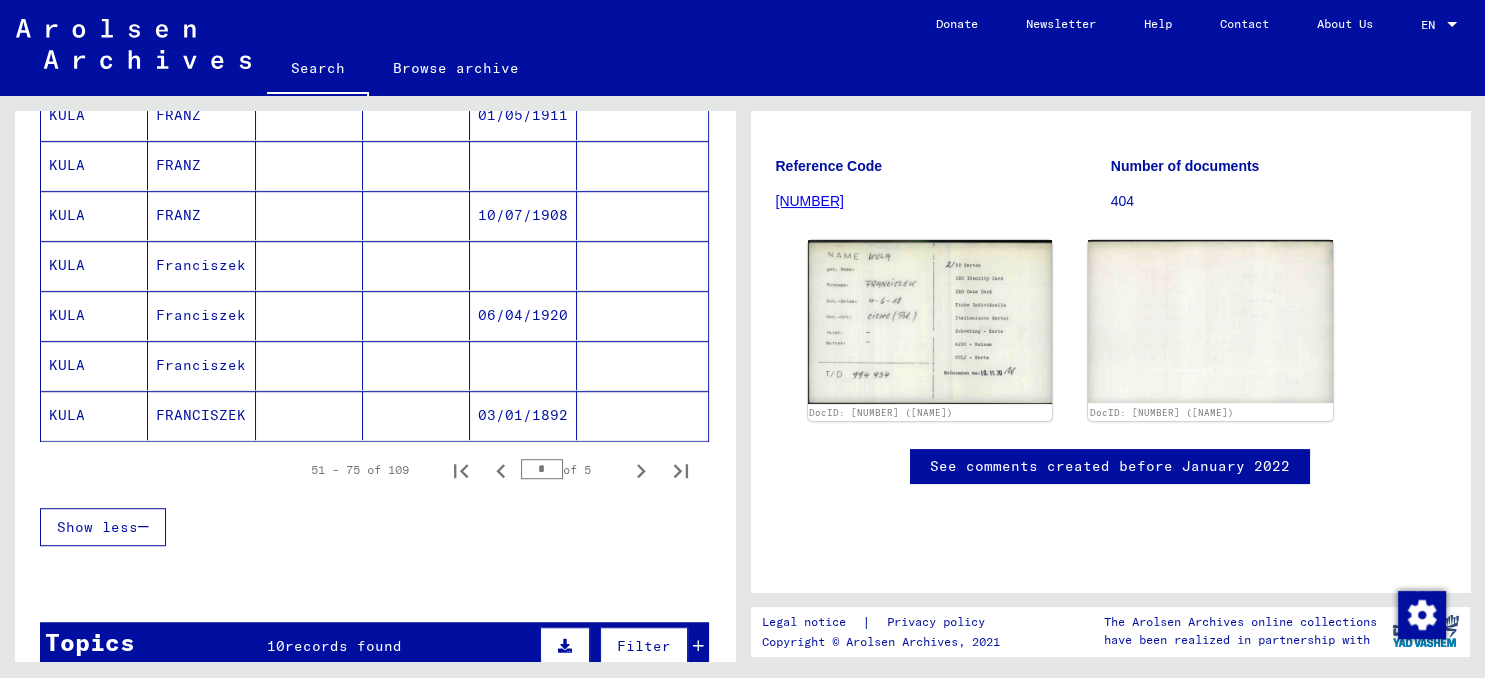 click on "Franciszek" at bounding box center (201, 365) 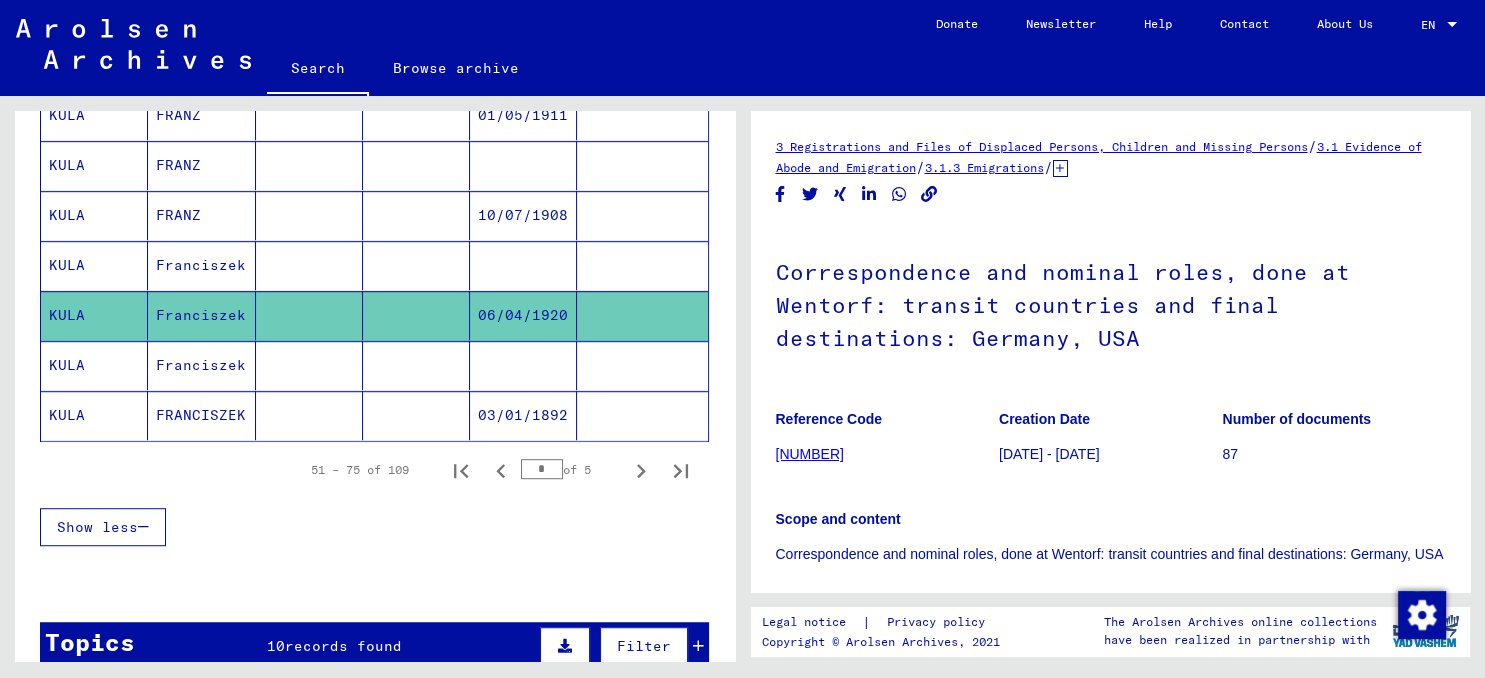 click on "Franciszek" at bounding box center (201, 415) 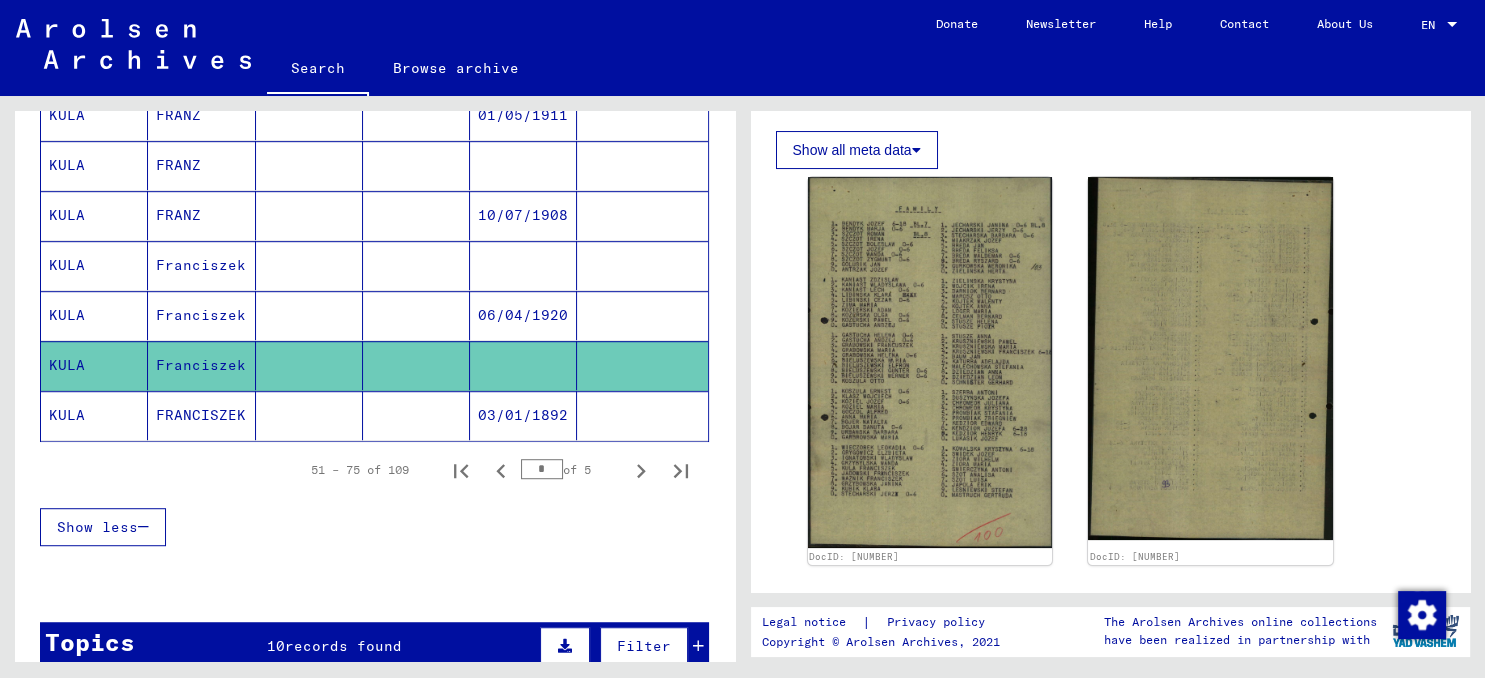 scroll, scrollTop: 552, scrollLeft: 0, axis: vertical 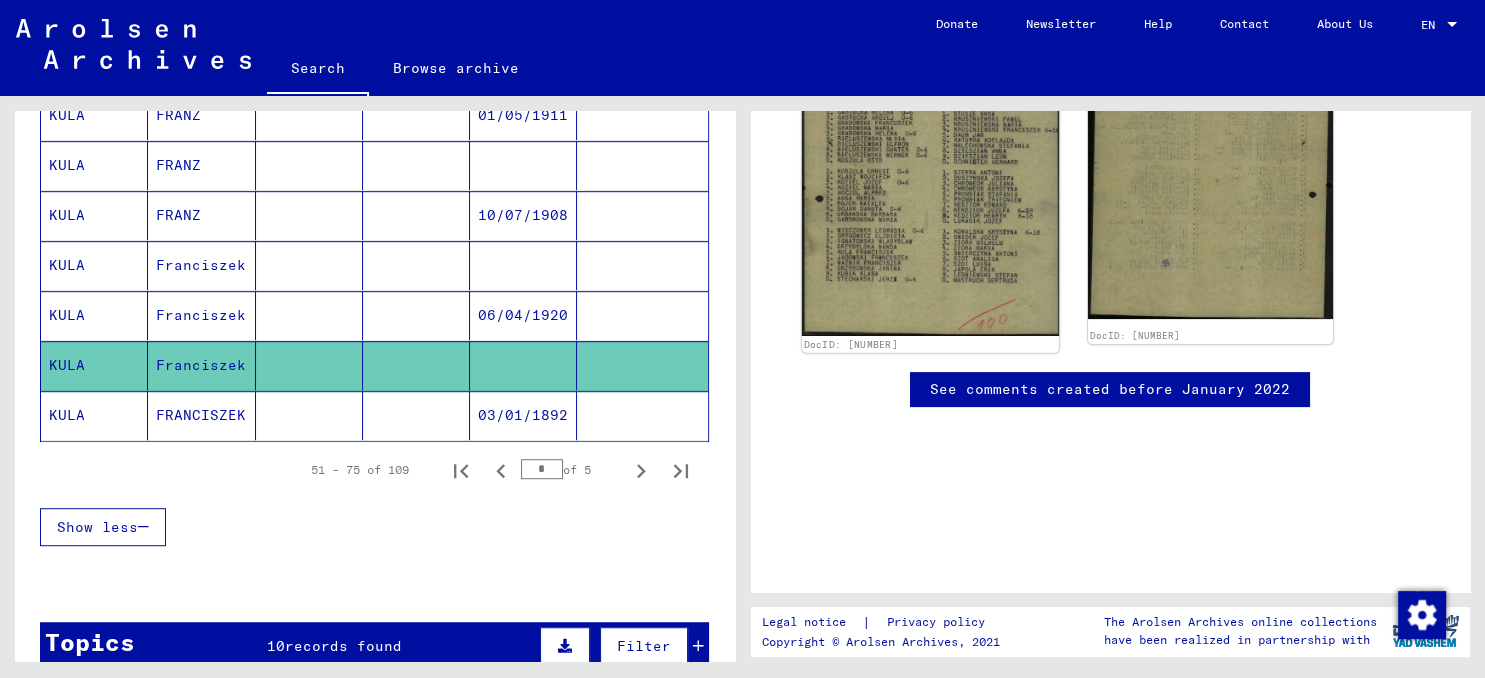 click 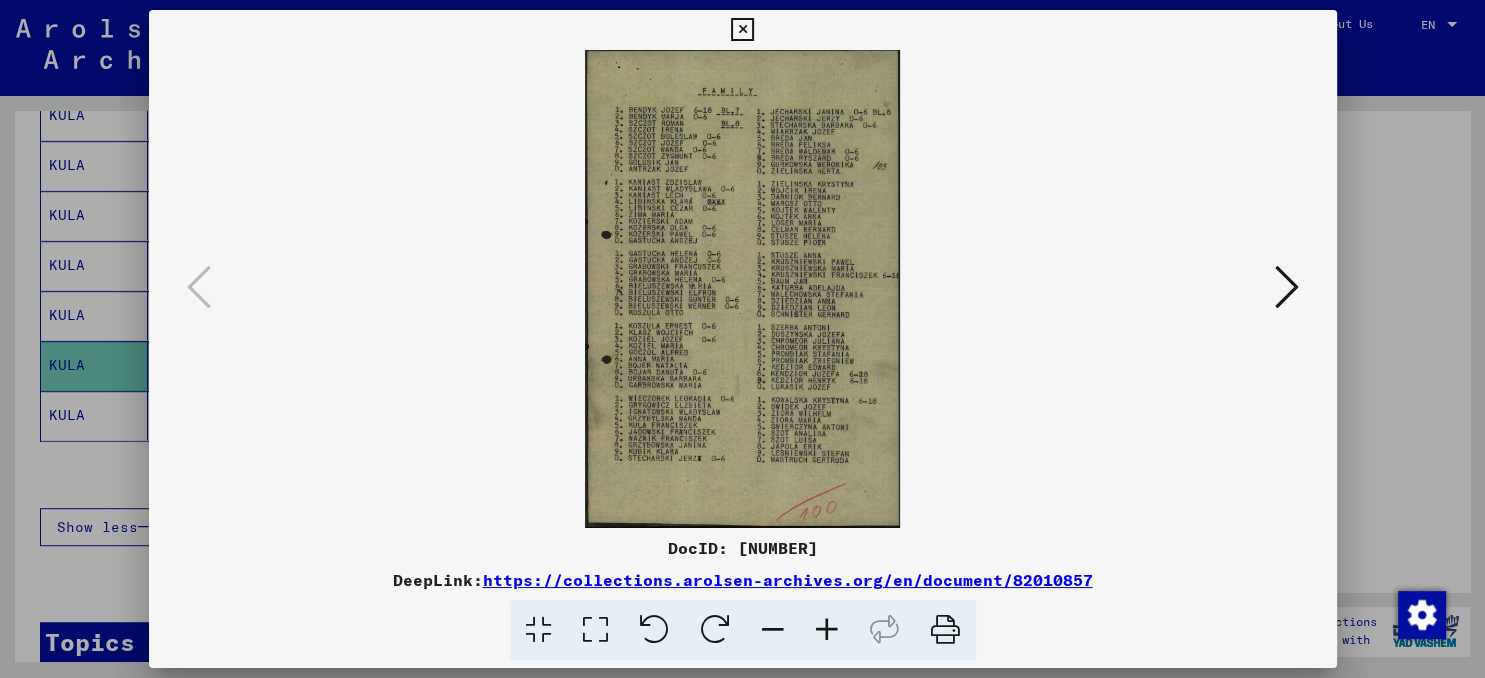 click at bounding box center [1287, 288] 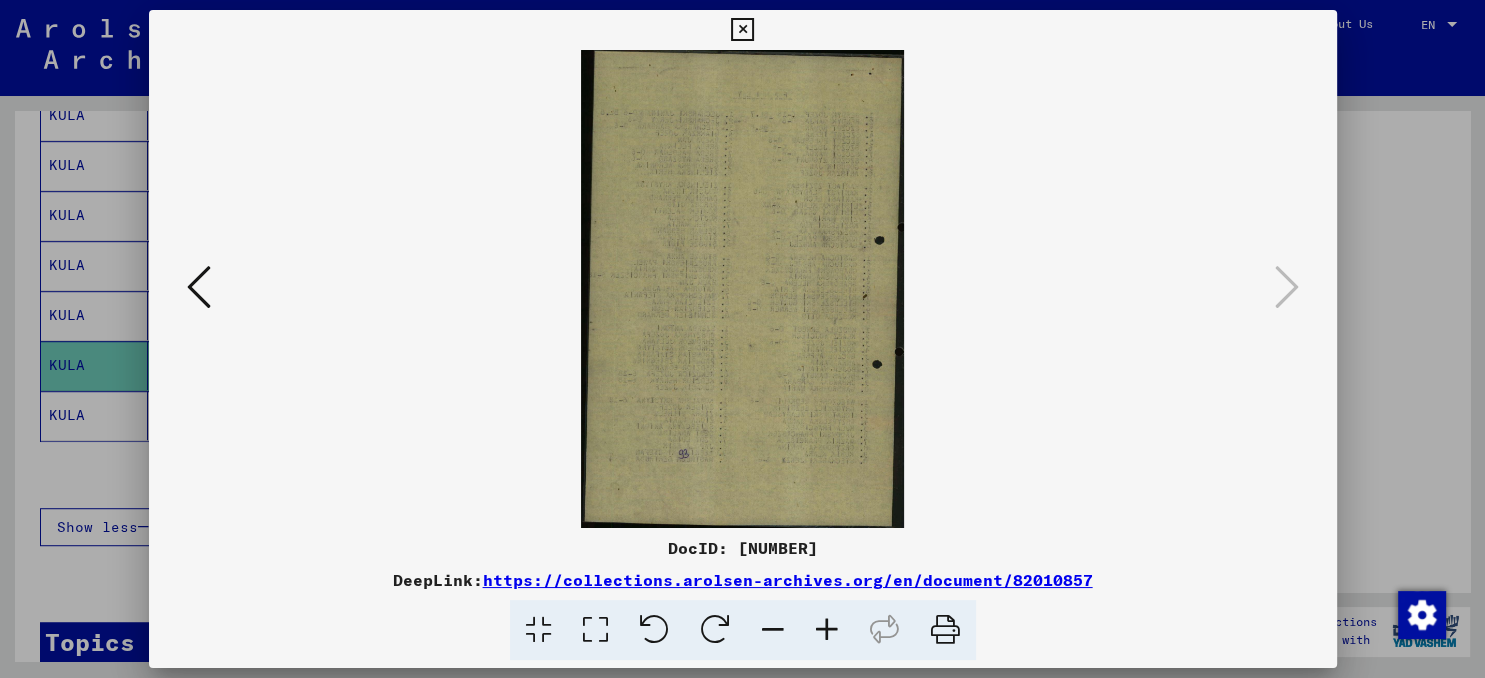 click at bounding box center (199, 287) 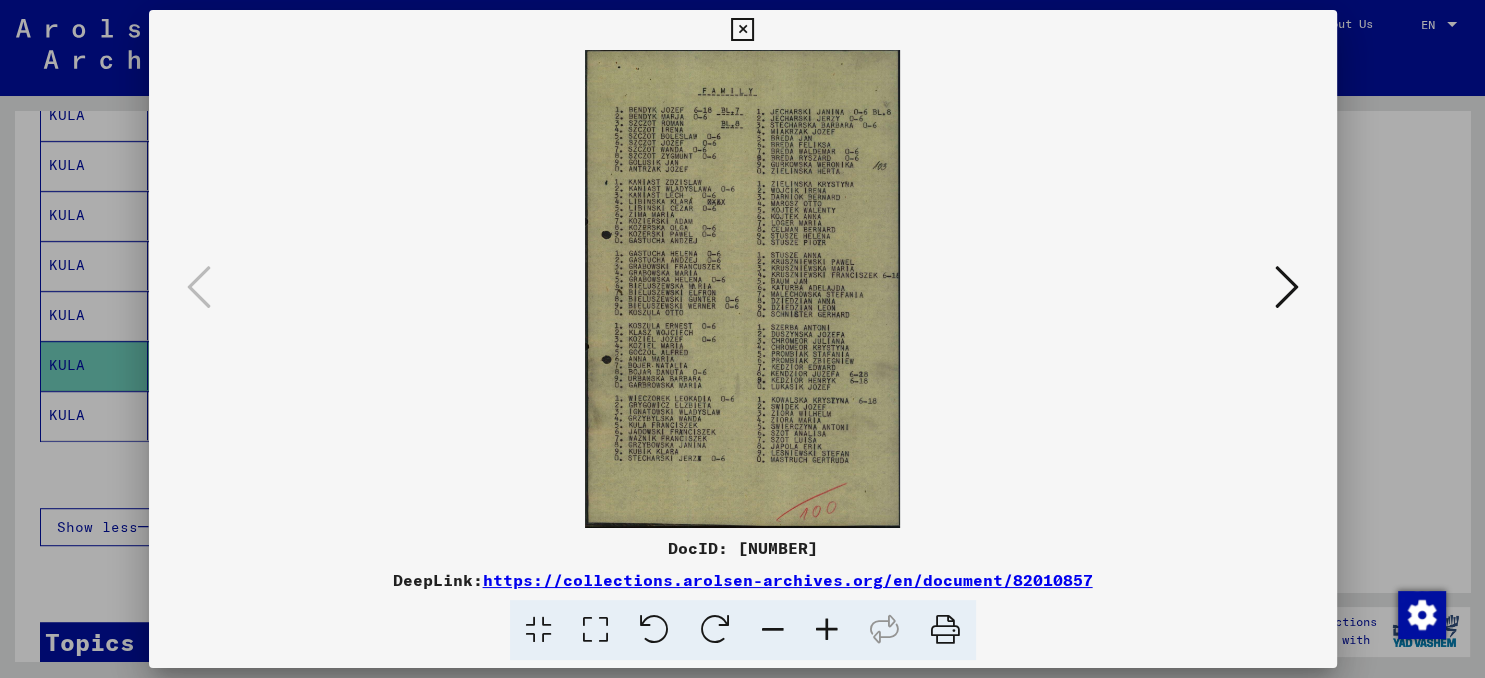 click at bounding box center [742, 30] 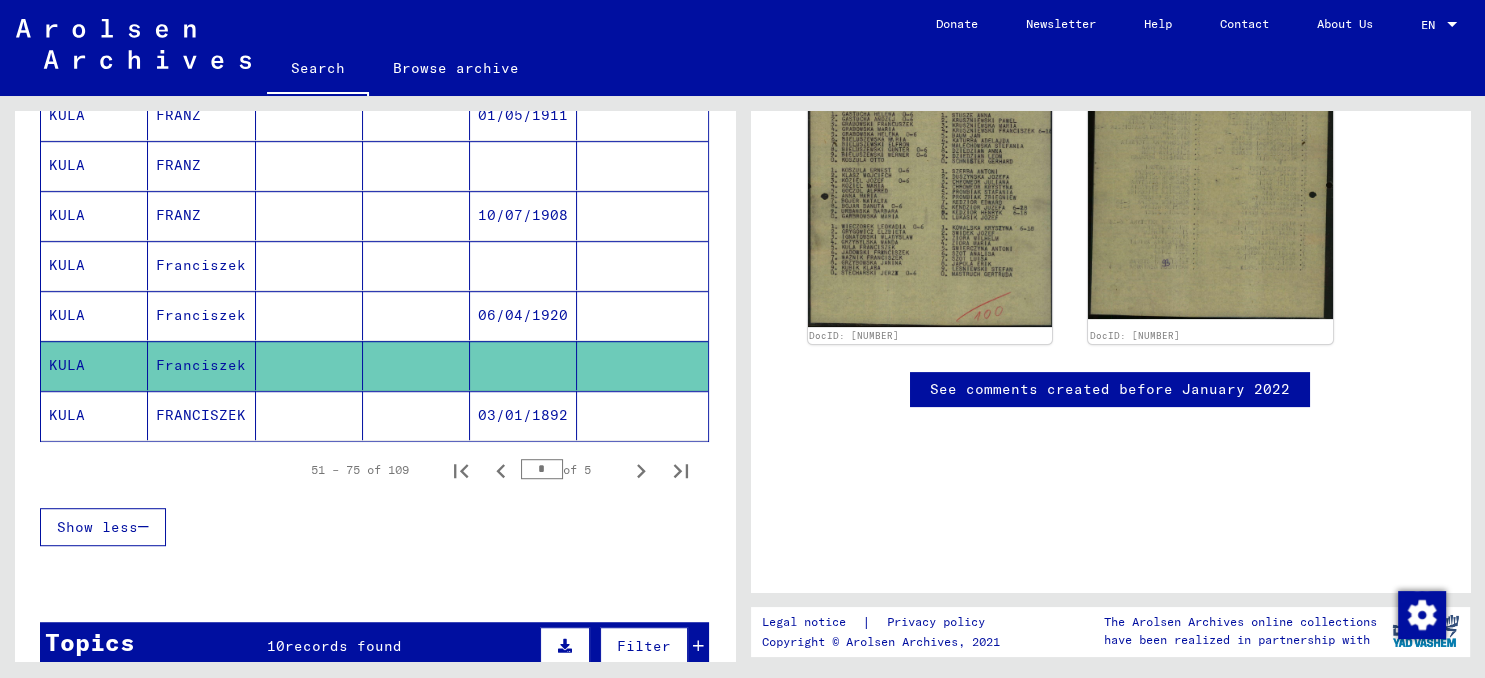 click on "FRANCISZEK" 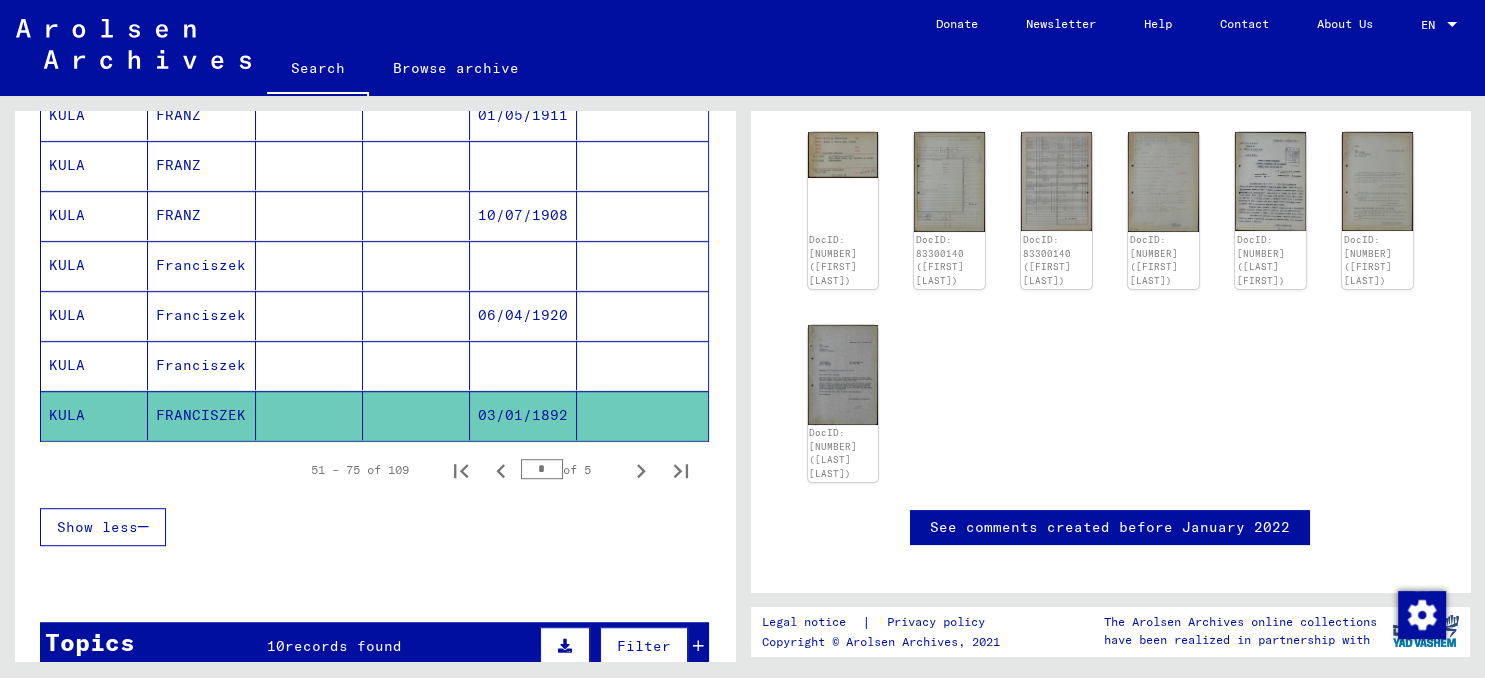 scroll, scrollTop: 0, scrollLeft: 0, axis: both 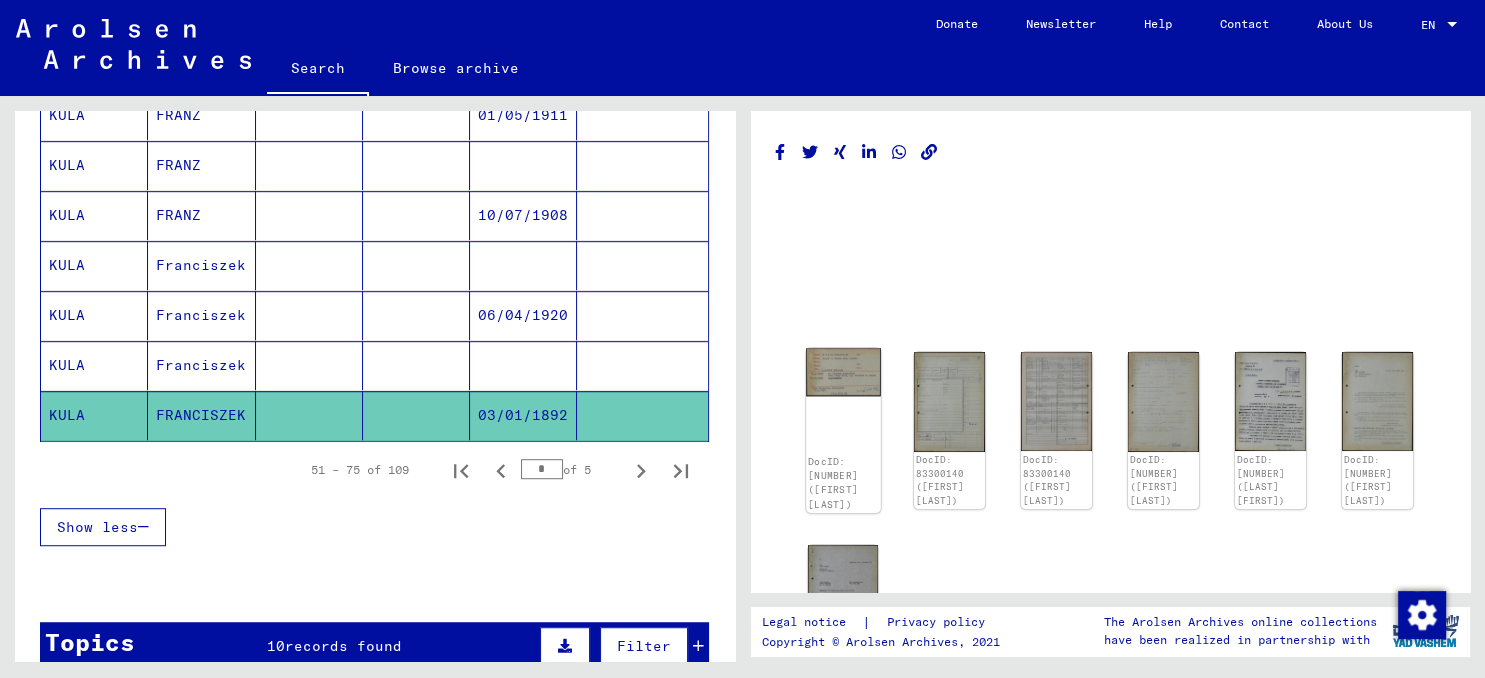 click on "DocID: [NUMBER] ([FIRST] [LAST])" 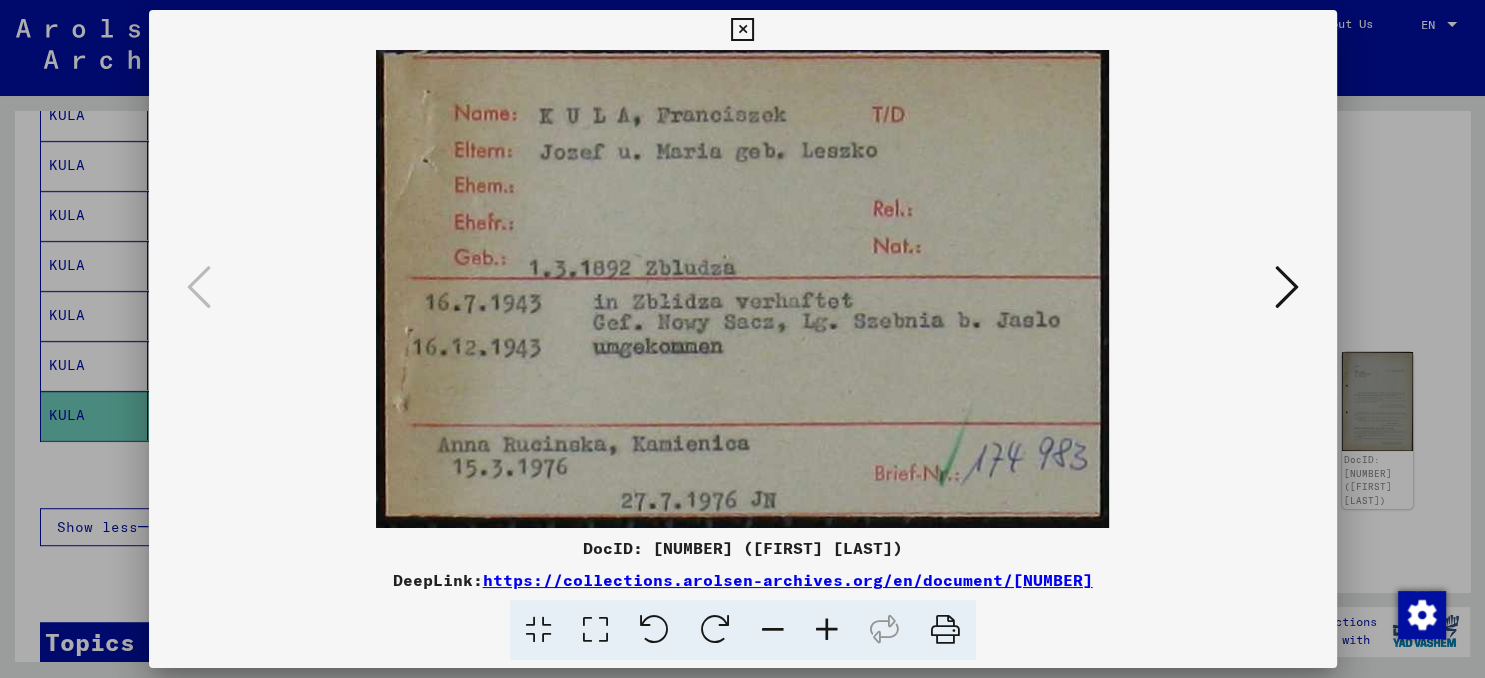 click at bounding box center [1287, 287] 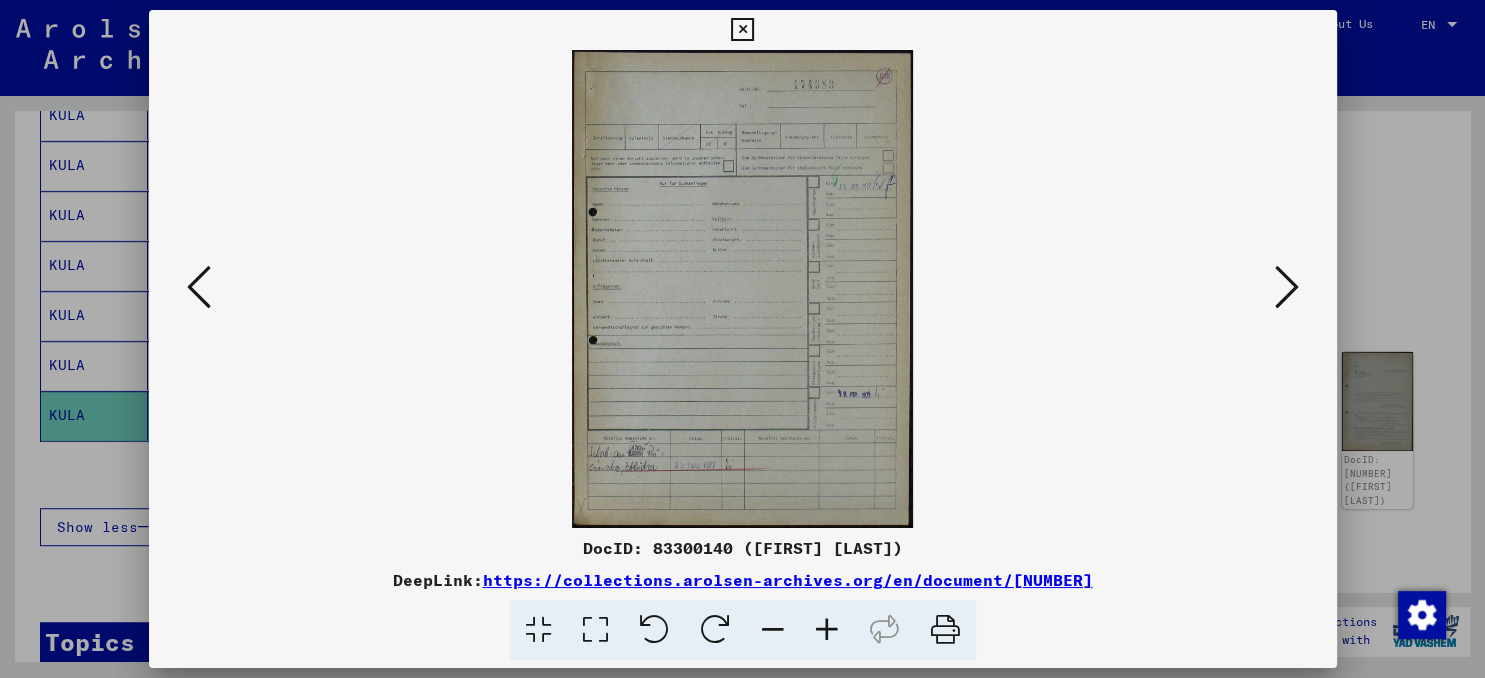 click at bounding box center [1287, 287] 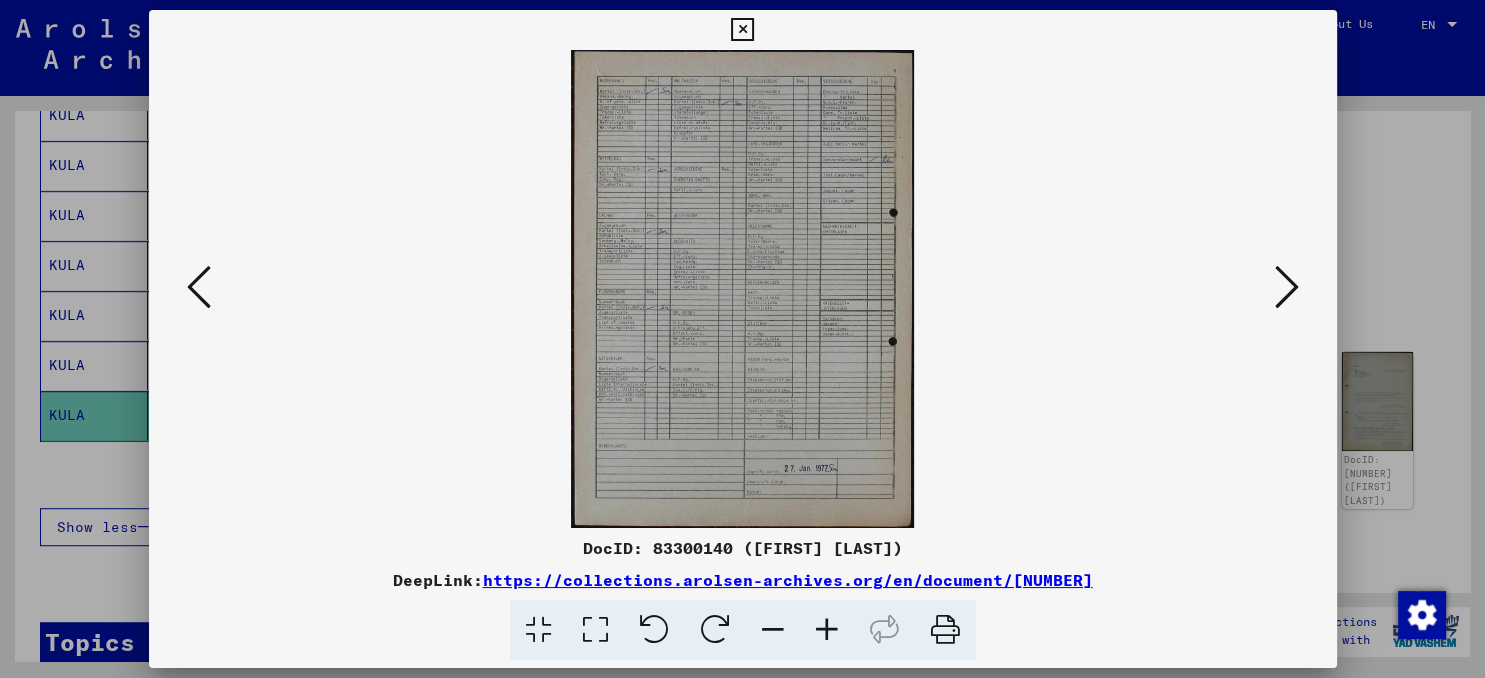 click at bounding box center [1287, 287] 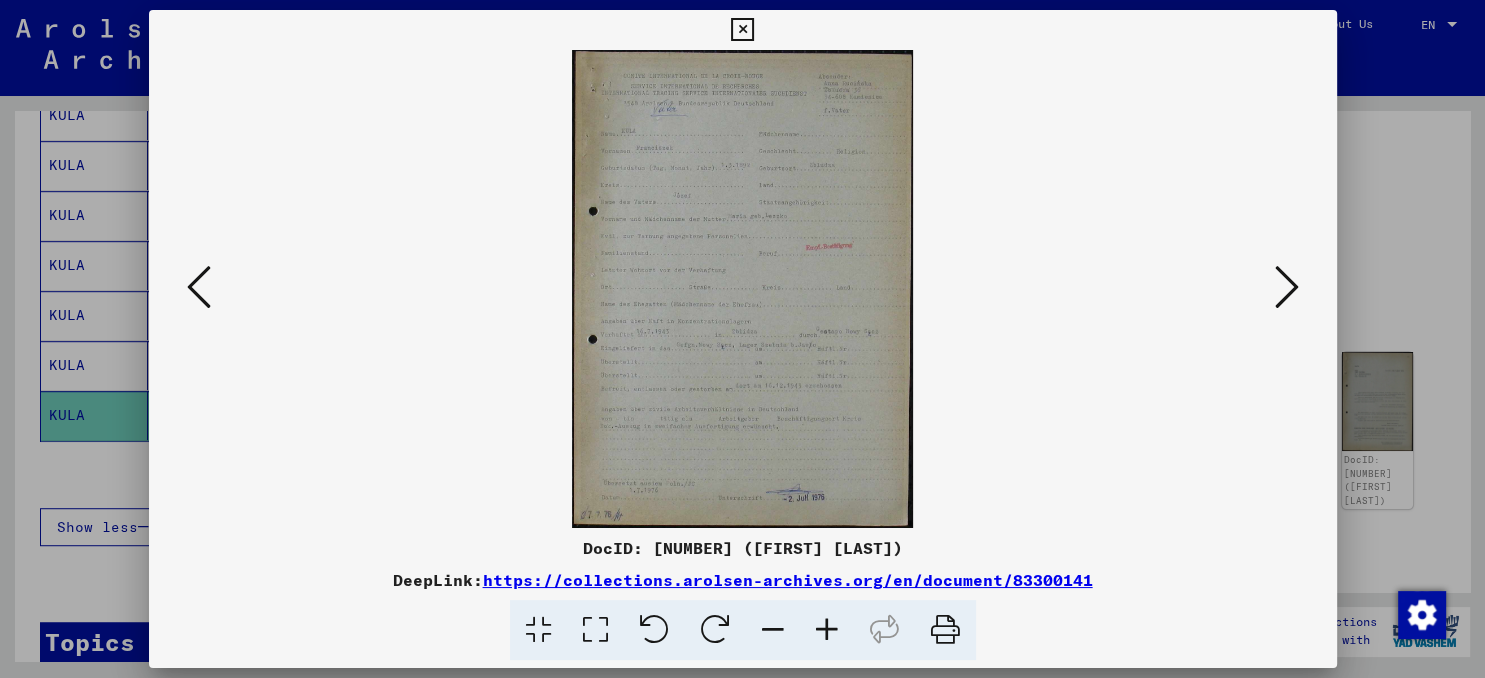 click at bounding box center (1287, 287) 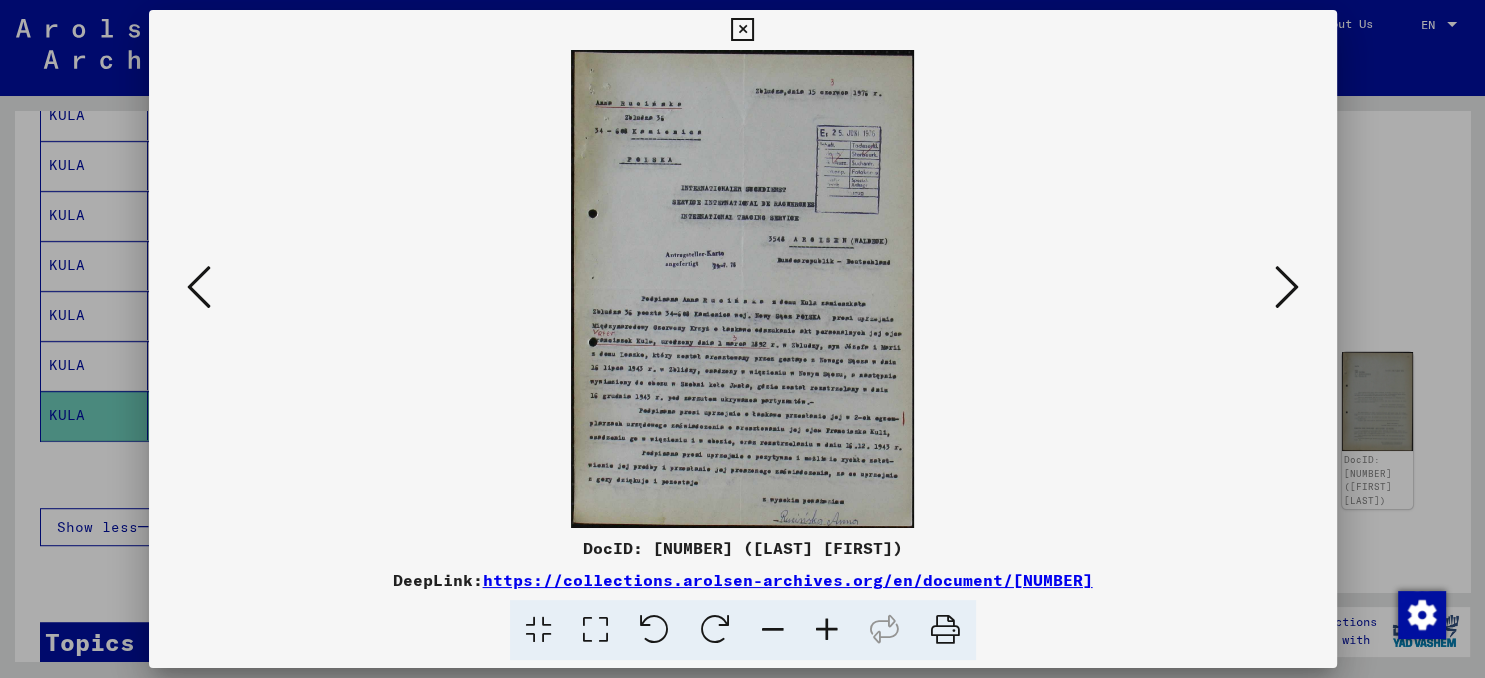 click at bounding box center [743, 289] 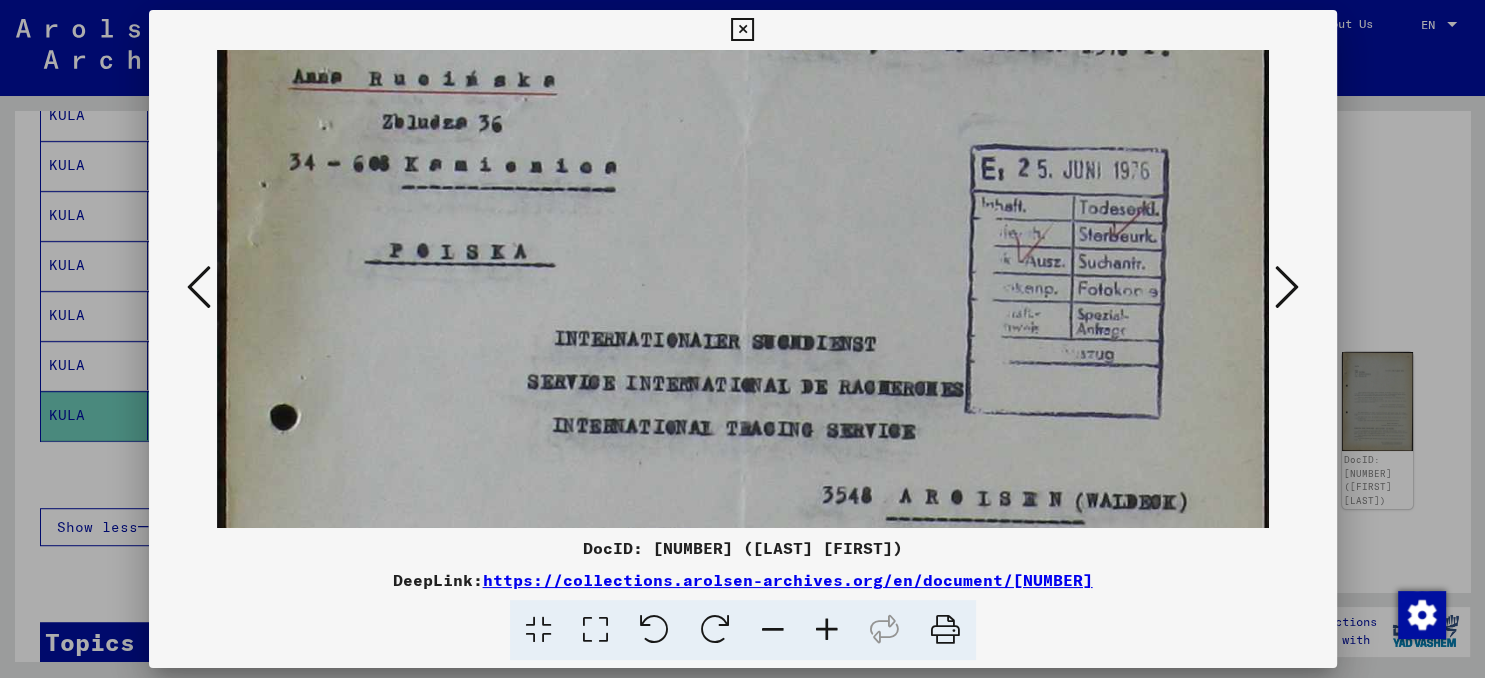 scroll, scrollTop: 206, scrollLeft: 0, axis: vertical 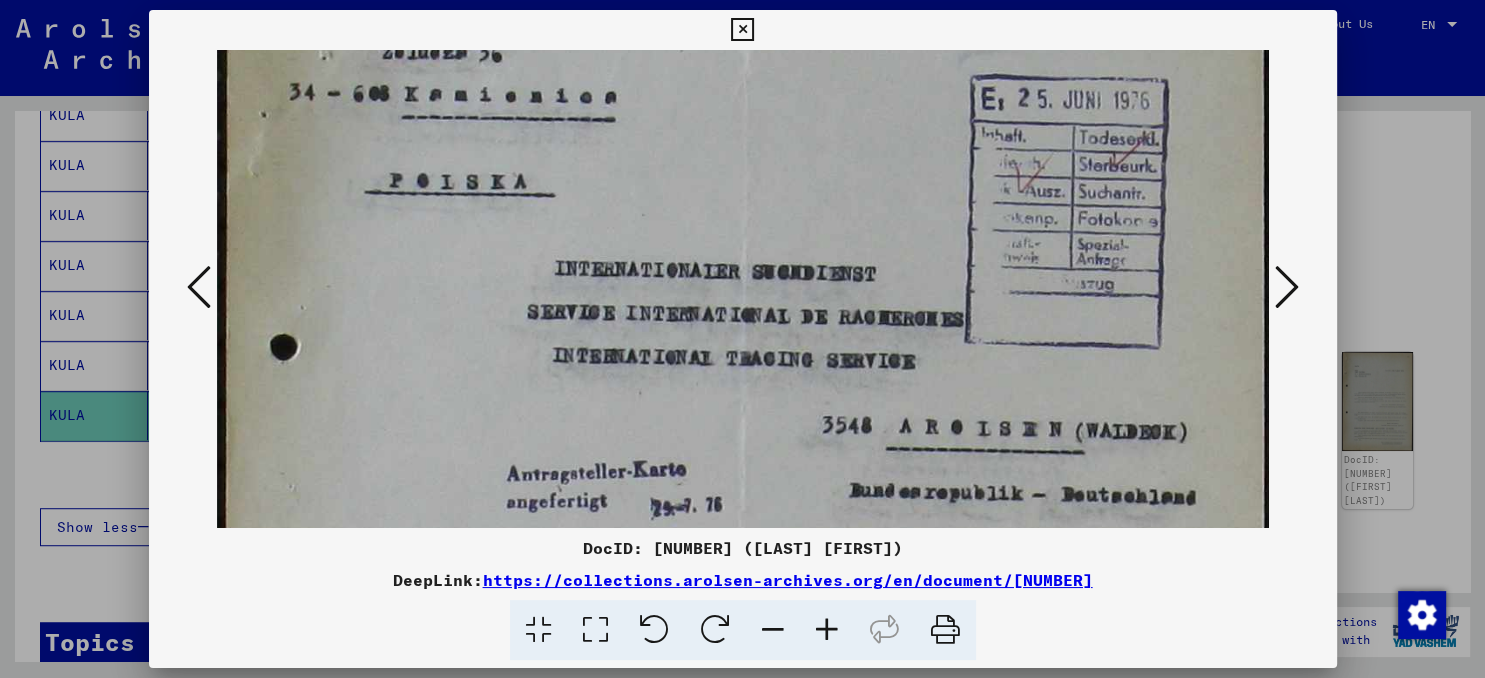 drag, startPoint x: 763, startPoint y: 390, endPoint x: 775, endPoint y: 195, distance: 195.36888 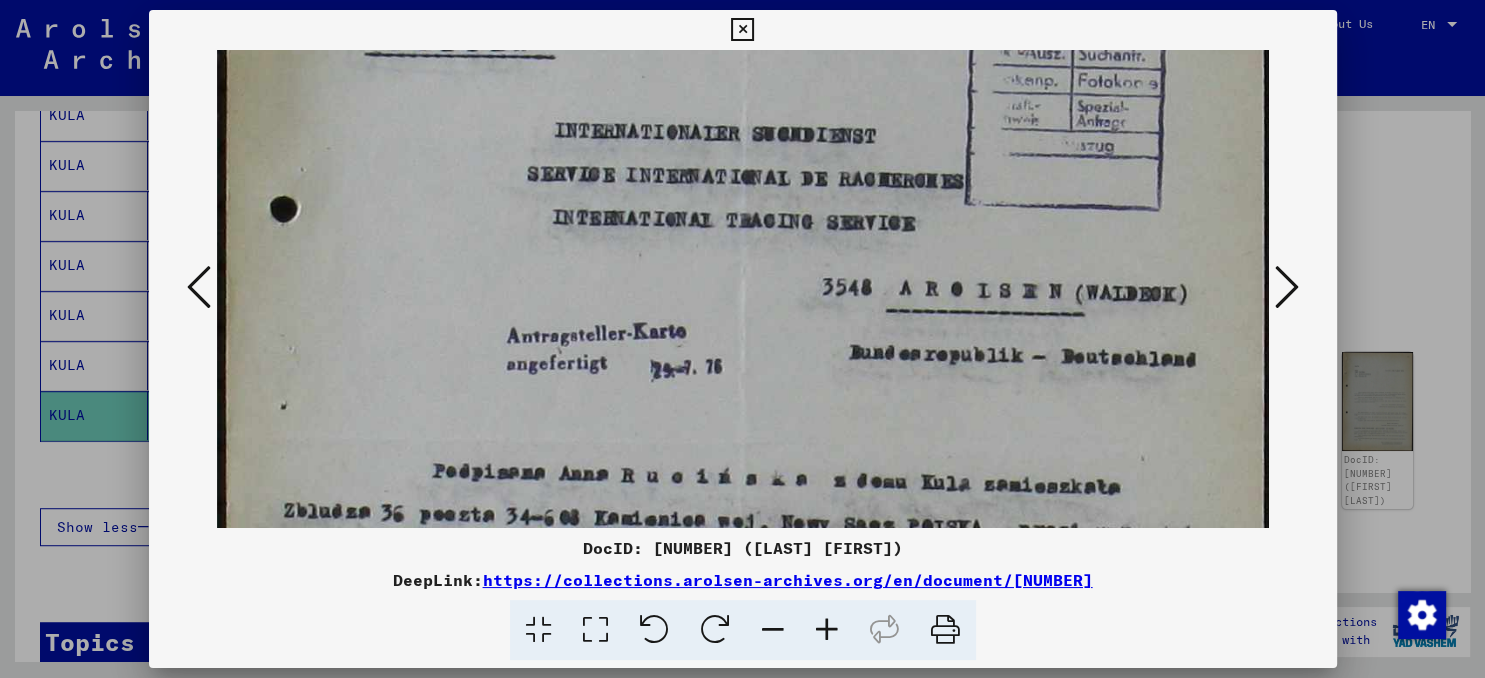 scroll, scrollTop: 348, scrollLeft: 0, axis: vertical 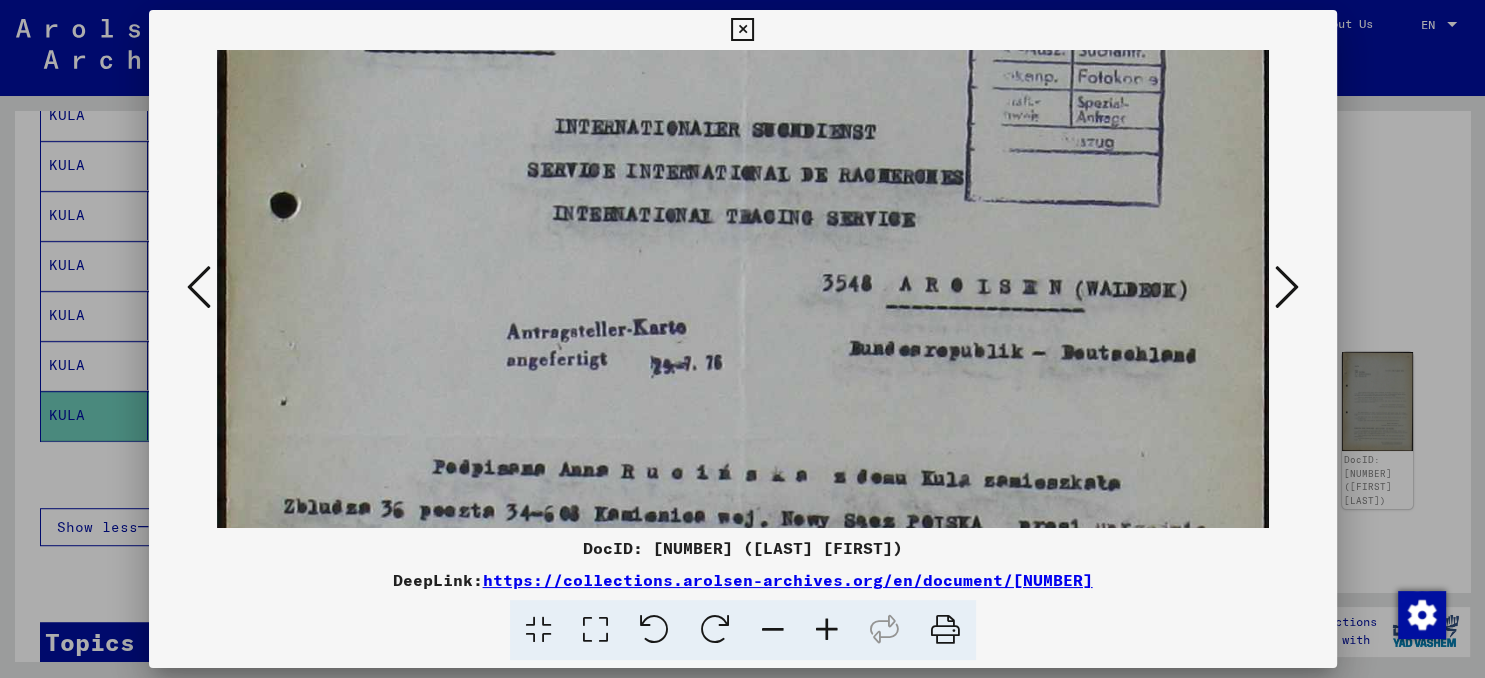 drag, startPoint x: 727, startPoint y: 347, endPoint x: 704, endPoint y: 210, distance: 138.91724 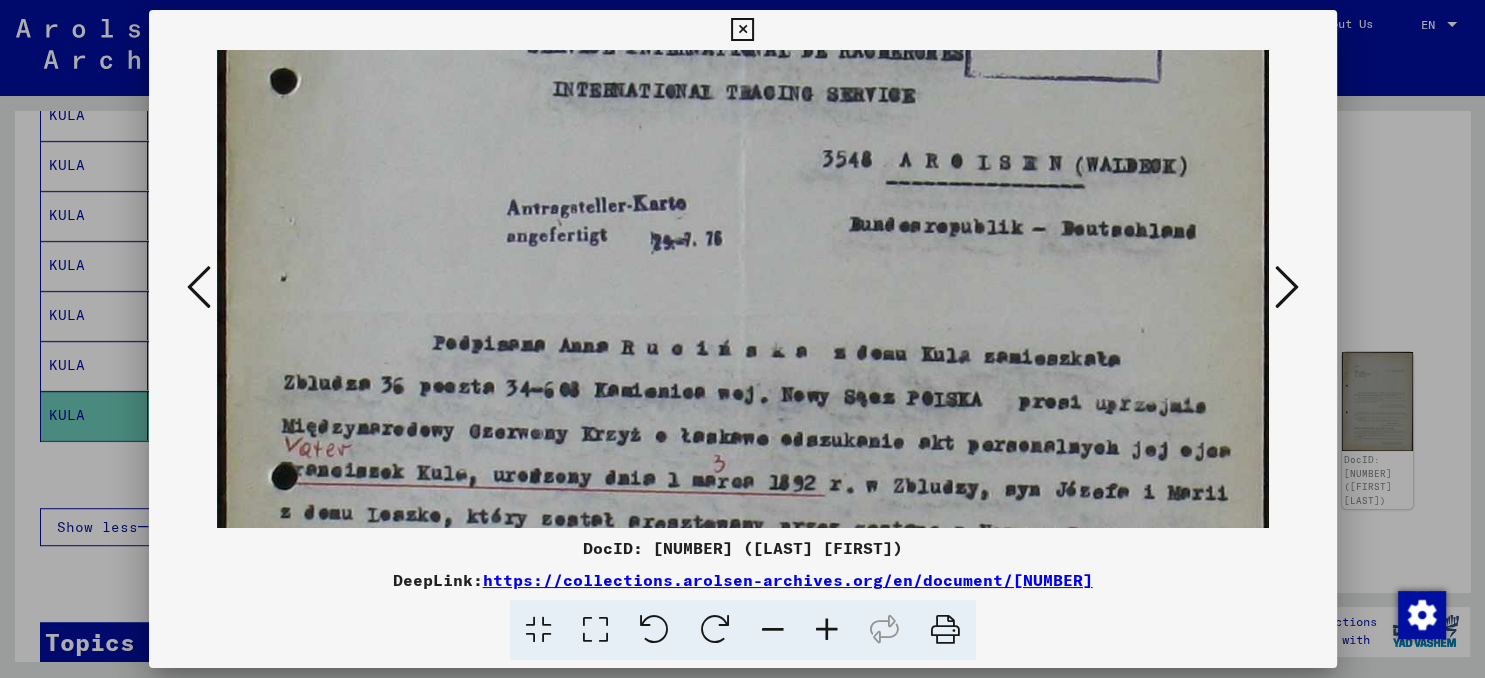 scroll, scrollTop: 498, scrollLeft: 0, axis: vertical 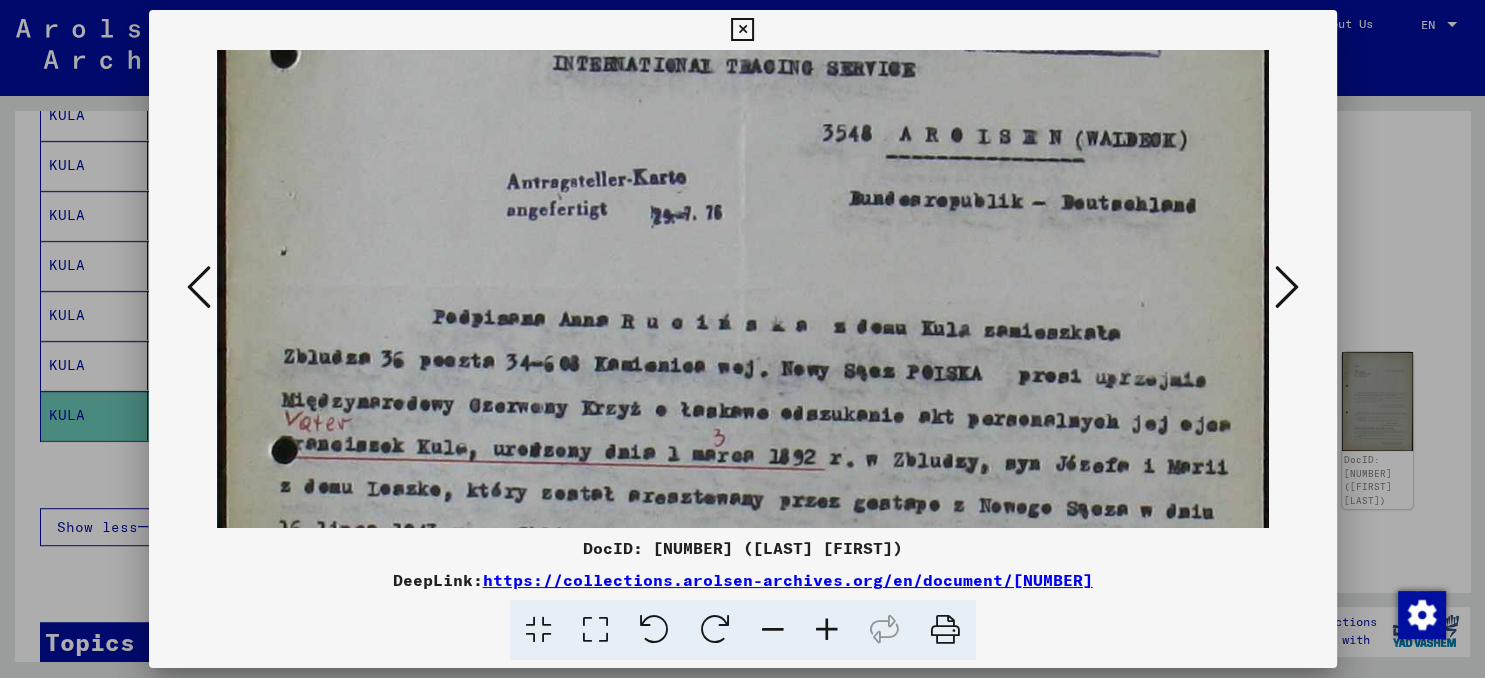 drag, startPoint x: 711, startPoint y: 352, endPoint x: 730, endPoint y: 203, distance: 150.20653 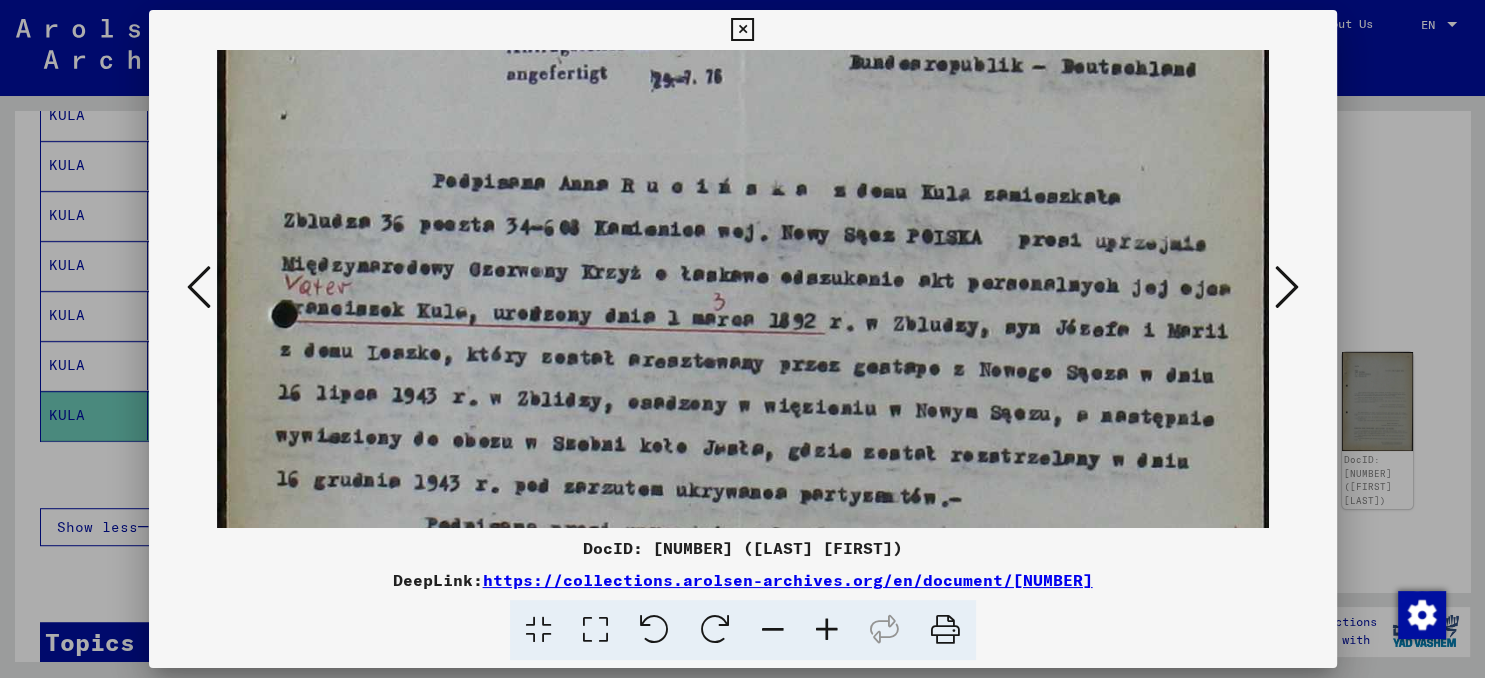 scroll, scrollTop: 635, scrollLeft: 0, axis: vertical 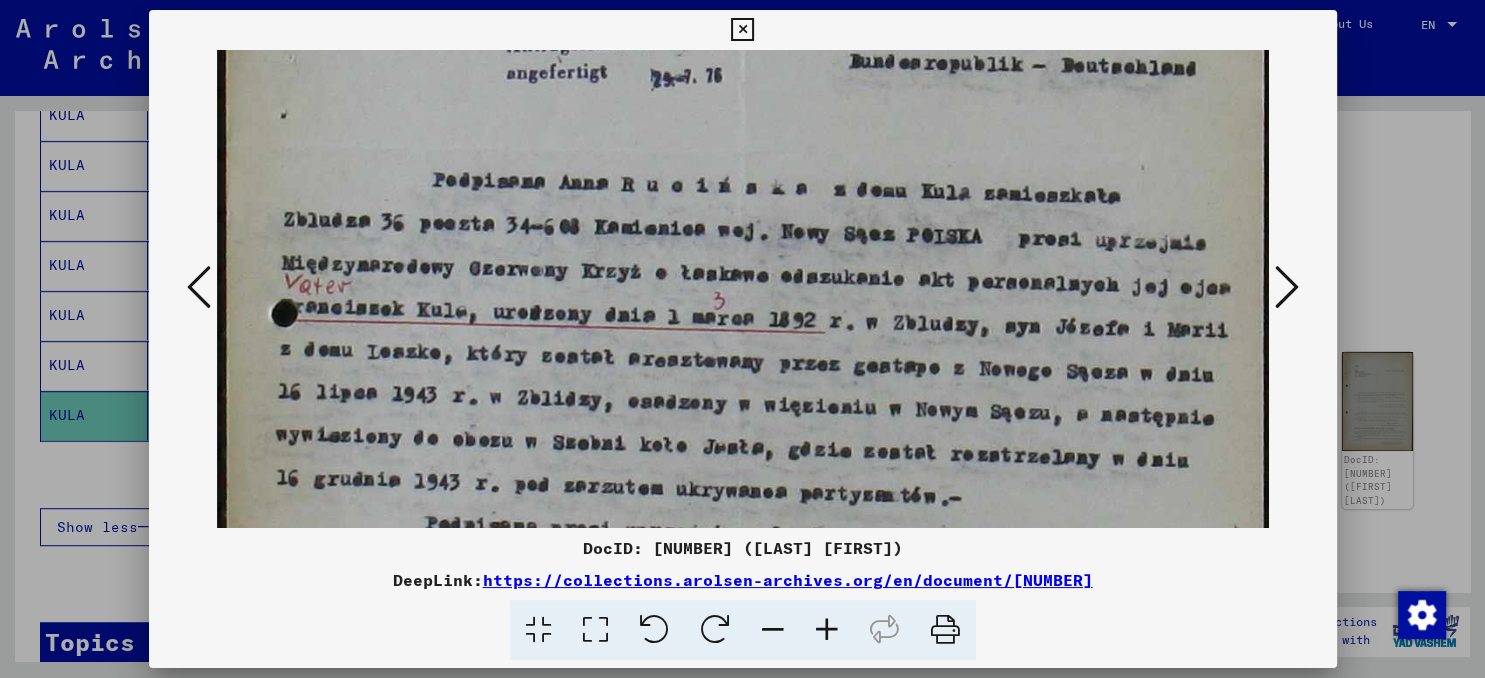 drag, startPoint x: 703, startPoint y: 340, endPoint x: 685, endPoint y: 205, distance: 136.19472 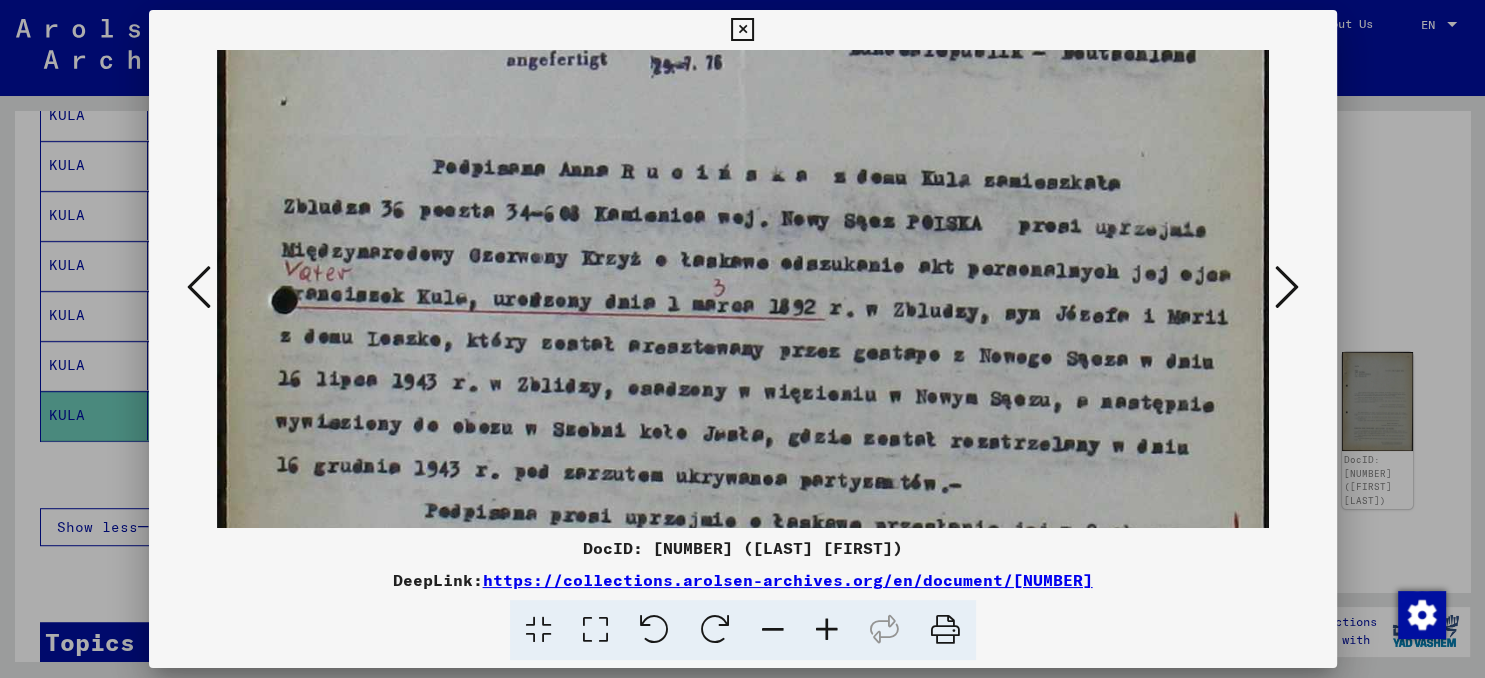scroll, scrollTop: 650, scrollLeft: 0, axis: vertical 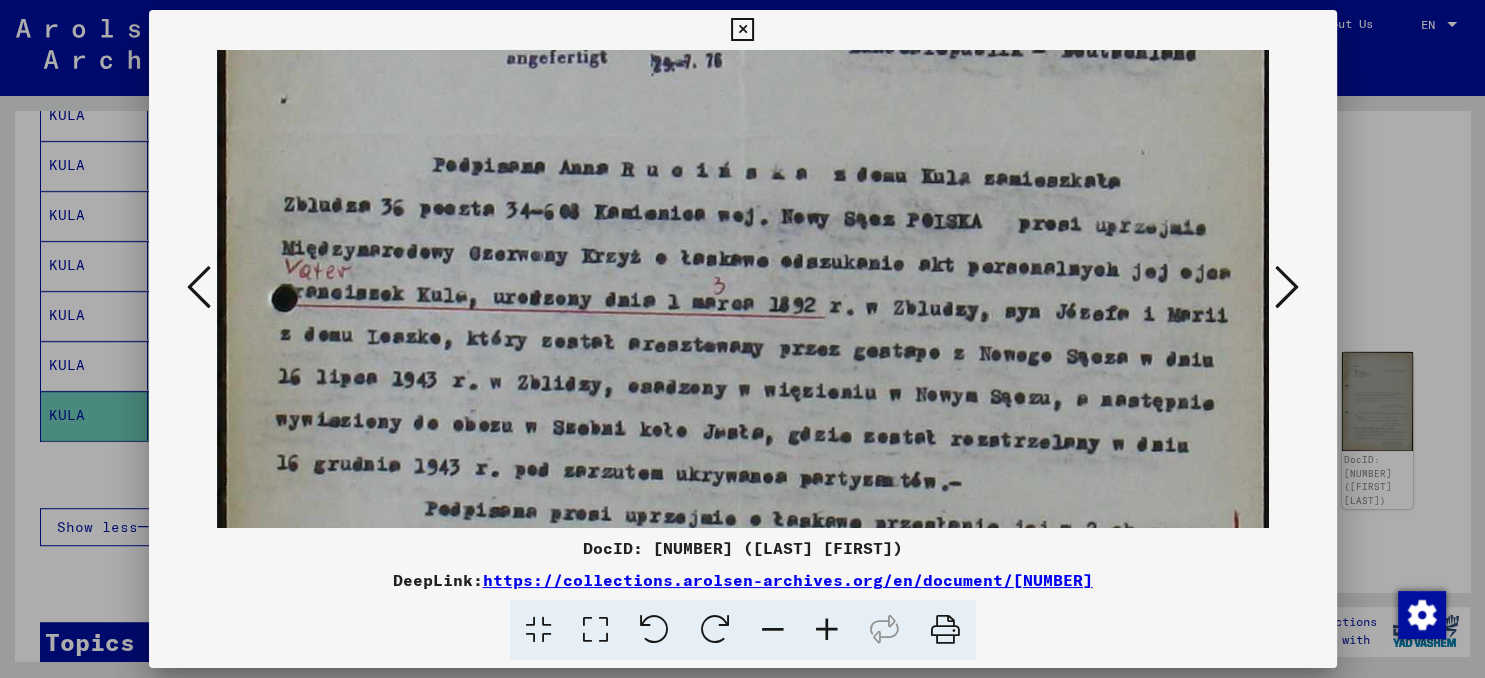 drag, startPoint x: 625, startPoint y: 334, endPoint x: 627, endPoint y: 318, distance: 16.124516 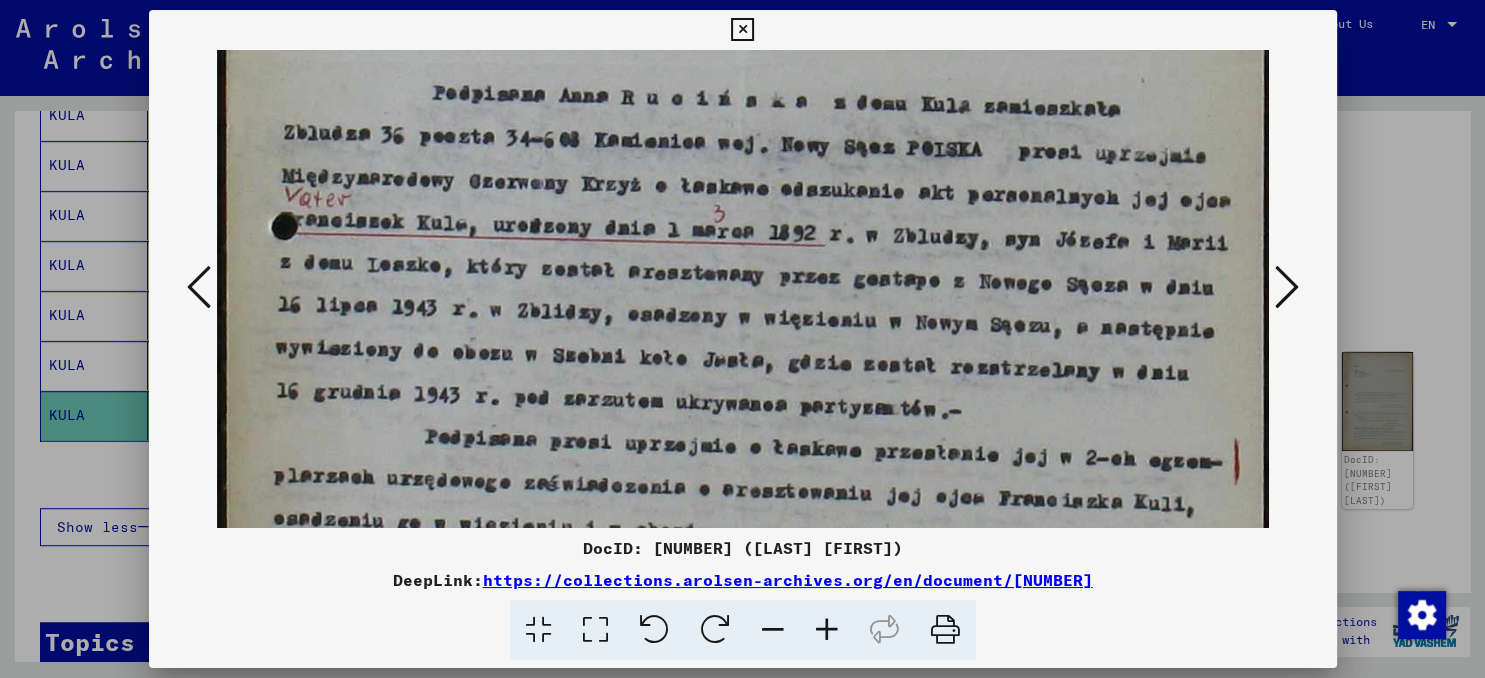 scroll, scrollTop: 729, scrollLeft: 0, axis: vertical 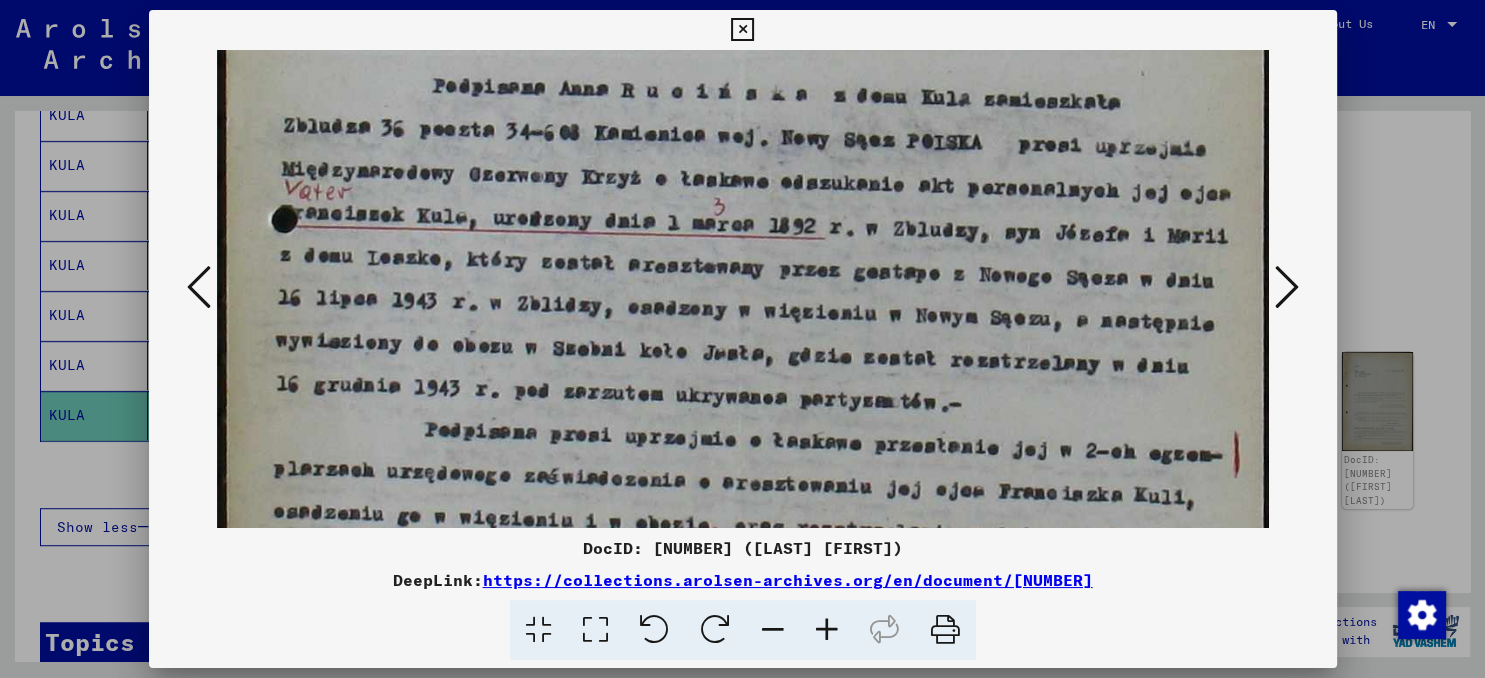 drag, startPoint x: 594, startPoint y: 390, endPoint x: 634, endPoint y: 315, distance: 85 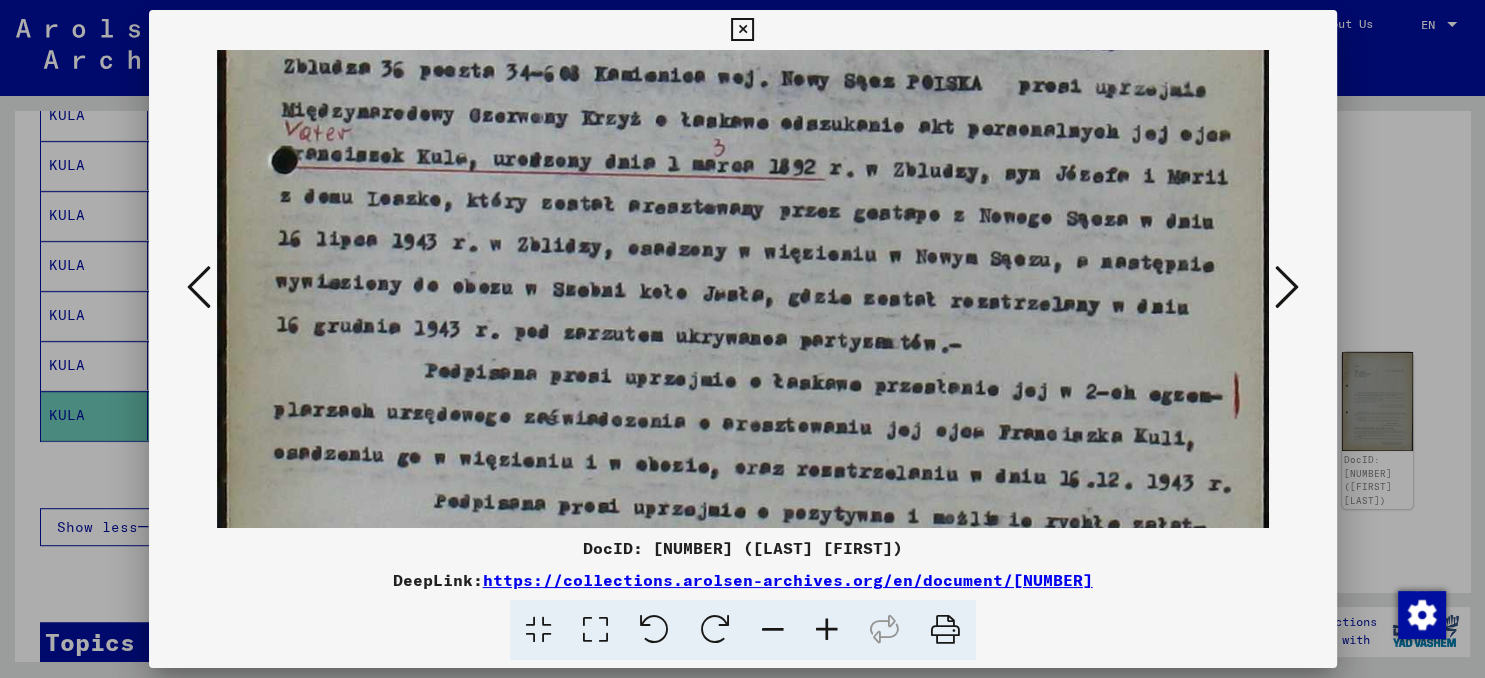scroll, scrollTop: 788, scrollLeft: 0, axis: vertical 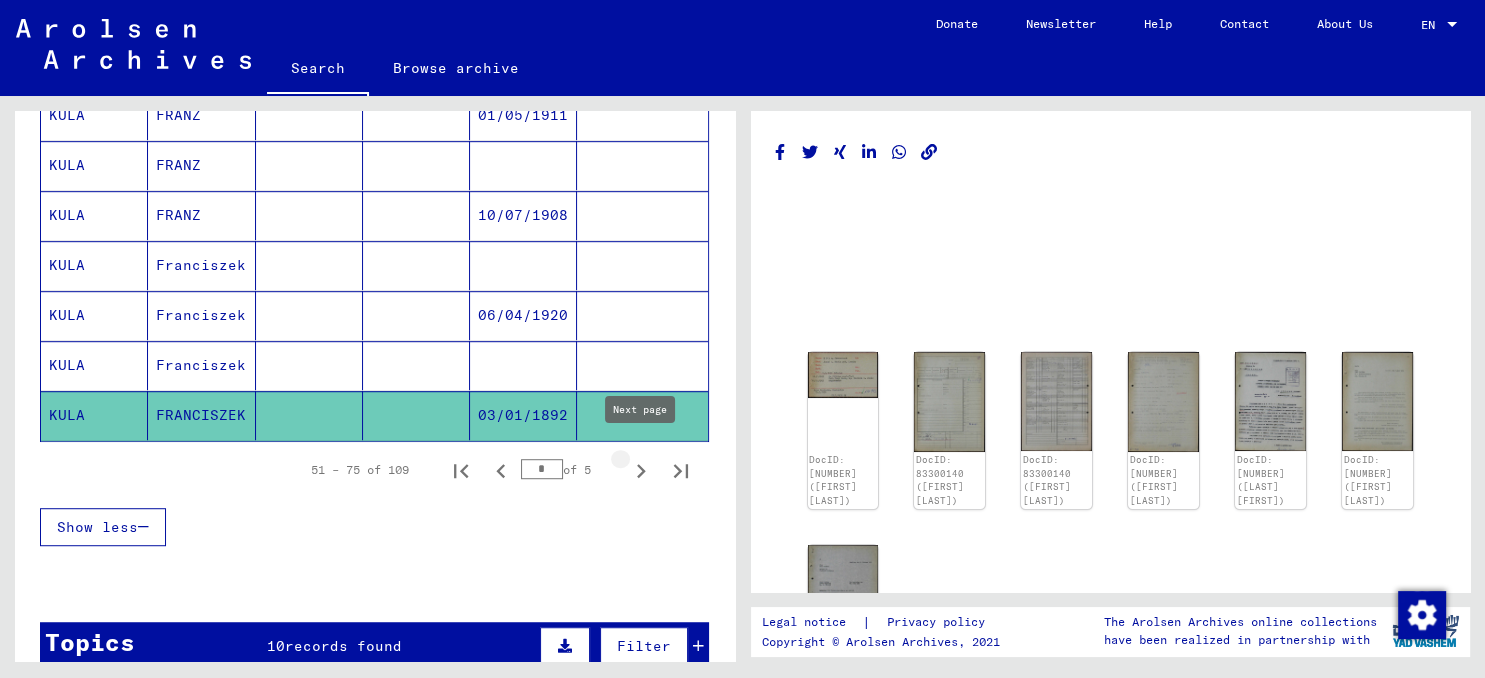 click 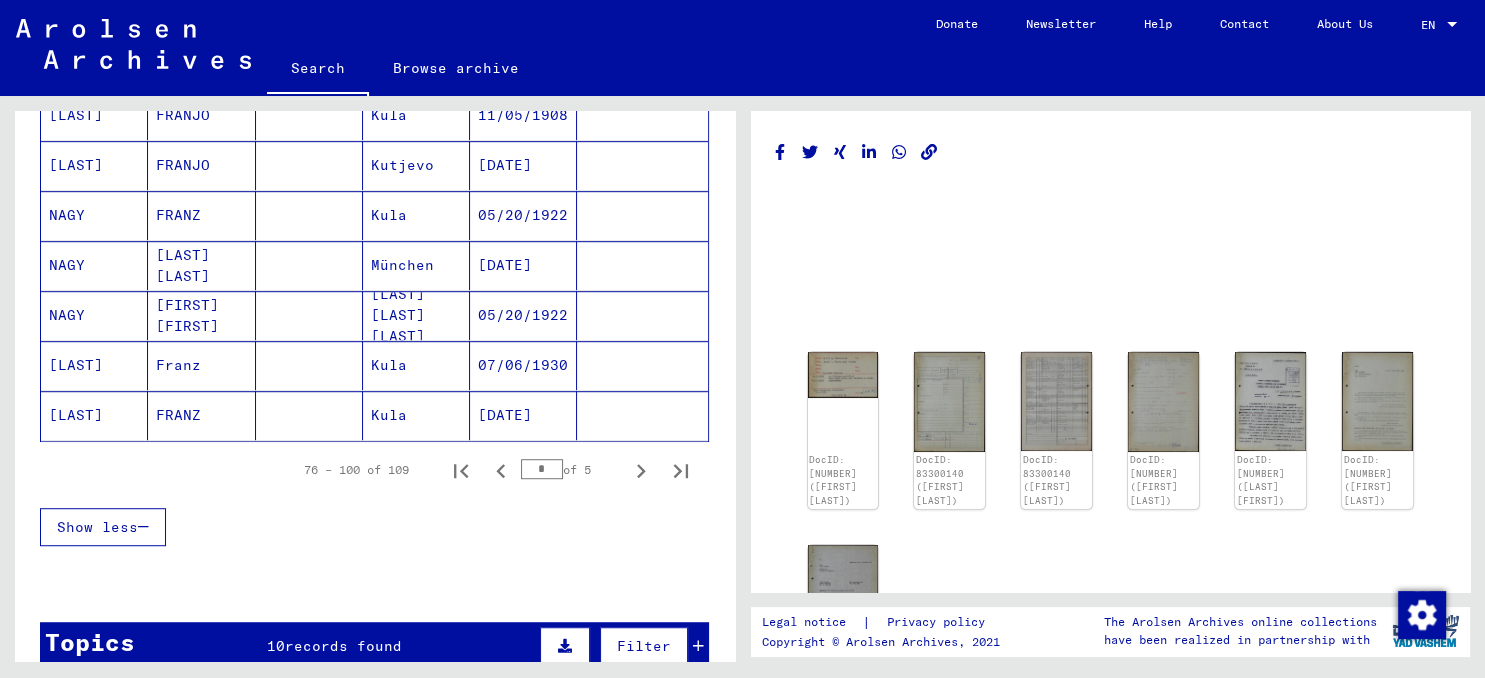 scroll, scrollTop: 1324, scrollLeft: 0, axis: vertical 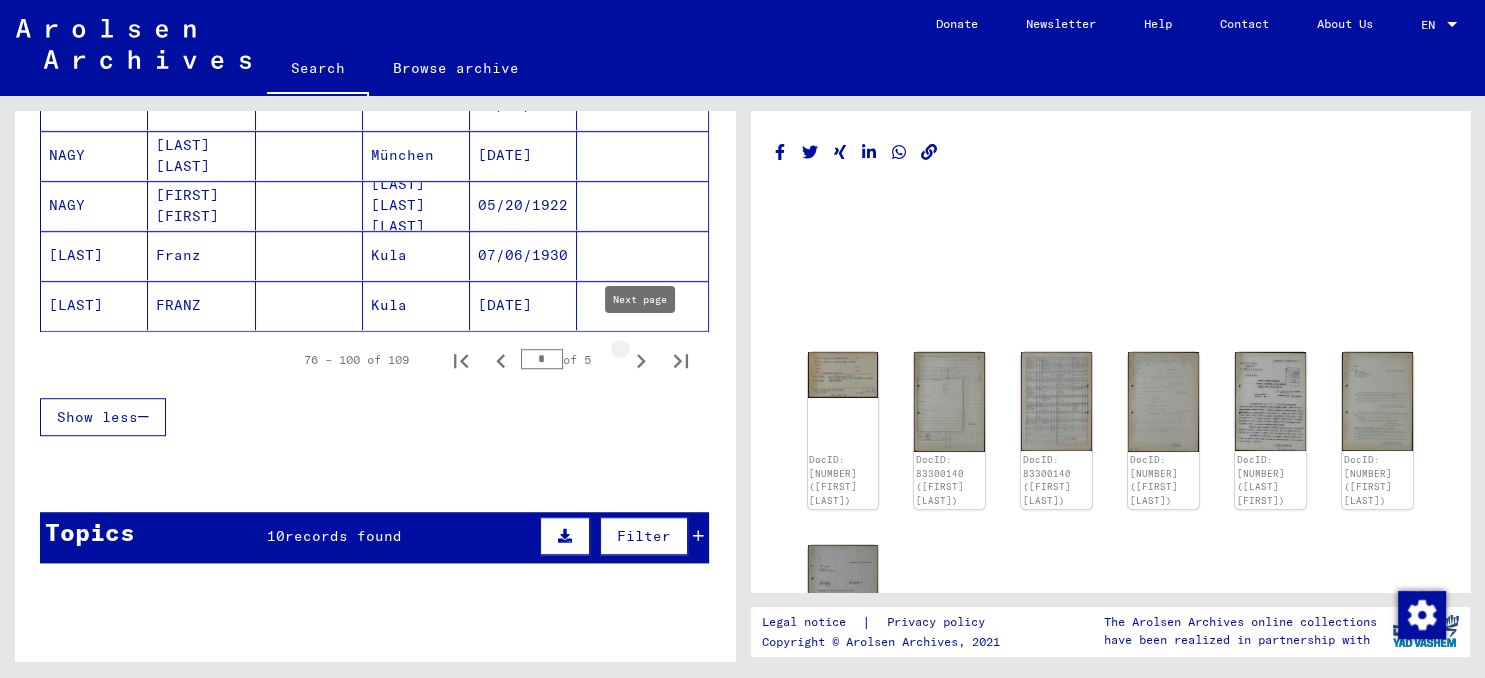 click 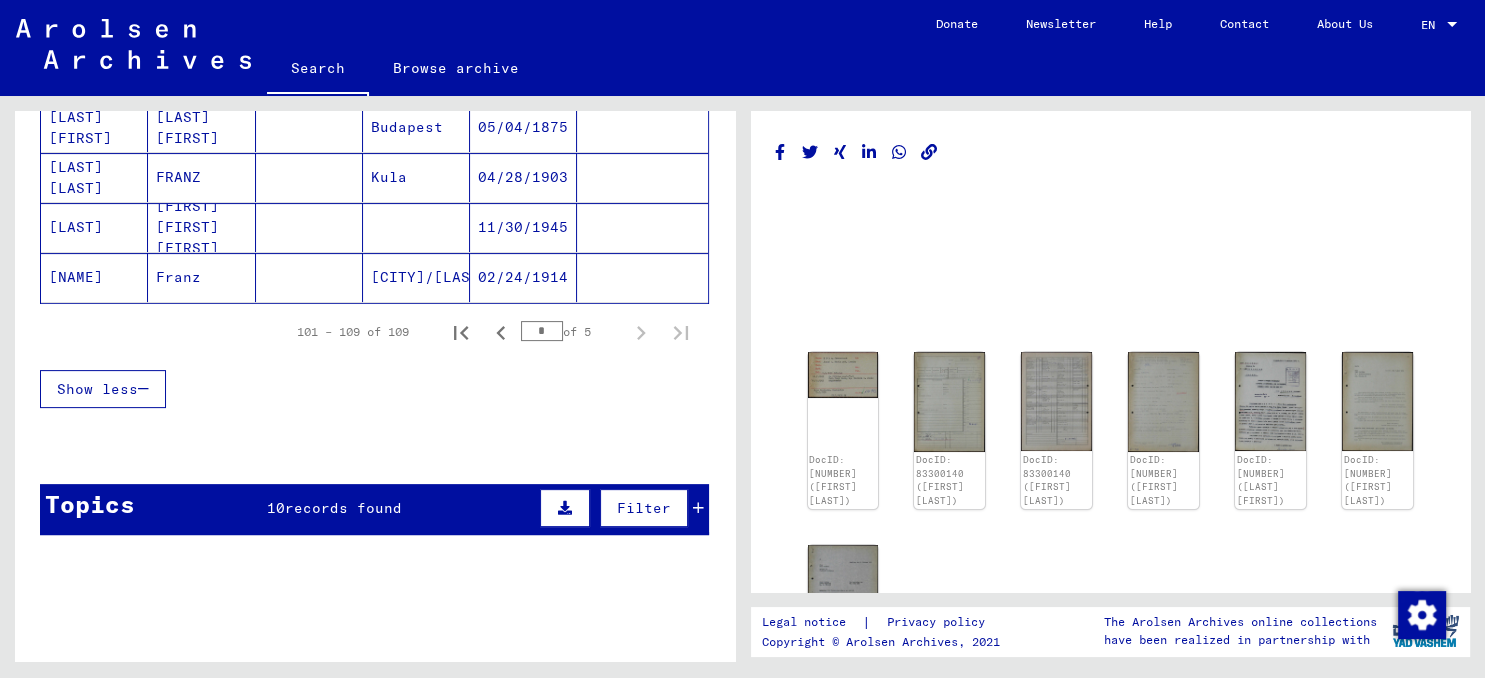 scroll, scrollTop: 662, scrollLeft: 0, axis: vertical 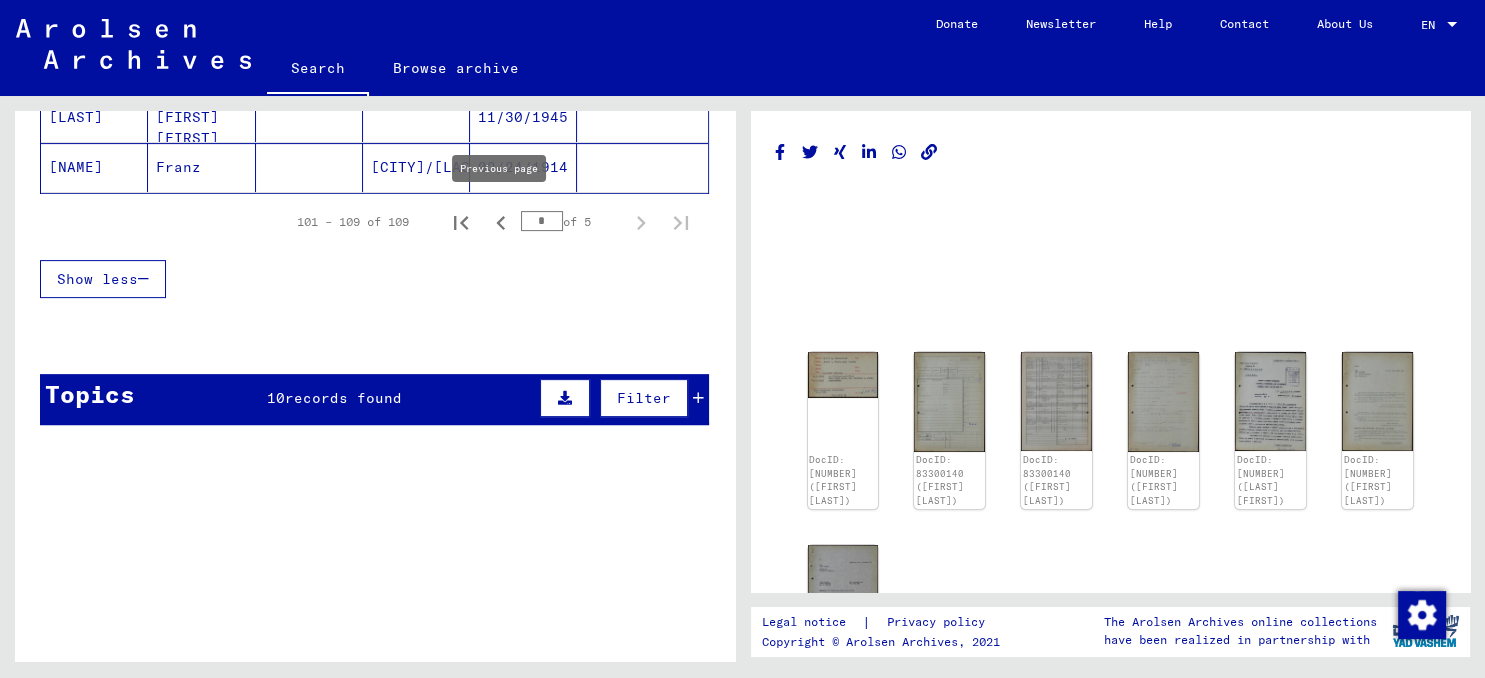 click 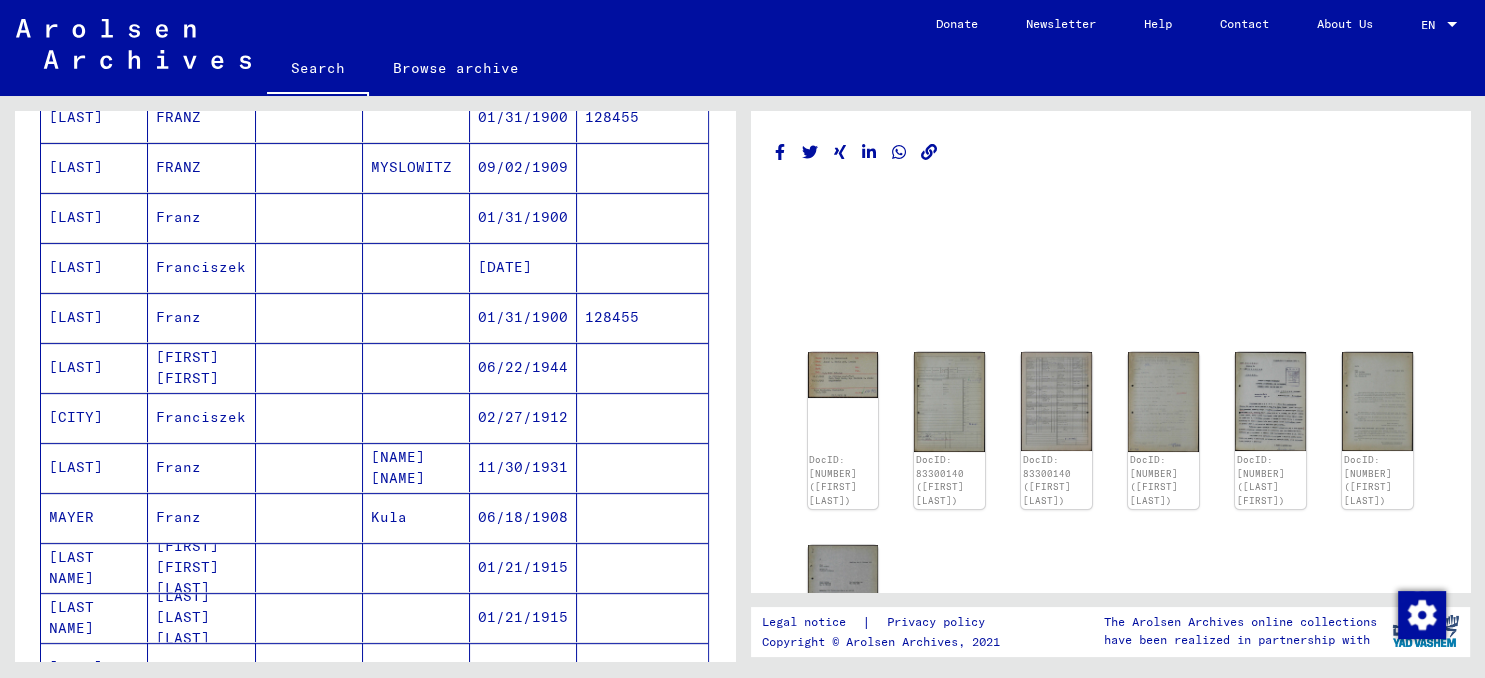 click on "01/31/1900" at bounding box center (523, 267) 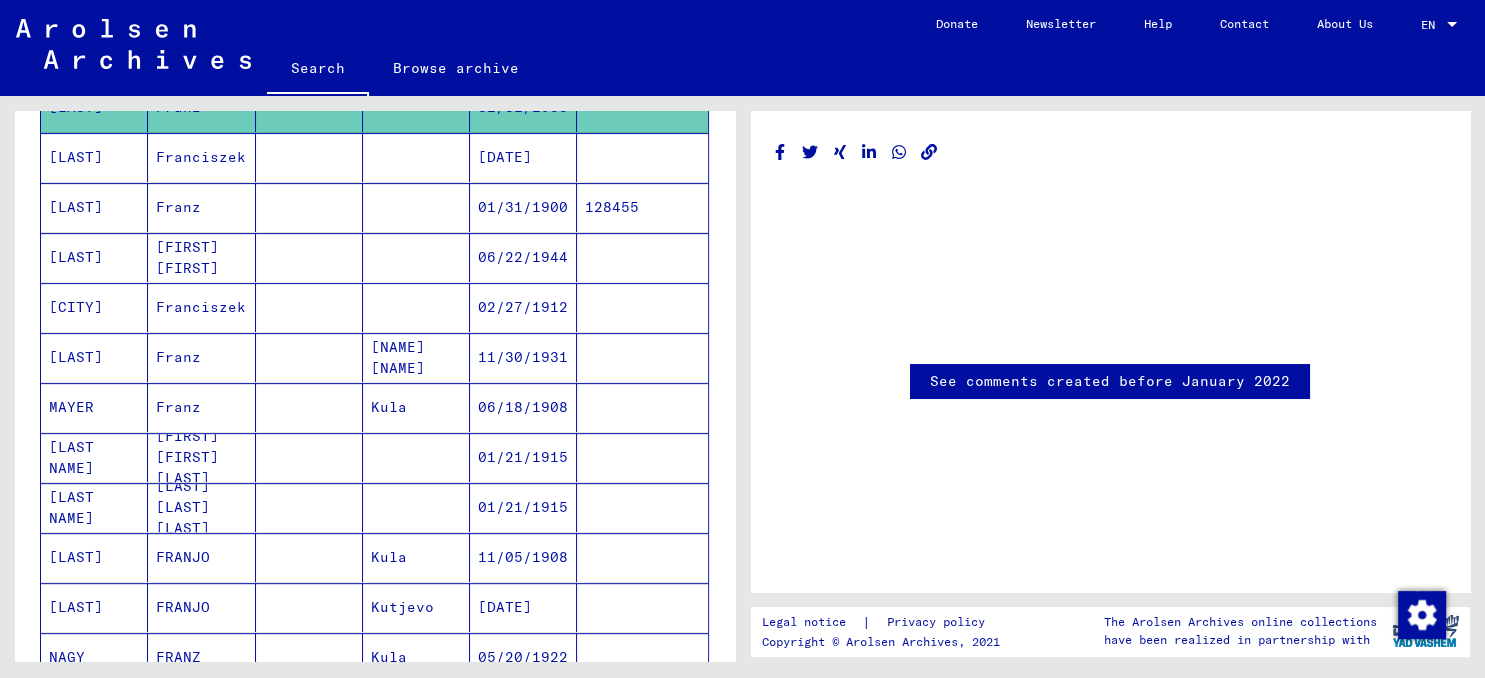 scroll, scrollTop: 1214, scrollLeft: 0, axis: vertical 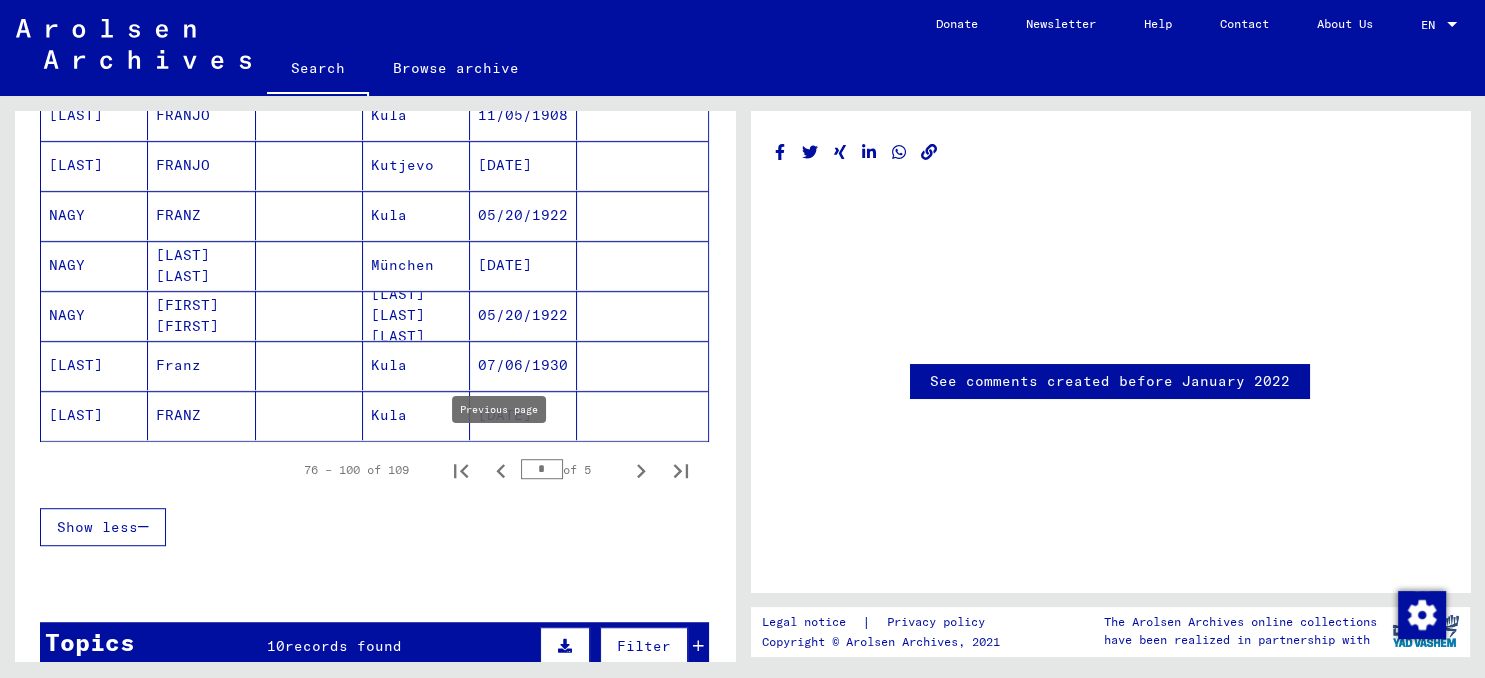 click 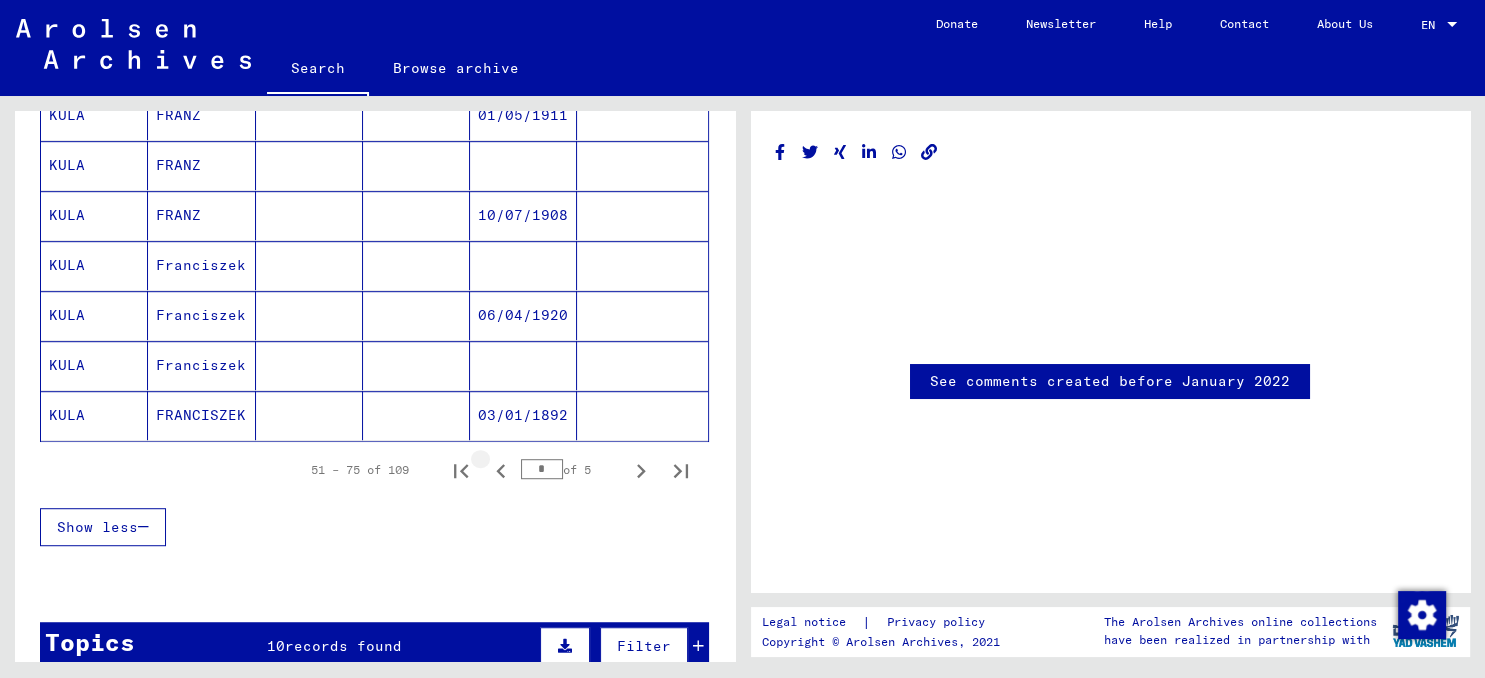 click 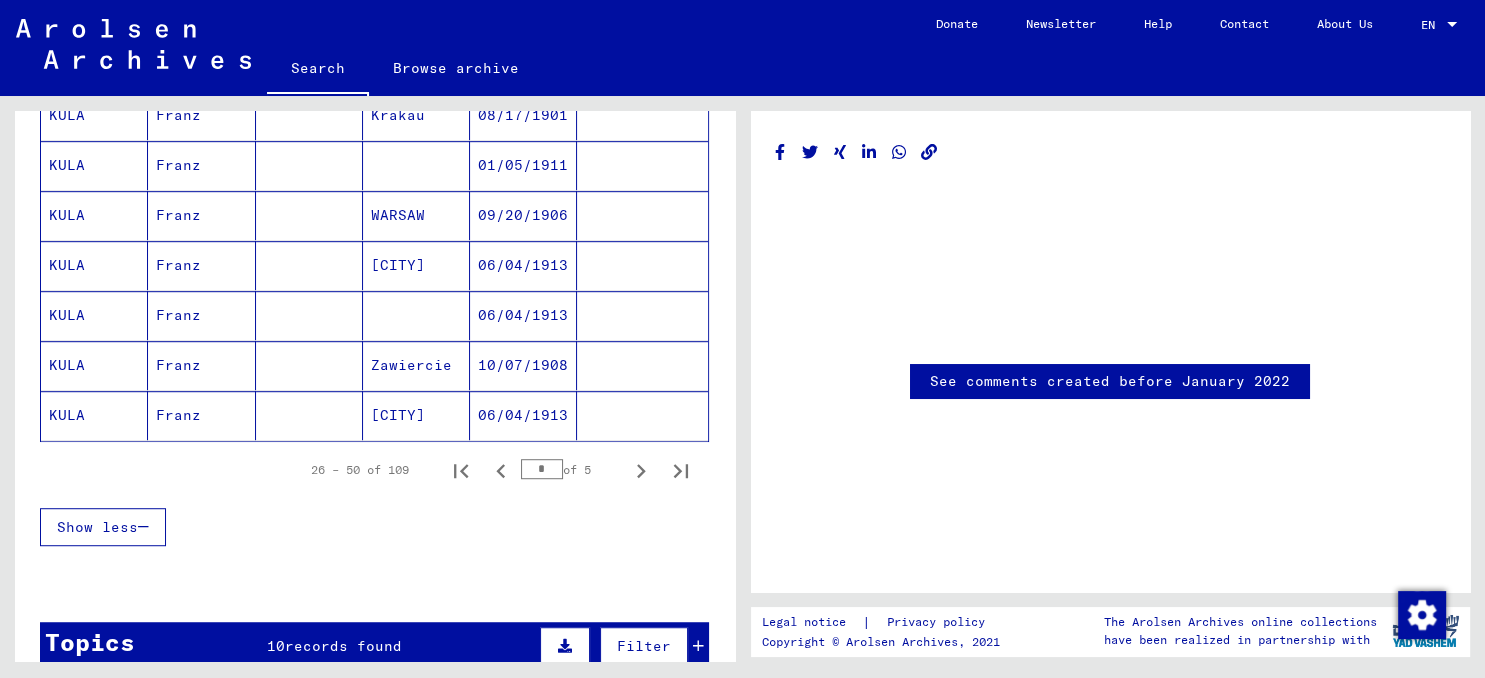 click 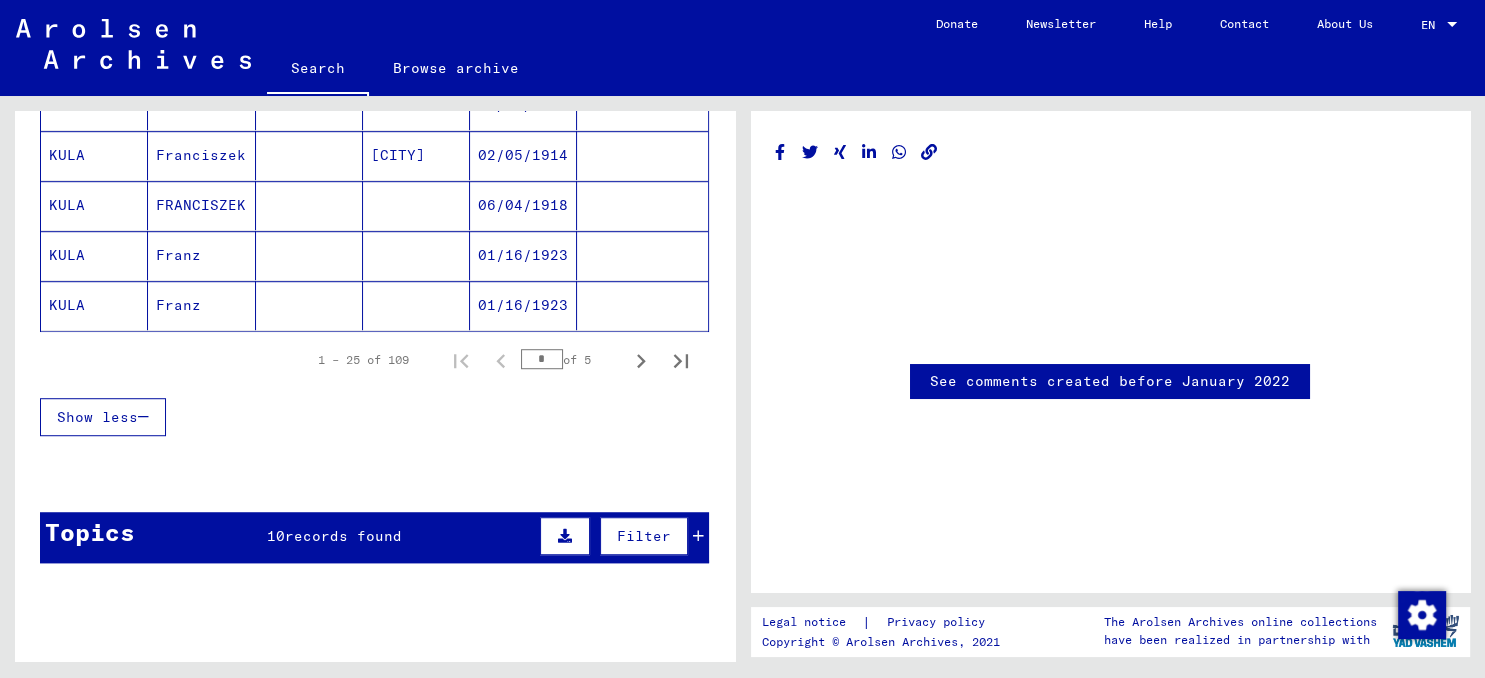 scroll, scrollTop: 1214, scrollLeft: 0, axis: vertical 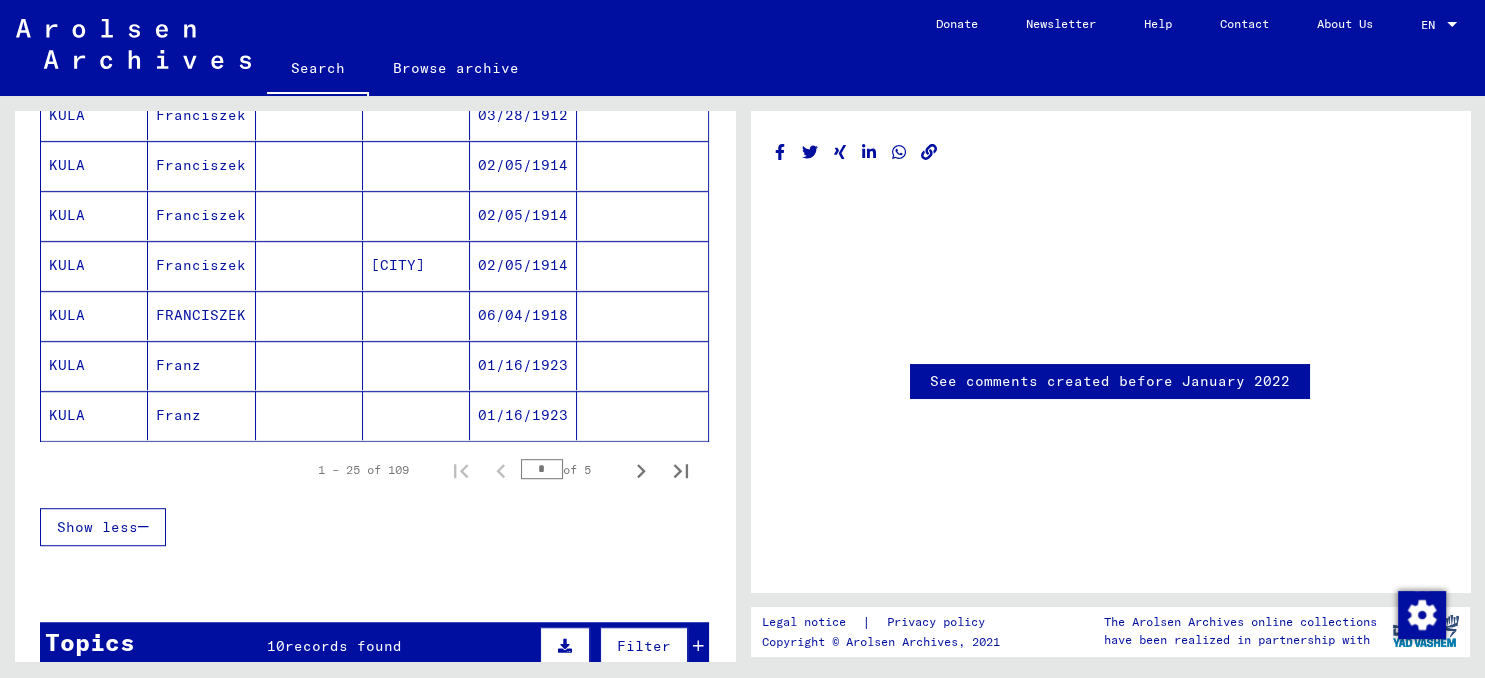 click on "FRANCISZEK" at bounding box center [201, 365] 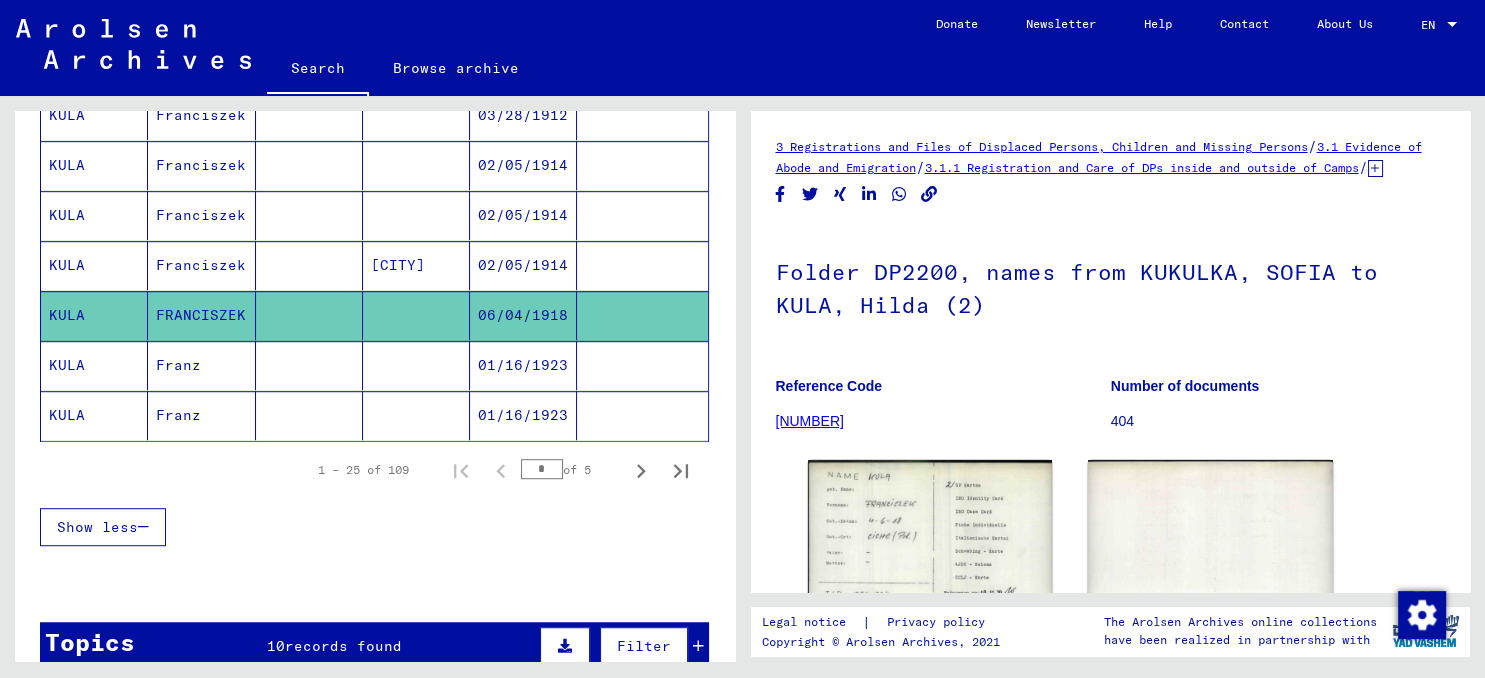 click on "KULA" at bounding box center [94, 315] 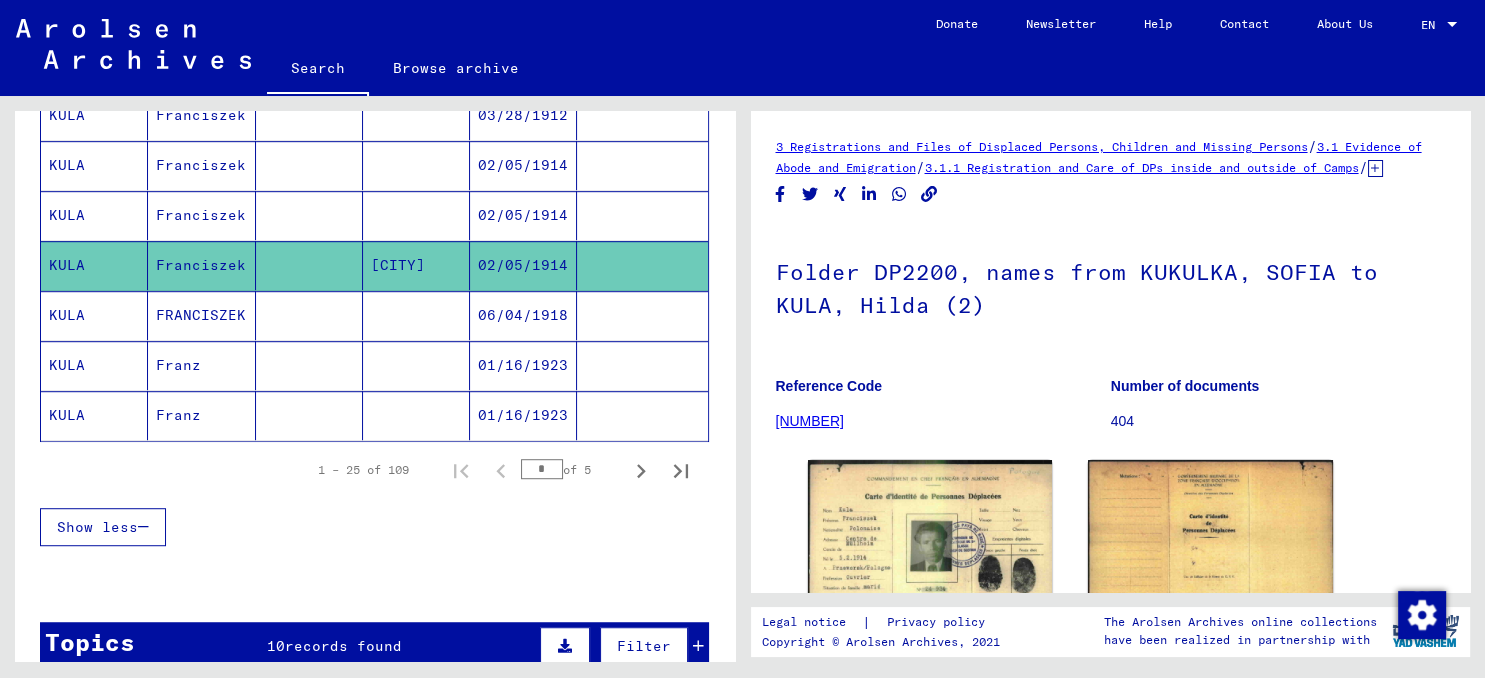 click on "Franciszek" at bounding box center [201, 265] 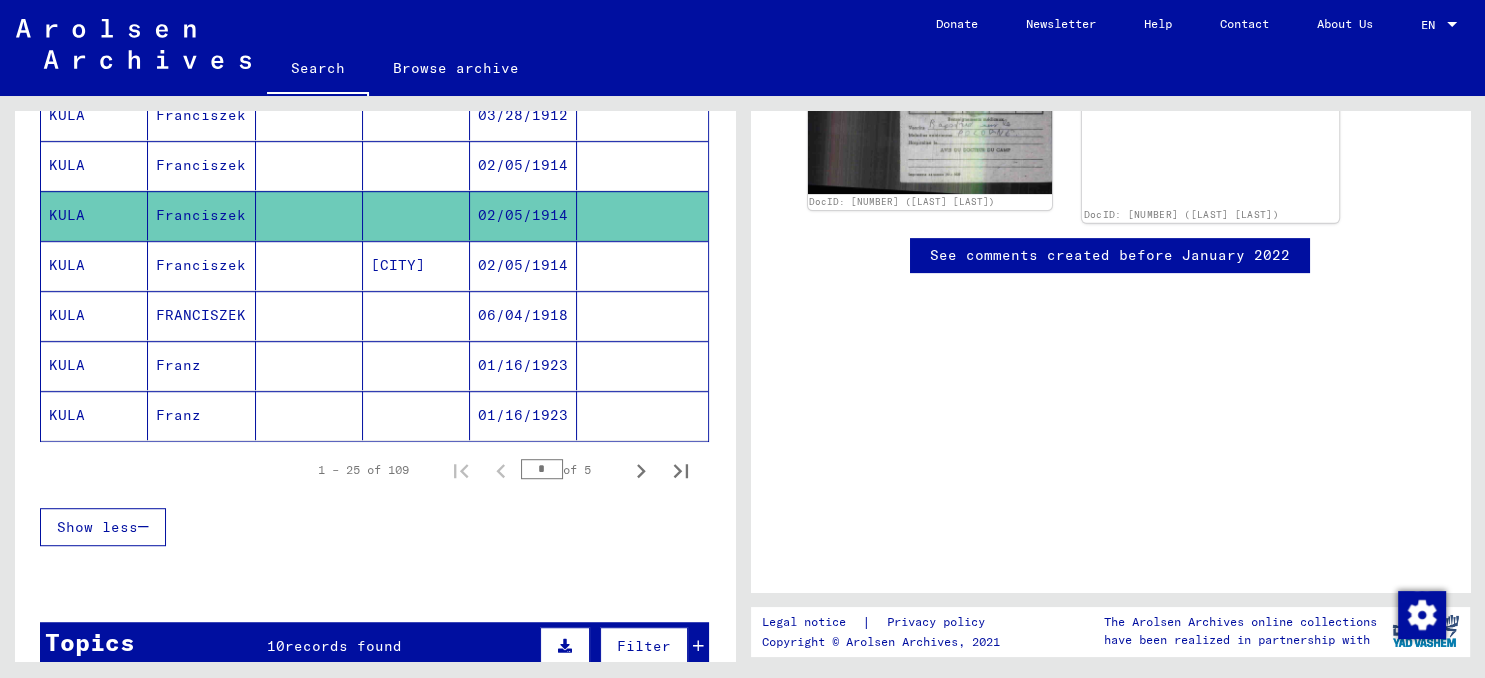 scroll, scrollTop: 541, scrollLeft: 0, axis: vertical 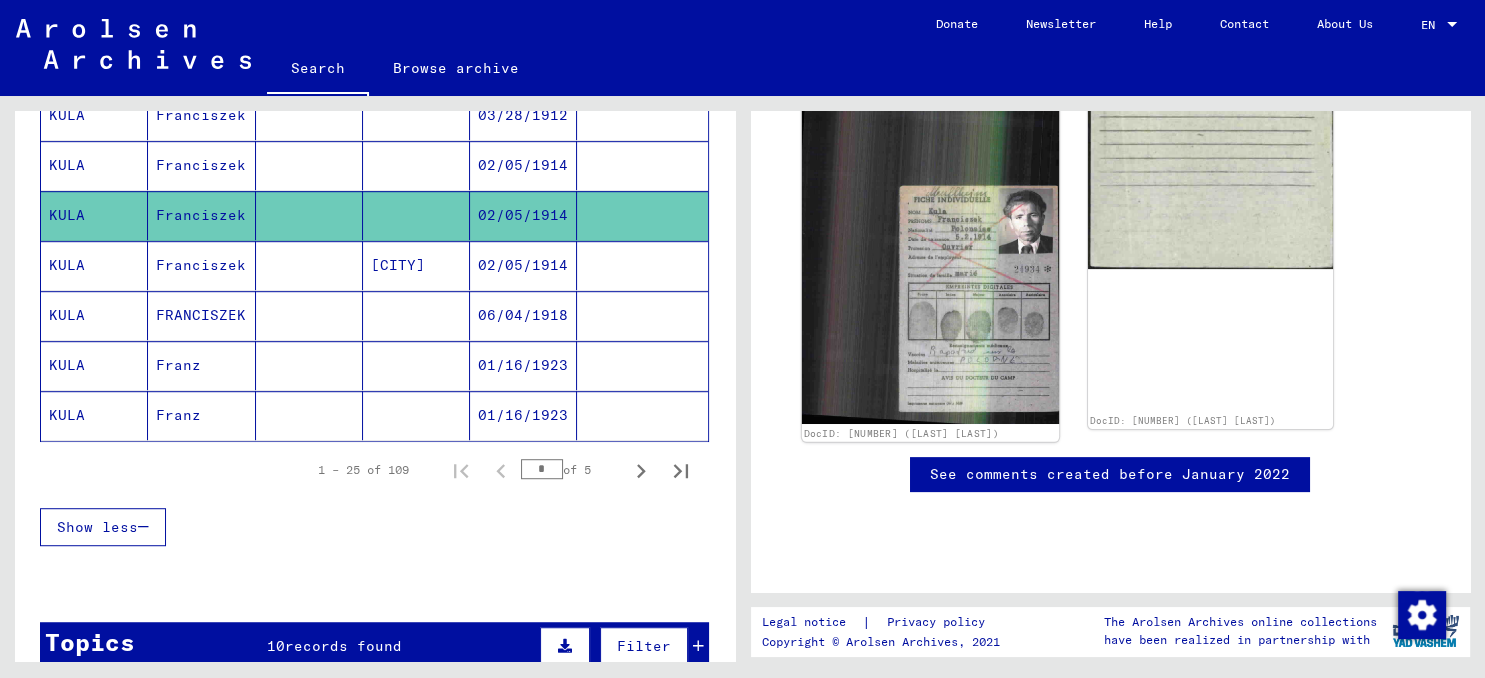 click 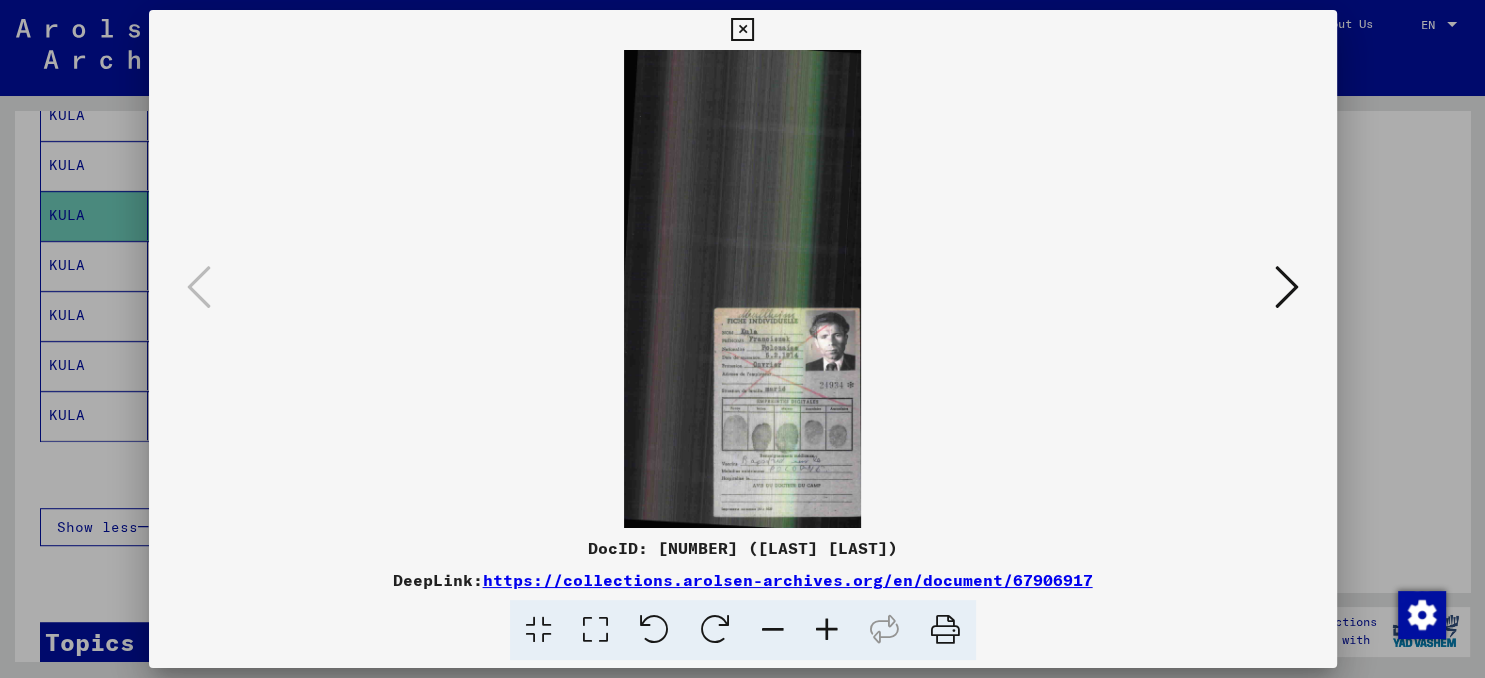 click at bounding box center [743, 289] 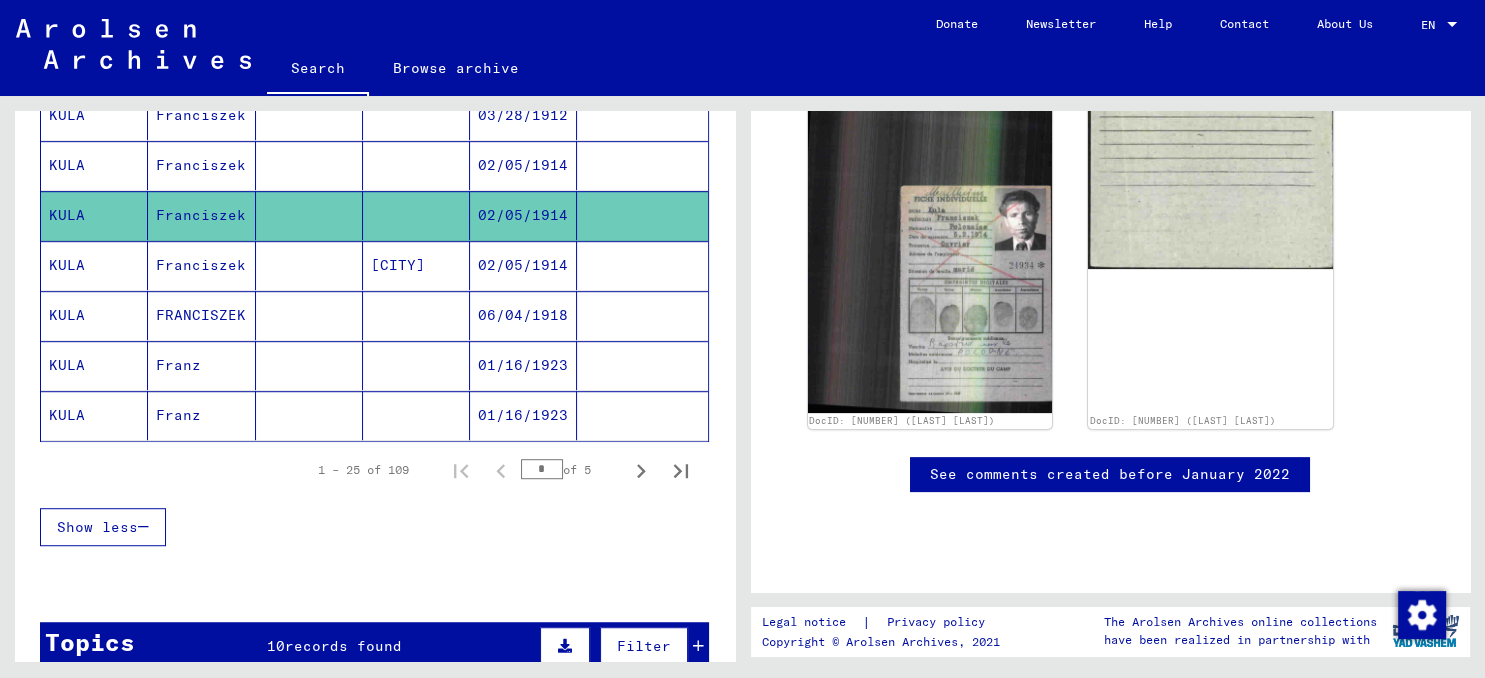click on "Franciszek" at bounding box center [201, 215] 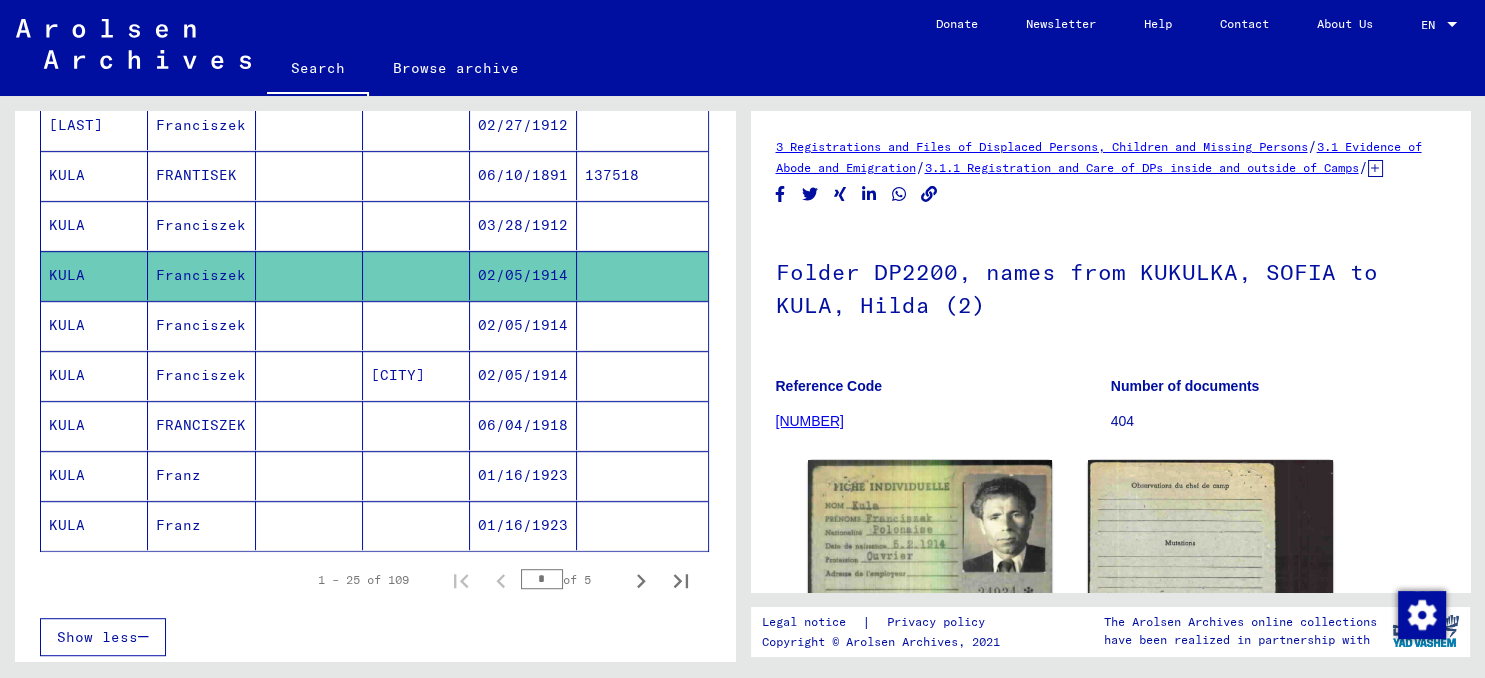 scroll, scrollTop: 993, scrollLeft: 0, axis: vertical 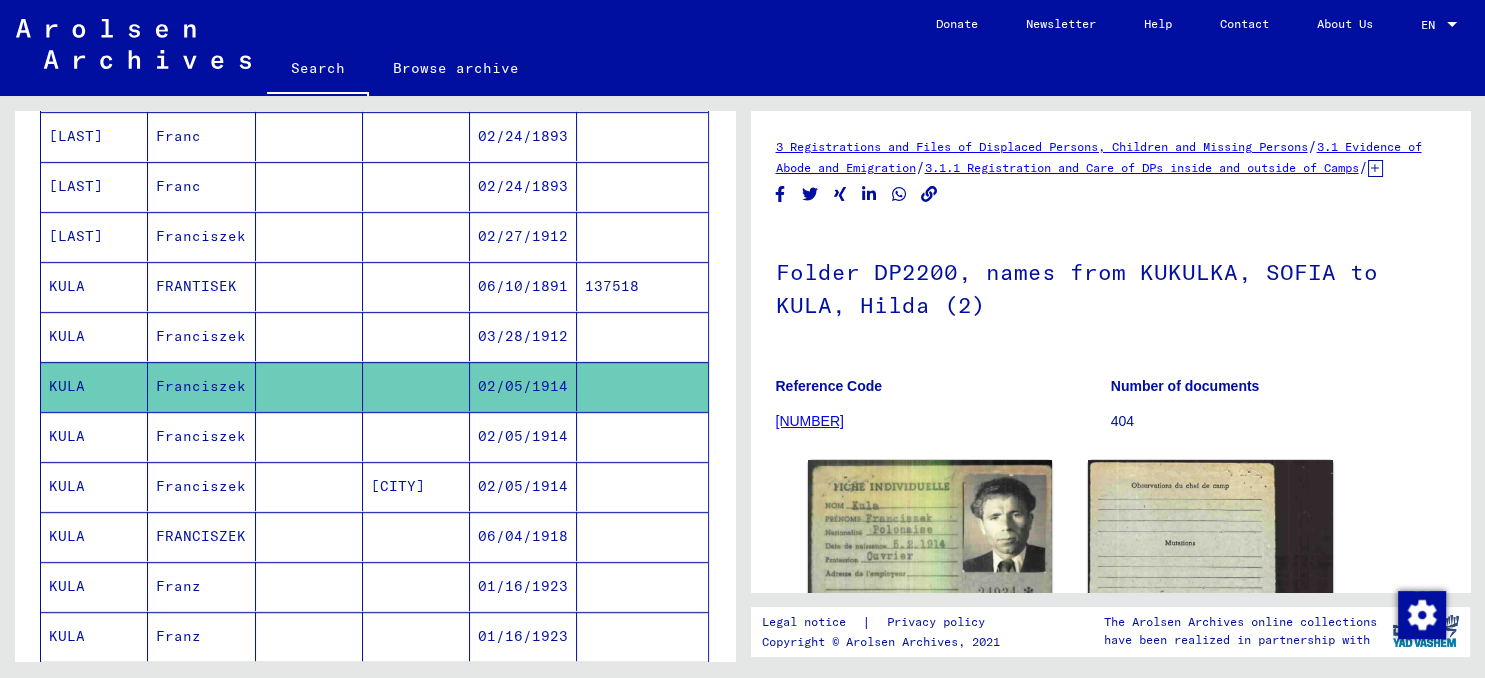 click on "FRANTISEK" at bounding box center [201, 336] 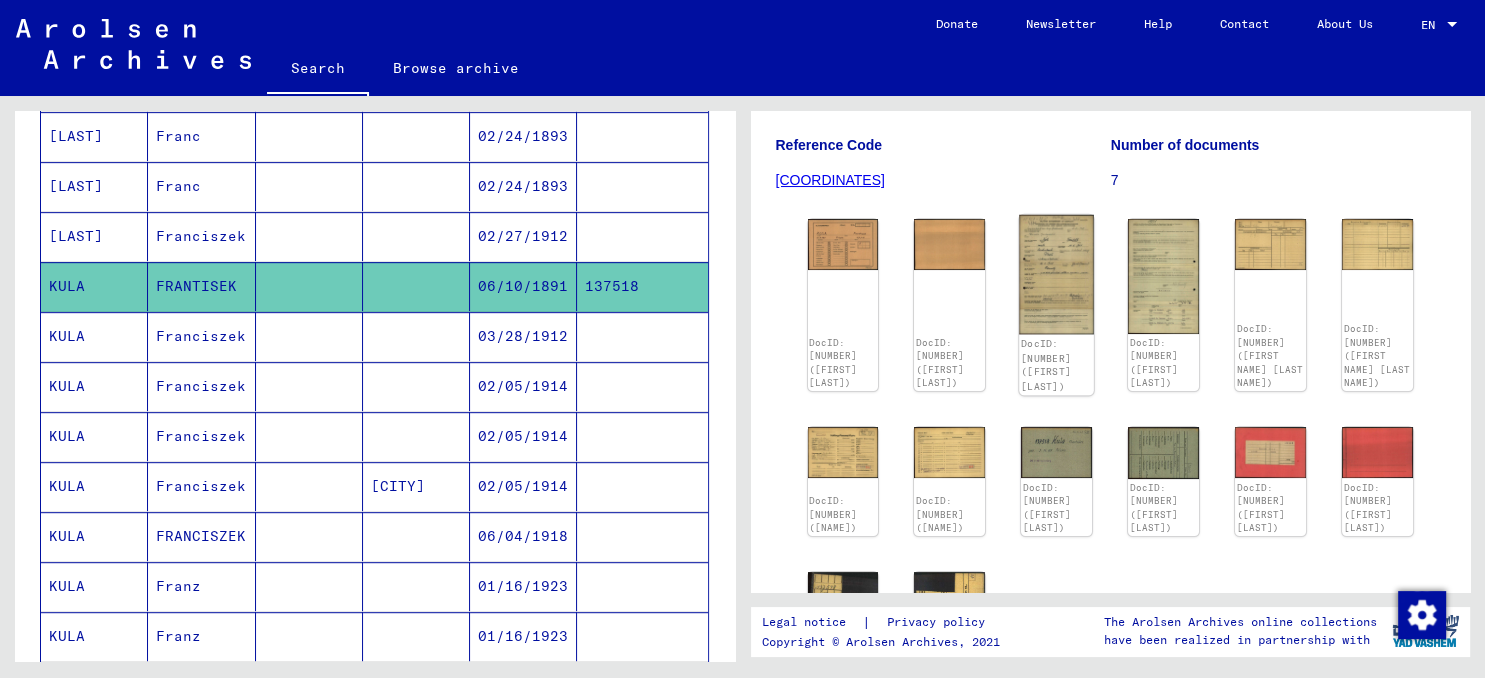 scroll, scrollTop: 441, scrollLeft: 0, axis: vertical 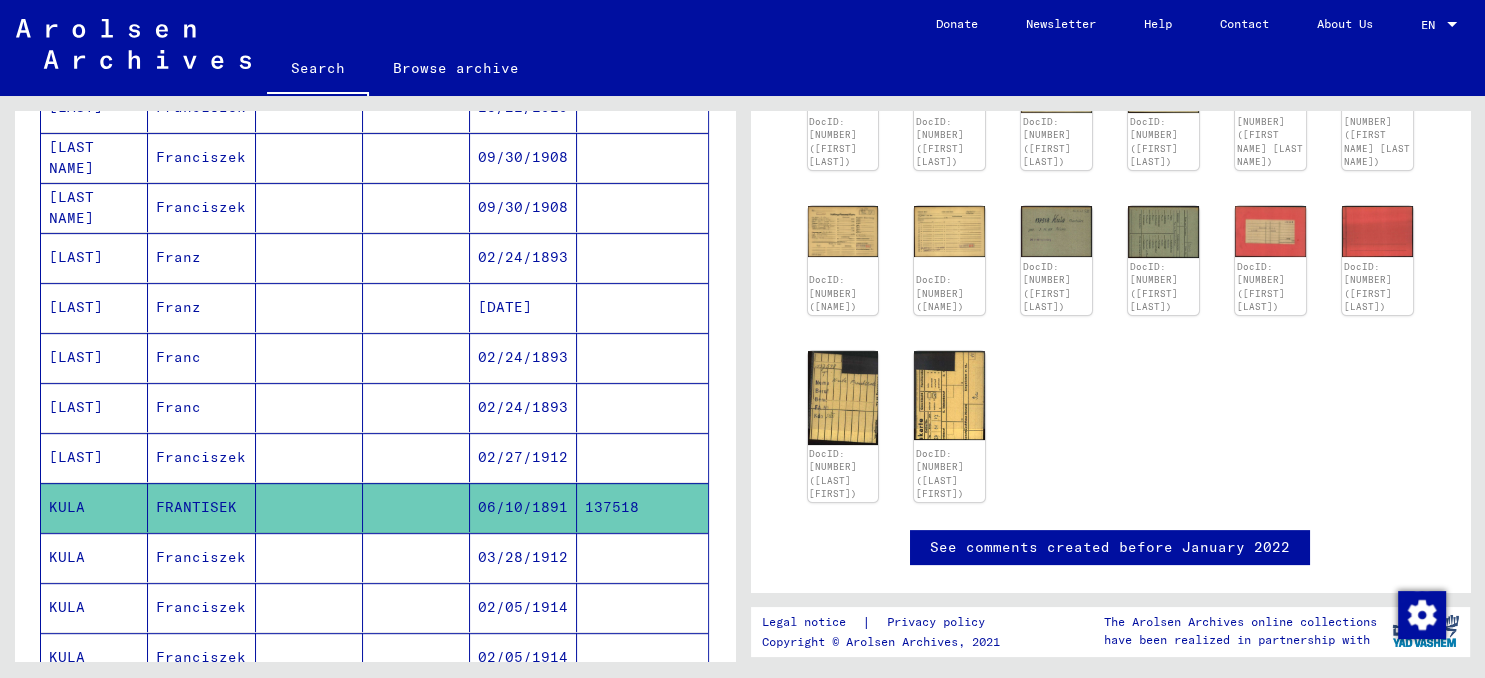 click on "KULA" 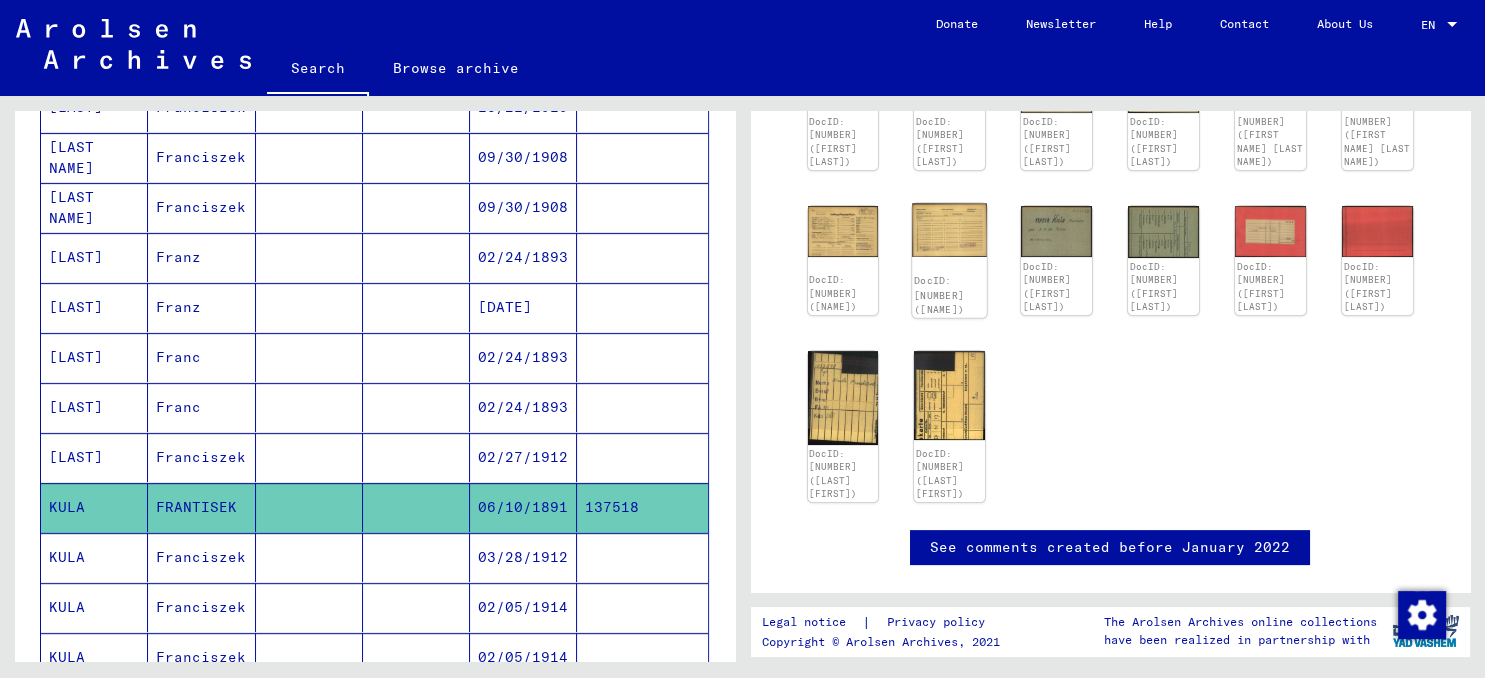 scroll, scrollTop: 220, scrollLeft: 0, axis: vertical 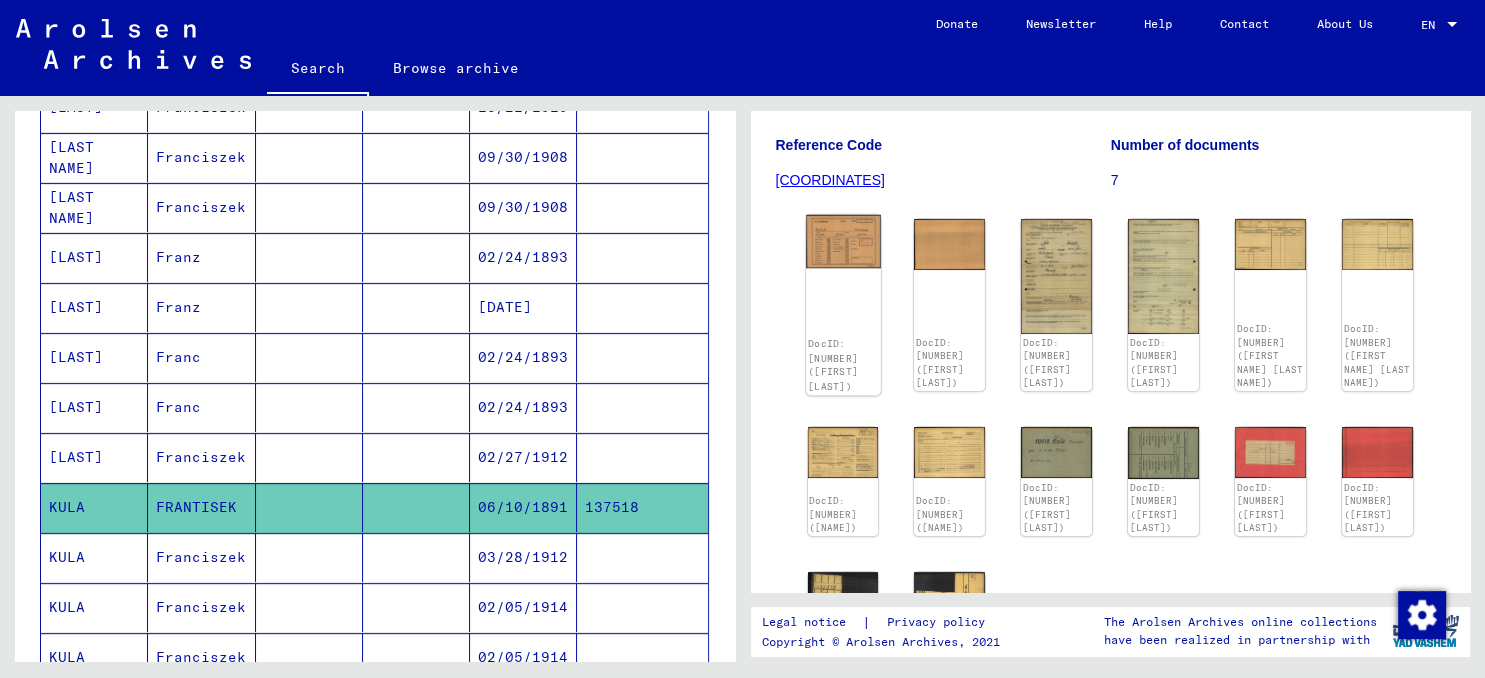 click 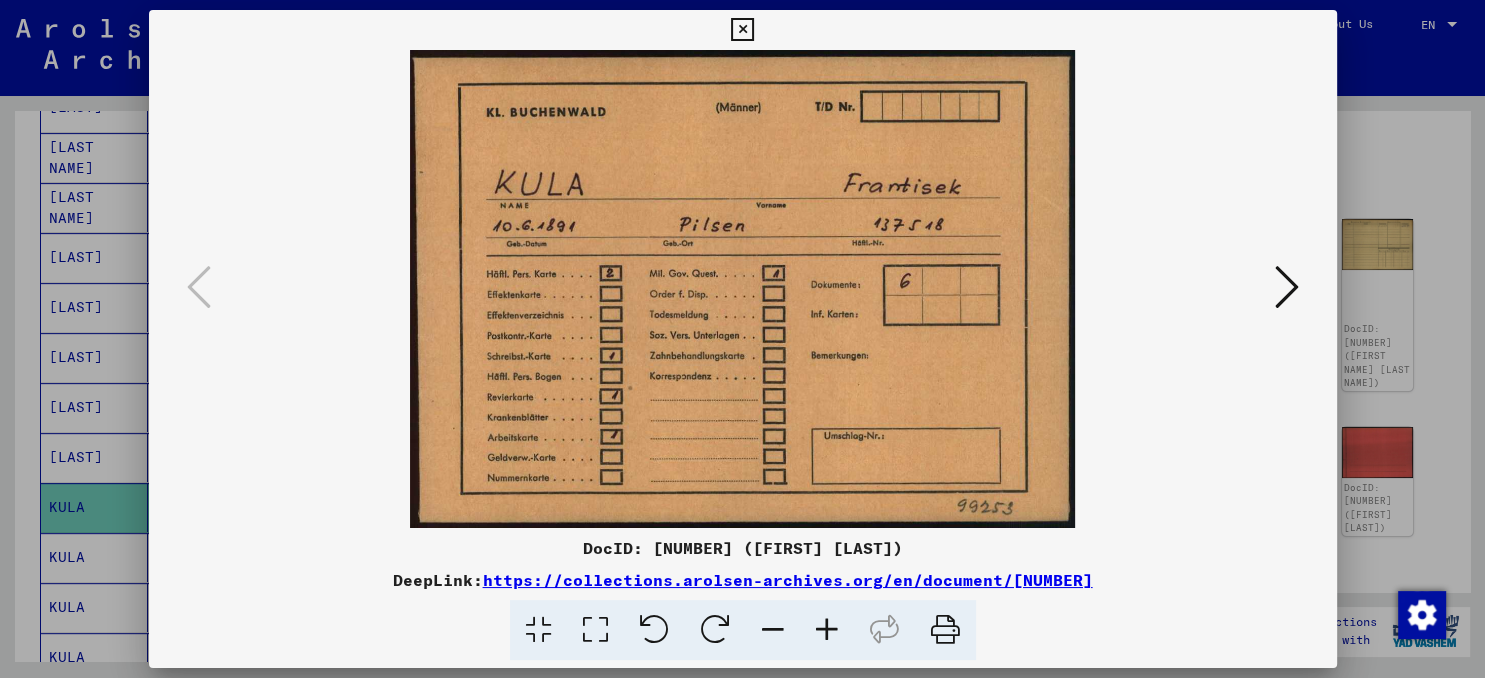 click at bounding box center (743, 289) 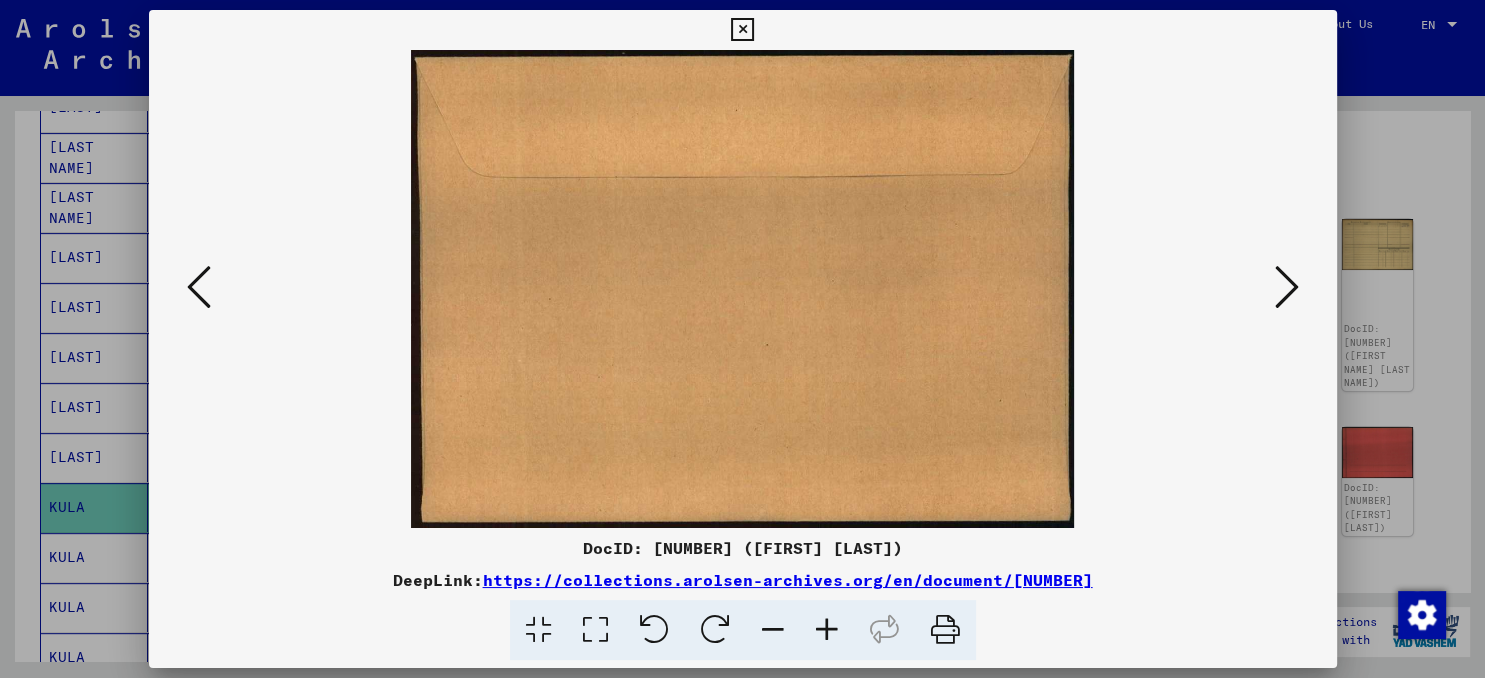 click at bounding box center (1287, 287) 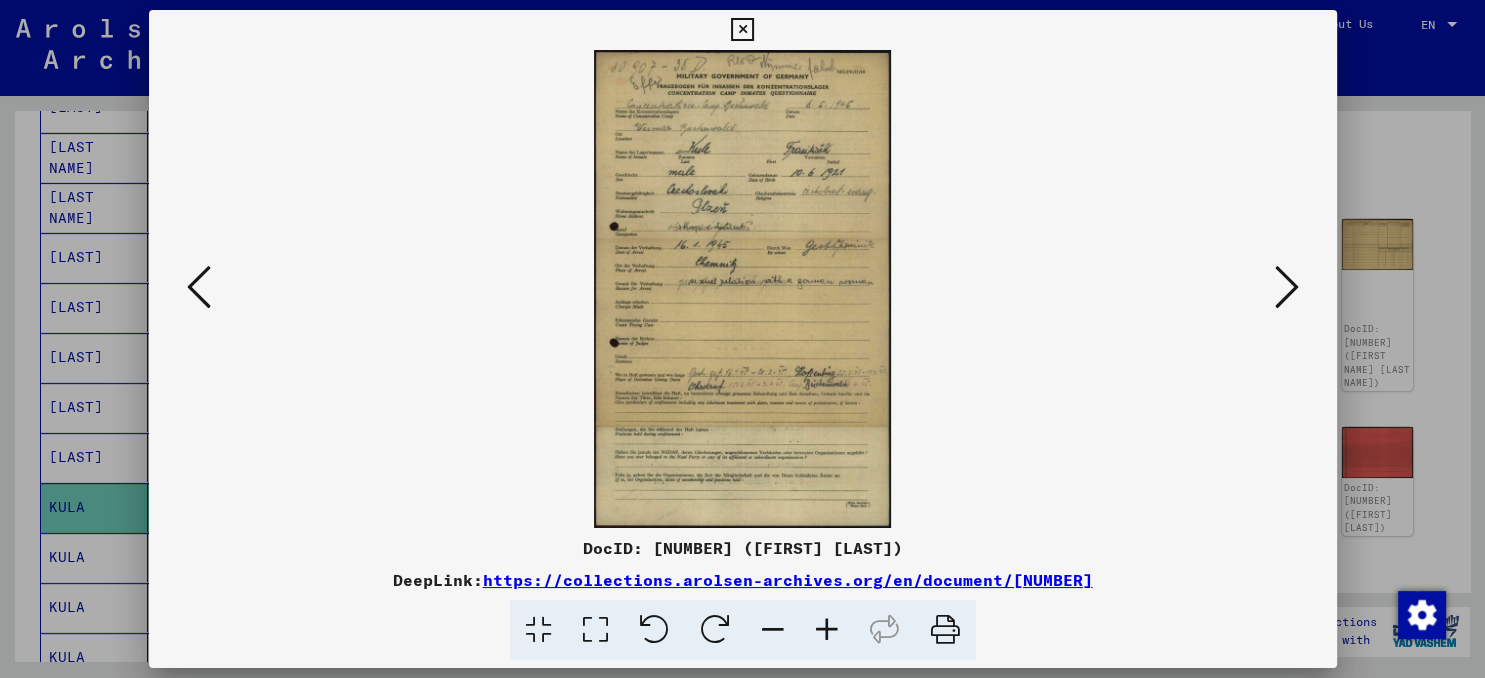 click at bounding box center [595, 630] 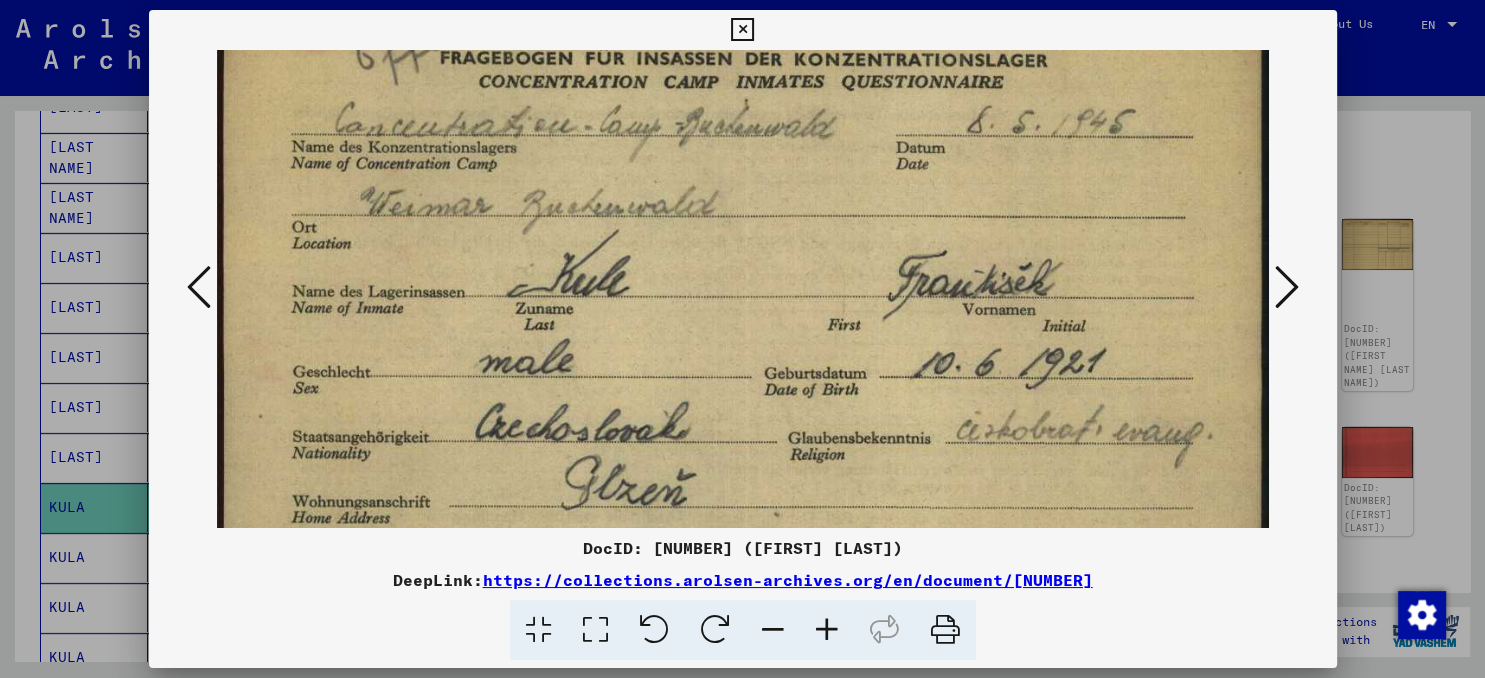 scroll, scrollTop: 136, scrollLeft: 0, axis: vertical 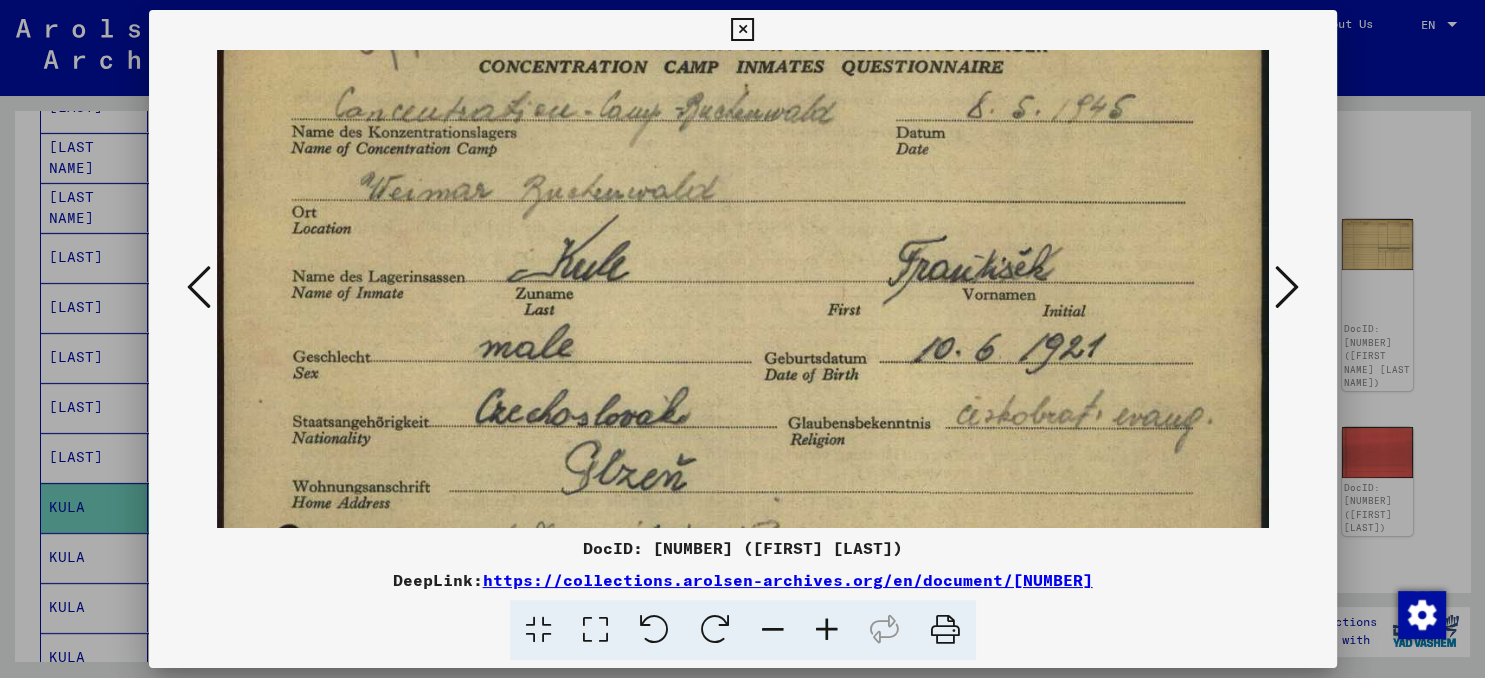 drag, startPoint x: 789, startPoint y: 389, endPoint x: 821, endPoint y: 256, distance: 136.79547 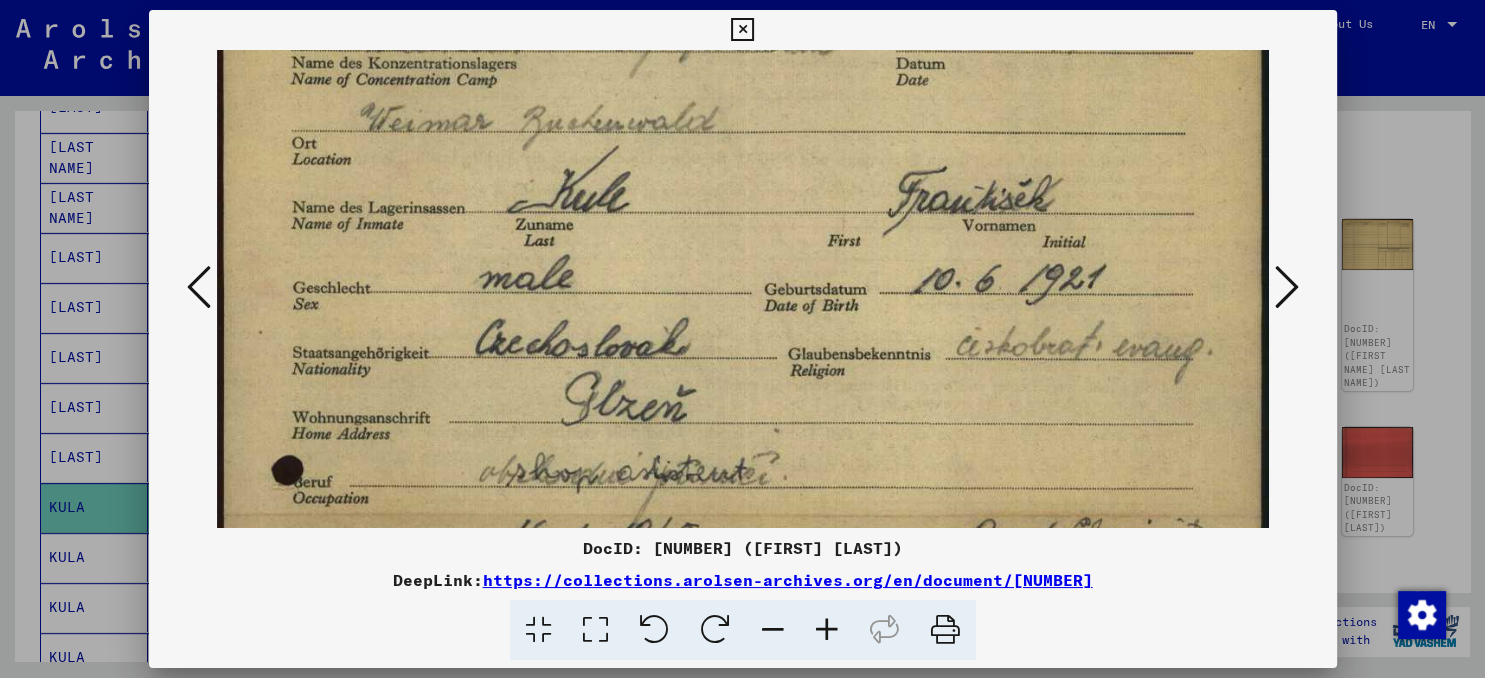 scroll, scrollTop: 219, scrollLeft: 0, axis: vertical 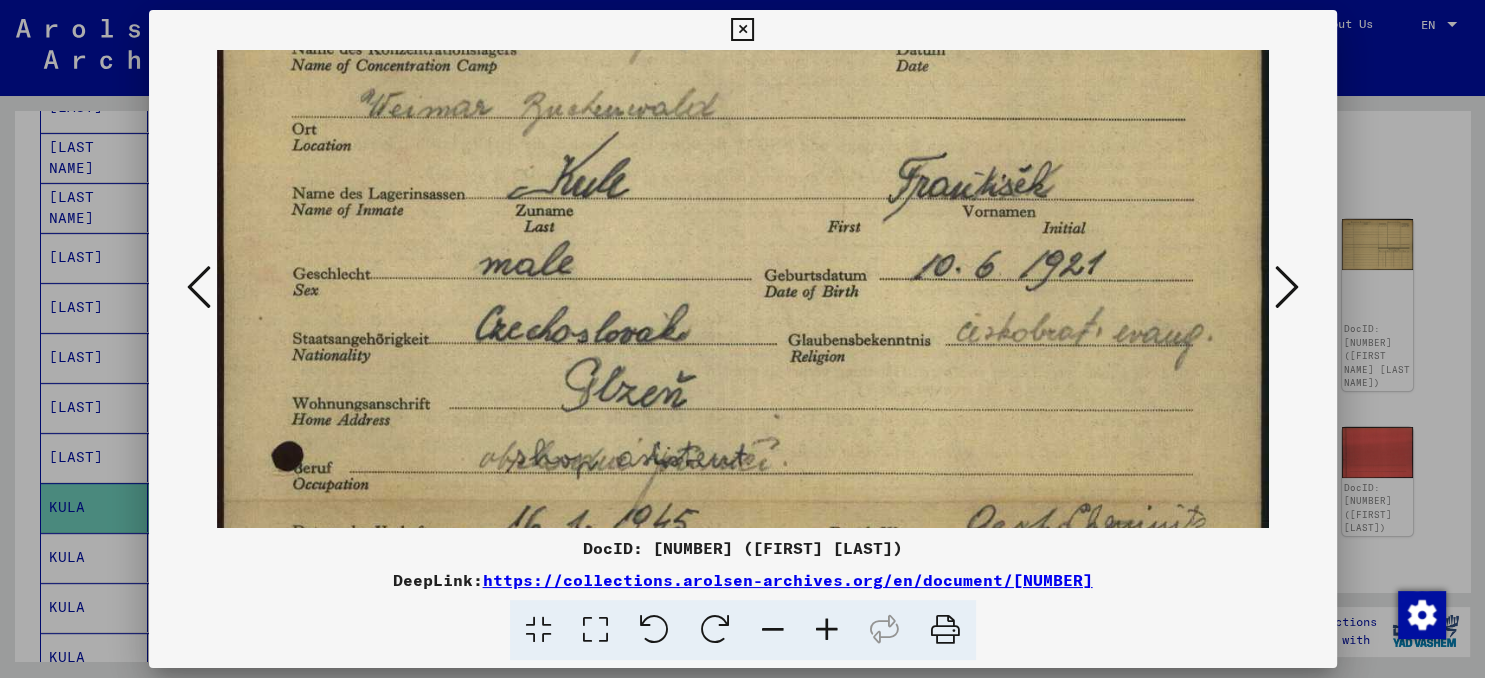 drag, startPoint x: 733, startPoint y: 326, endPoint x: 746, endPoint y: 245, distance: 82.036575 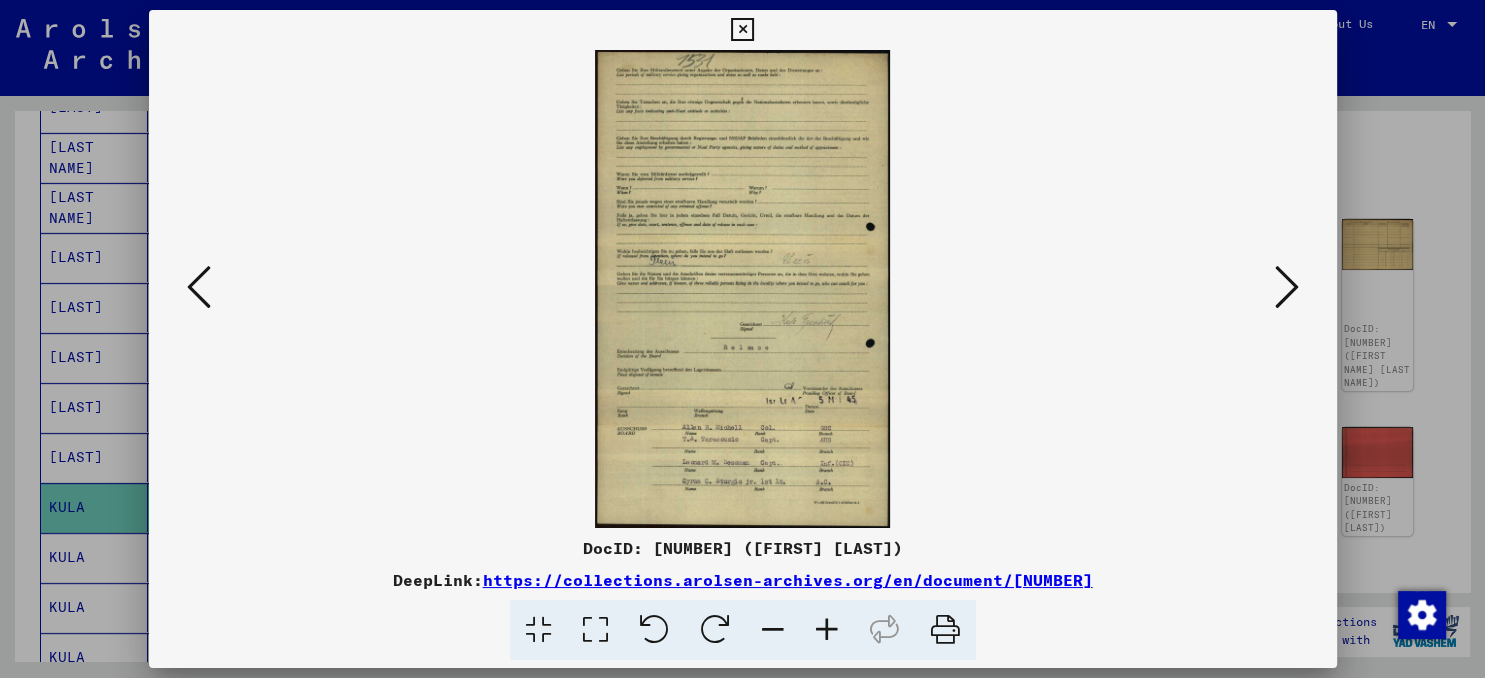 drag, startPoint x: 1294, startPoint y: 295, endPoint x: 876, endPoint y: 462, distance: 450.12555 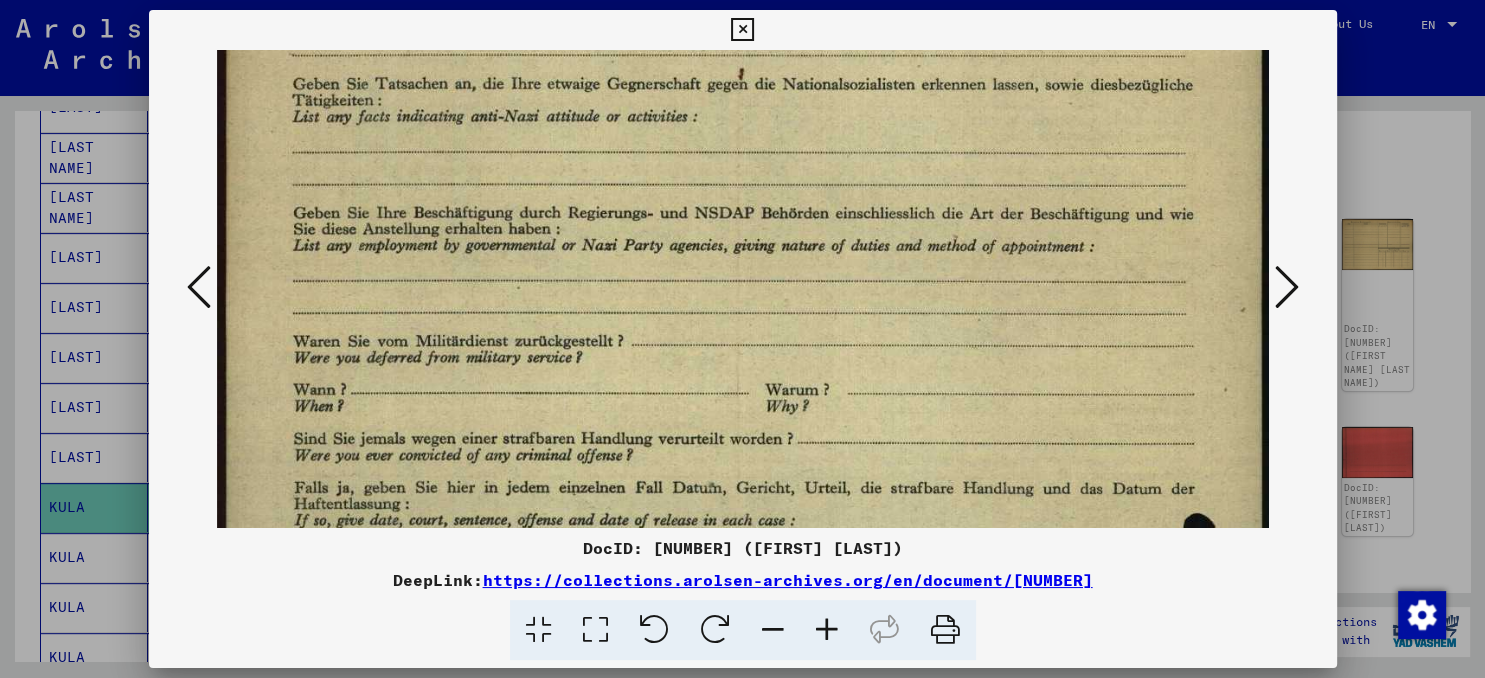 drag, startPoint x: 730, startPoint y: 441, endPoint x: 760, endPoint y: 305, distance: 139.26952 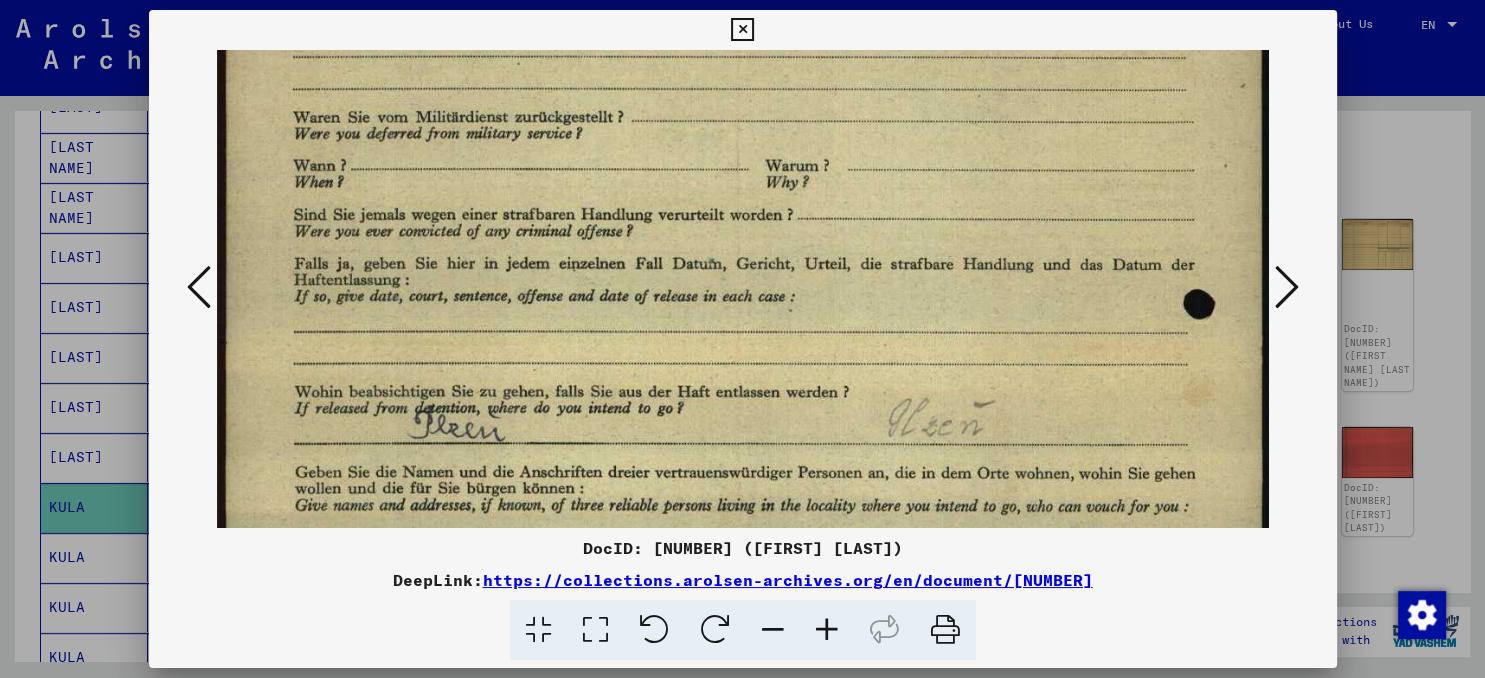drag, startPoint x: 742, startPoint y: 434, endPoint x: 746, endPoint y: 269, distance: 165.04848 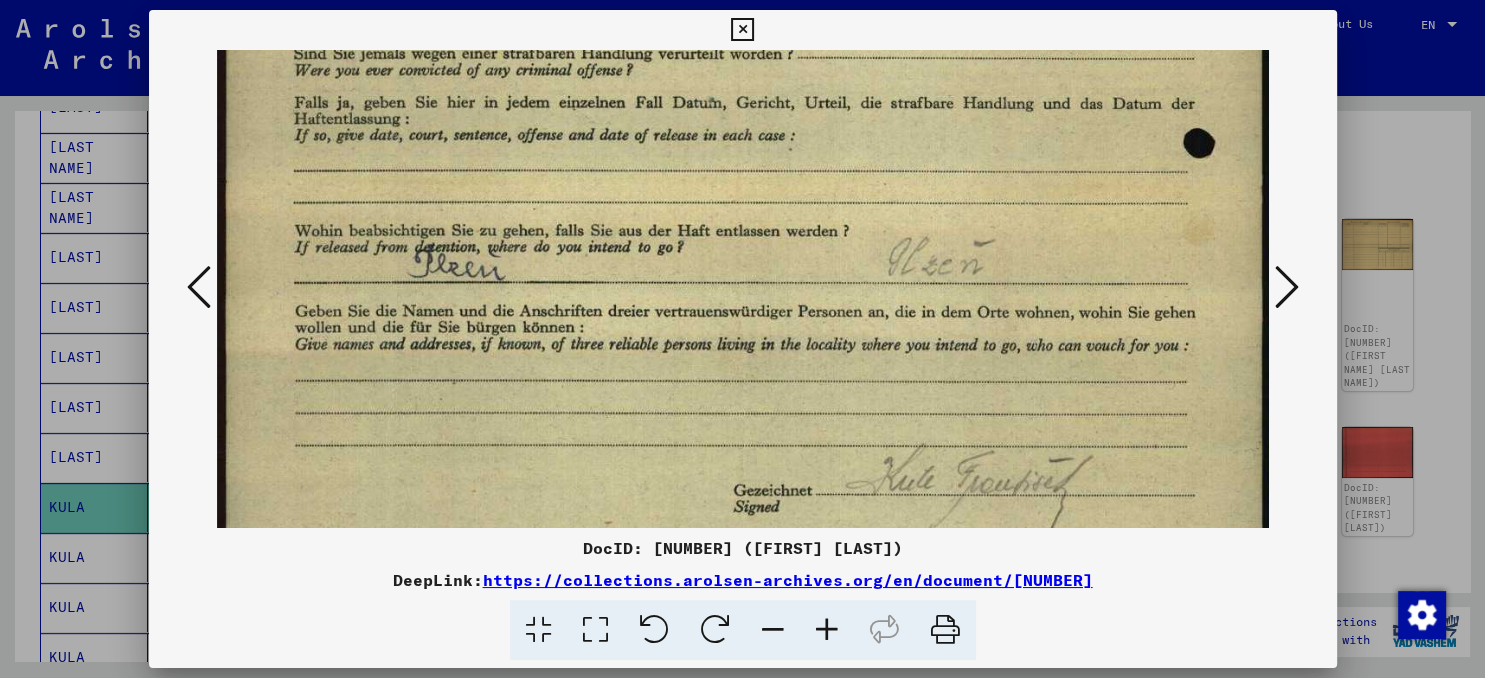 drag, startPoint x: 721, startPoint y: 440, endPoint x: 742, endPoint y: 284, distance: 157.40712 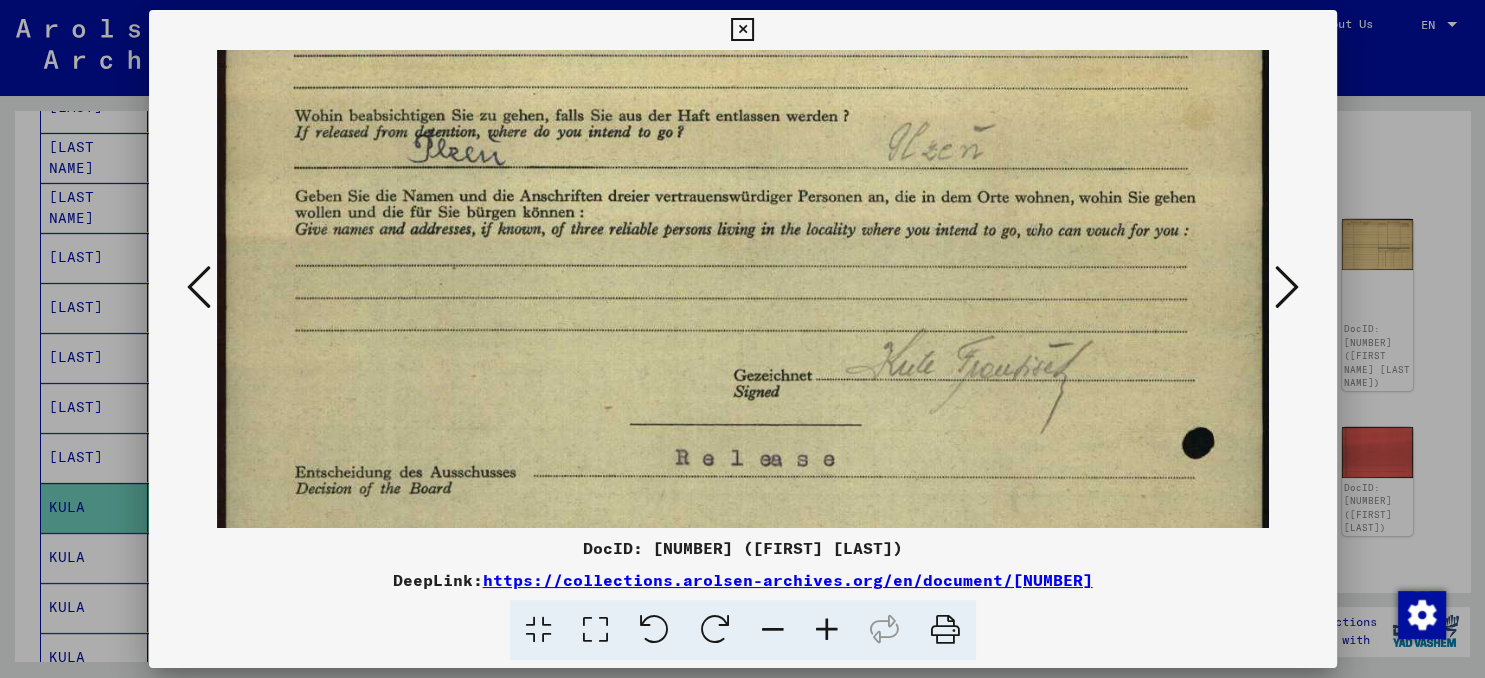scroll, scrollTop: 693, scrollLeft: 0, axis: vertical 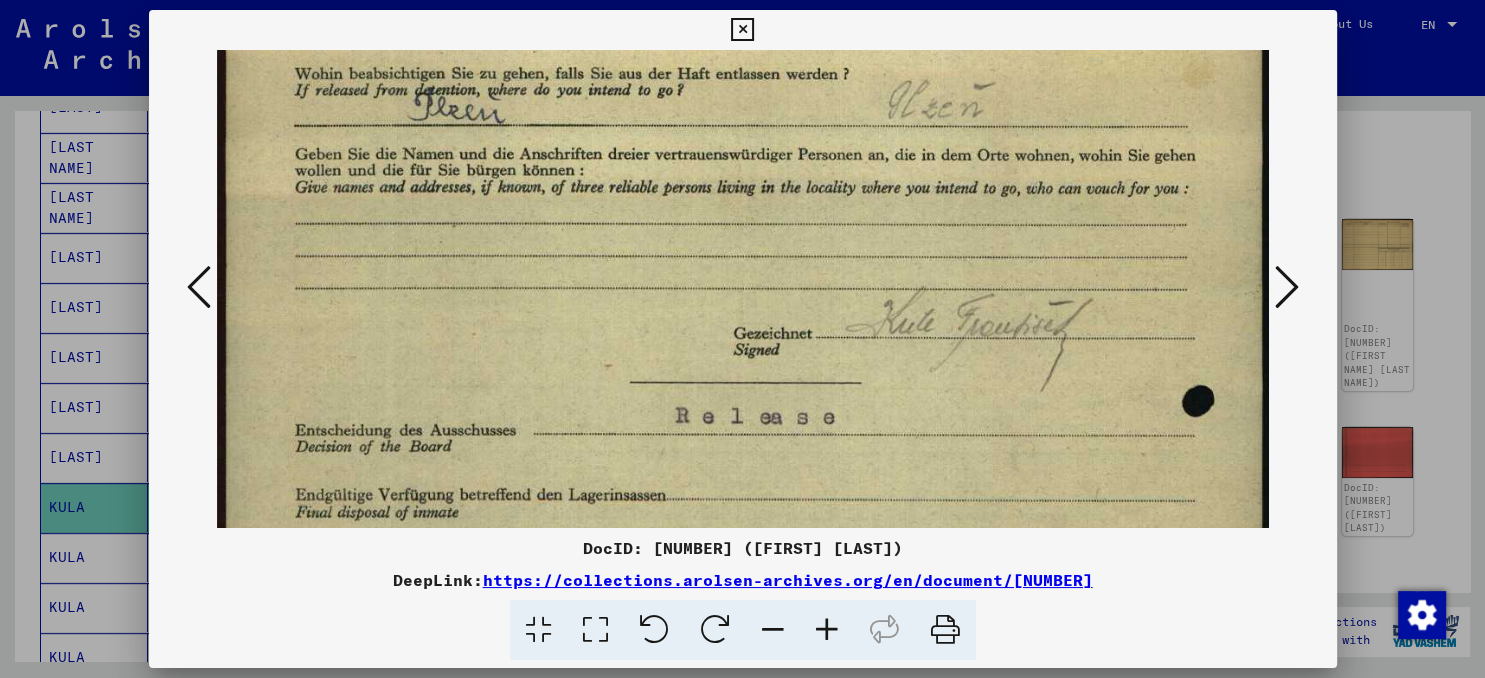drag, startPoint x: 723, startPoint y: 382, endPoint x: 715, endPoint y: 225, distance: 157.20369 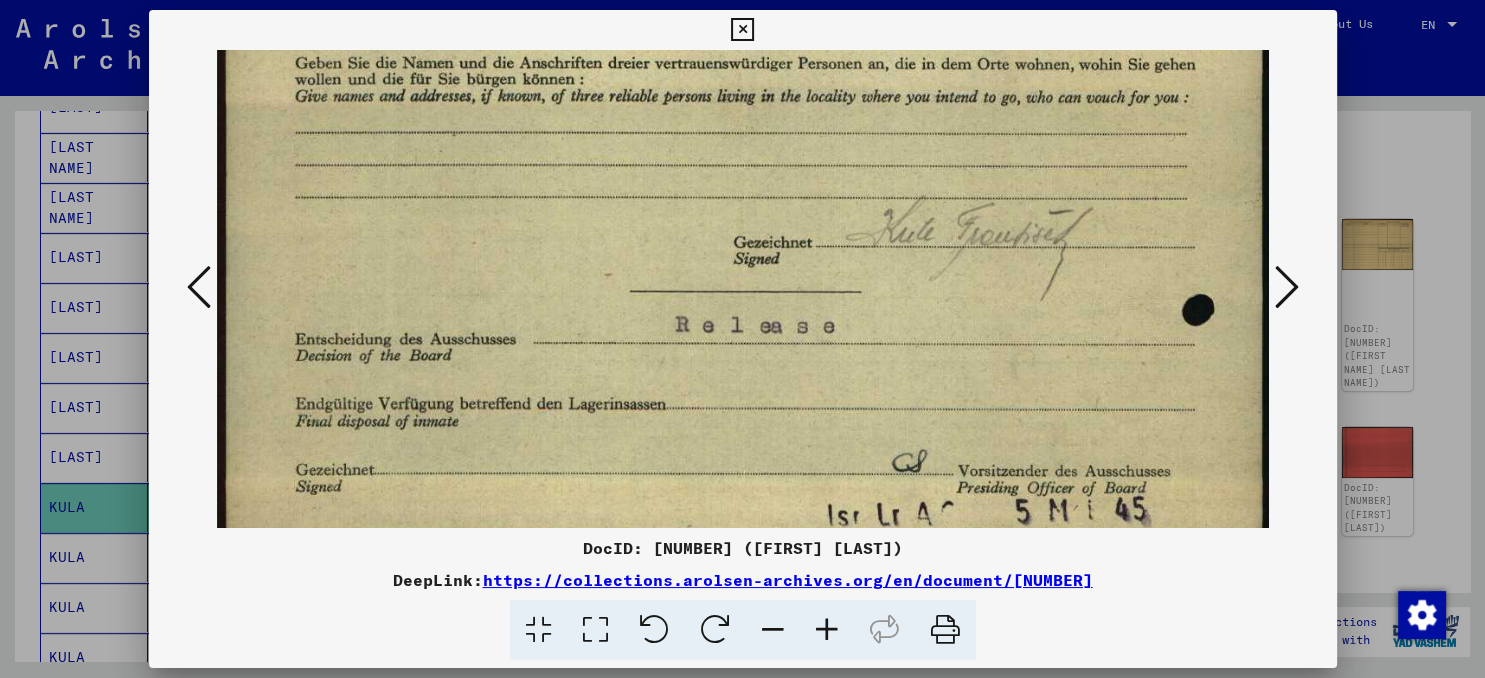 drag, startPoint x: 713, startPoint y: 366, endPoint x: 710, endPoint y: 277, distance: 89.050545 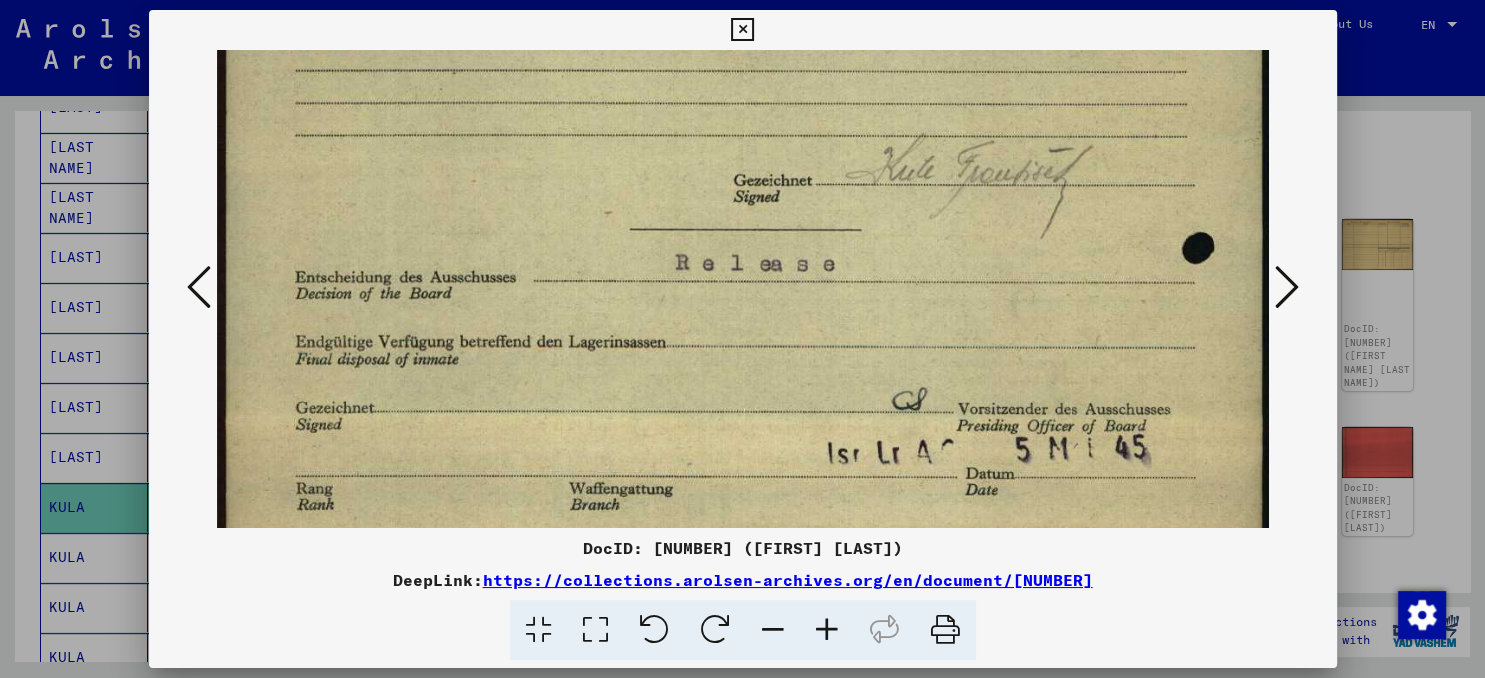scroll, scrollTop: 908, scrollLeft: 0, axis: vertical 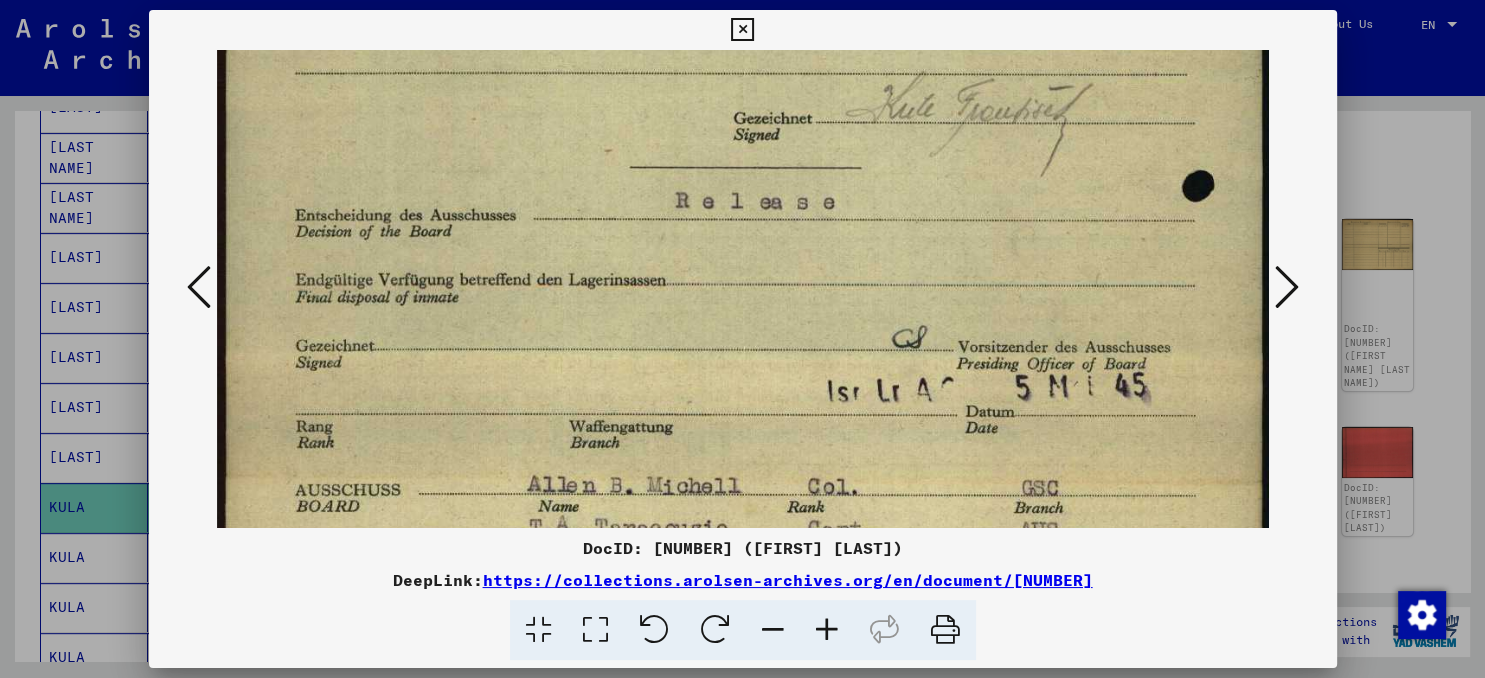 drag, startPoint x: 674, startPoint y: 372, endPoint x: 674, endPoint y: 250, distance: 122 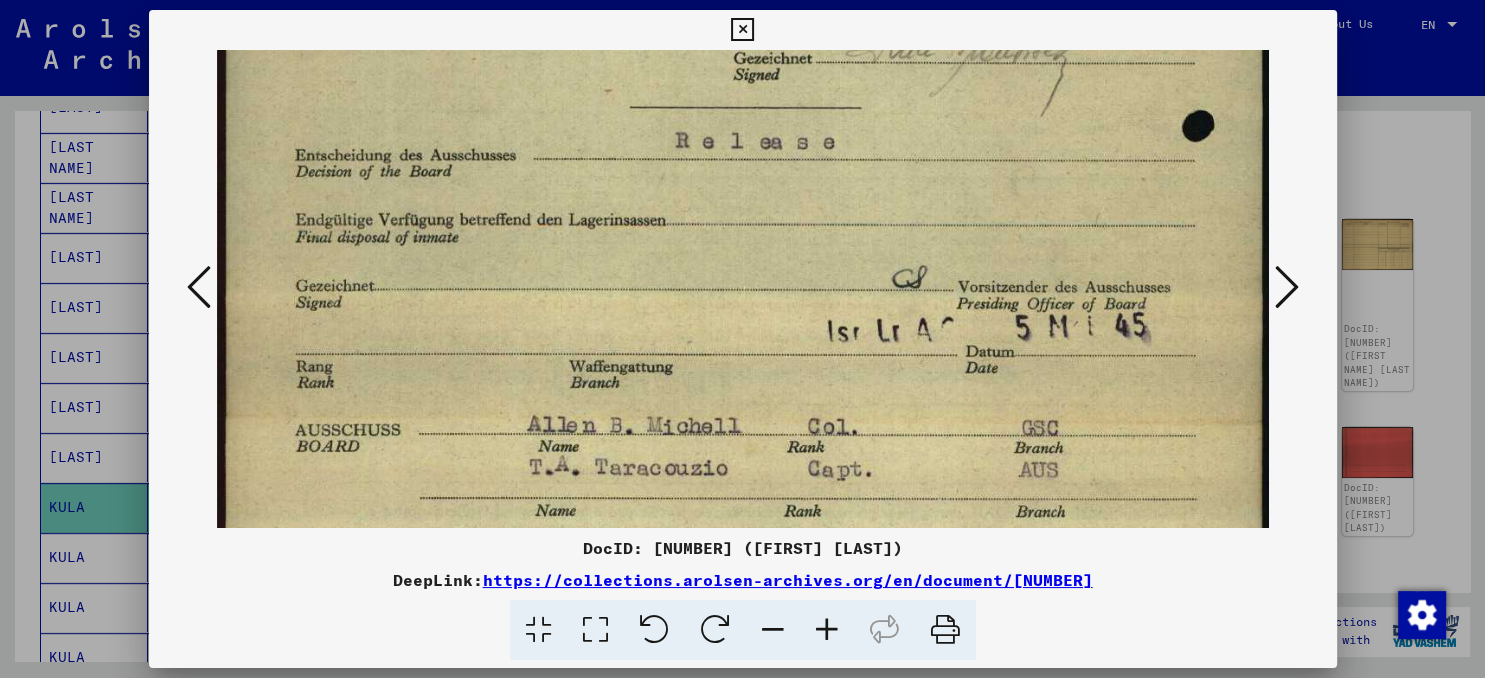scroll, scrollTop: 1011, scrollLeft: 0, axis: vertical 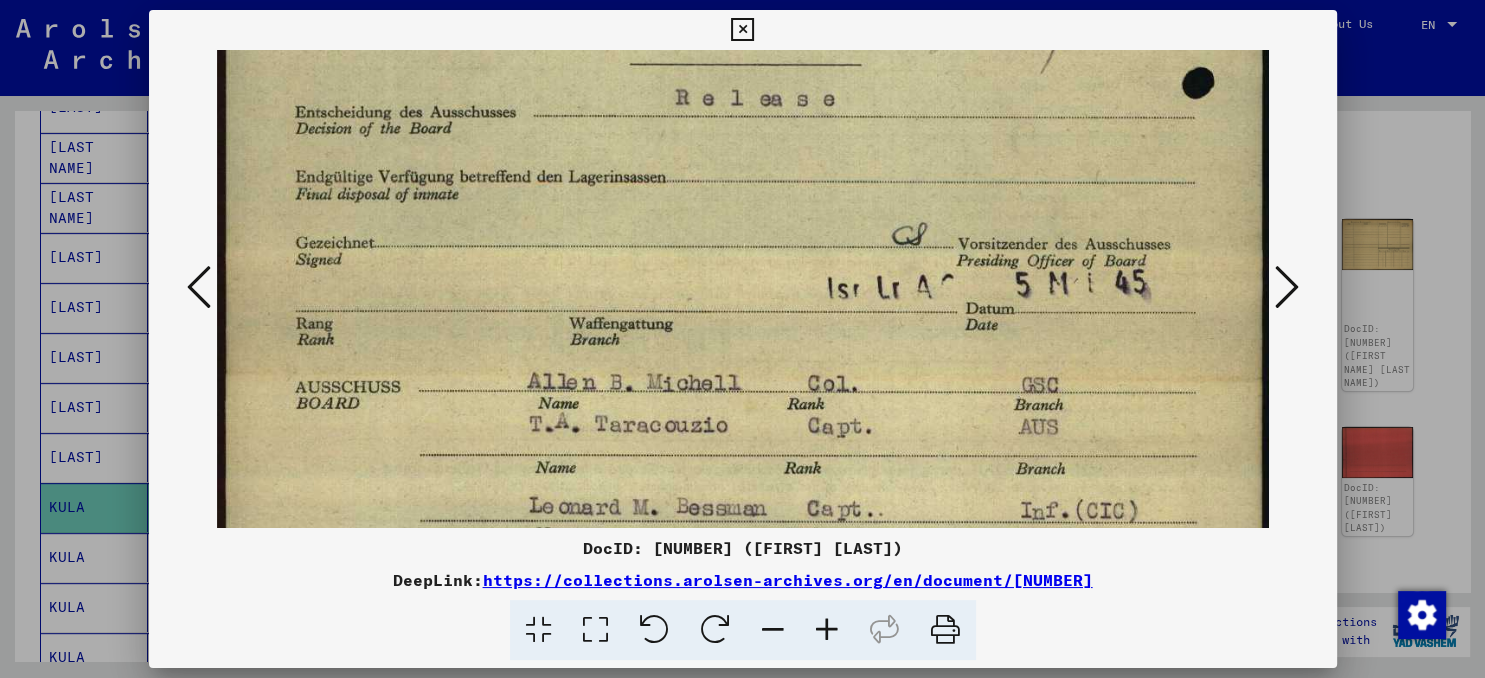 drag, startPoint x: 655, startPoint y: 365, endPoint x: 655, endPoint y: 264, distance: 101 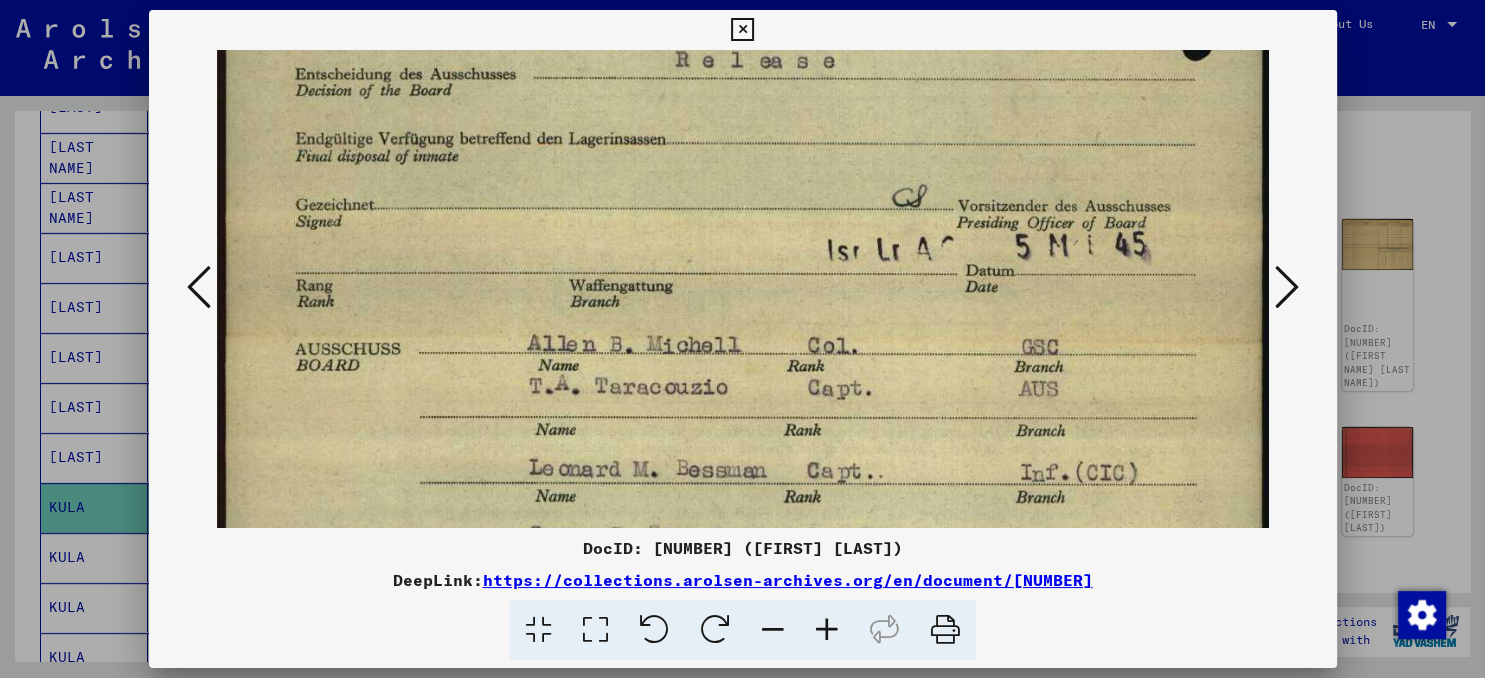 scroll, scrollTop: 1099, scrollLeft: 0, axis: vertical 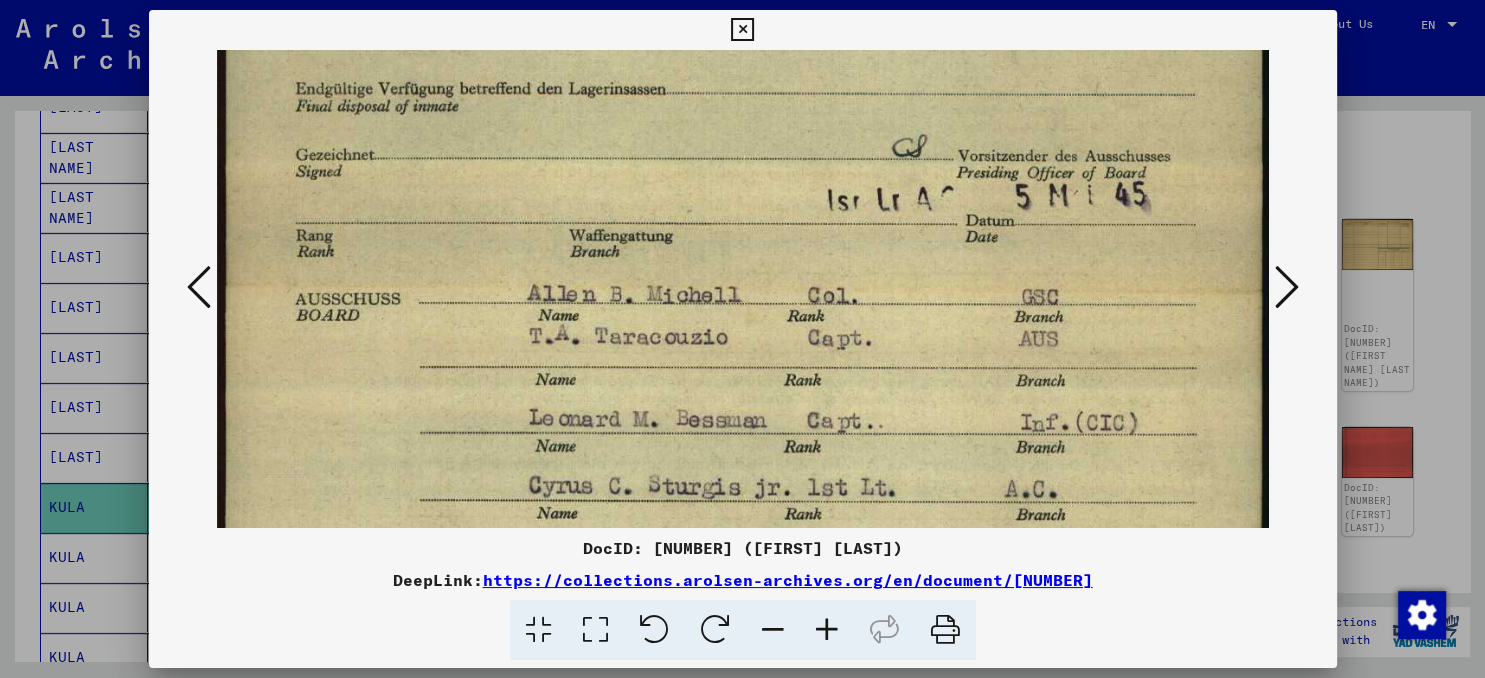 drag, startPoint x: 638, startPoint y: 385, endPoint x: 641, endPoint y: 301, distance: 84.05355 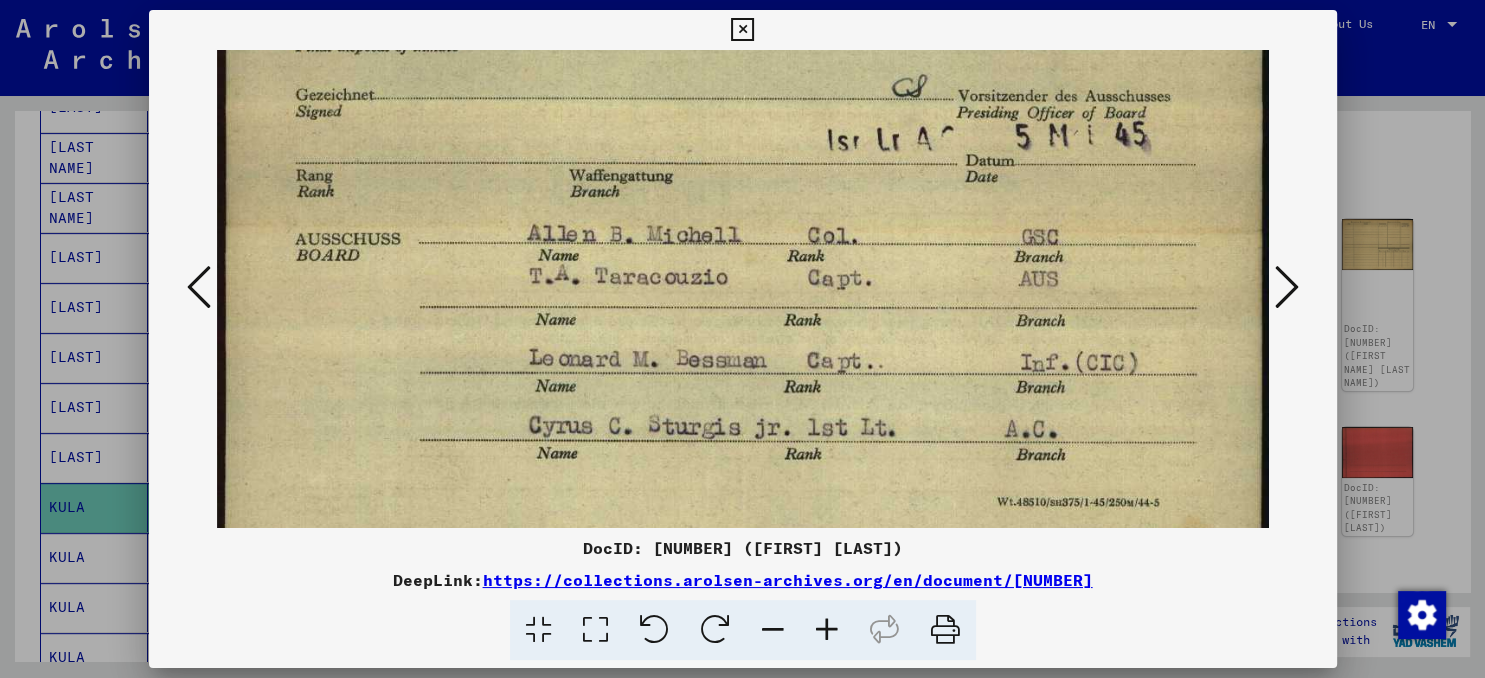 scroll, scrollTop: 1184, scrollLeft: 0, axis: vertical 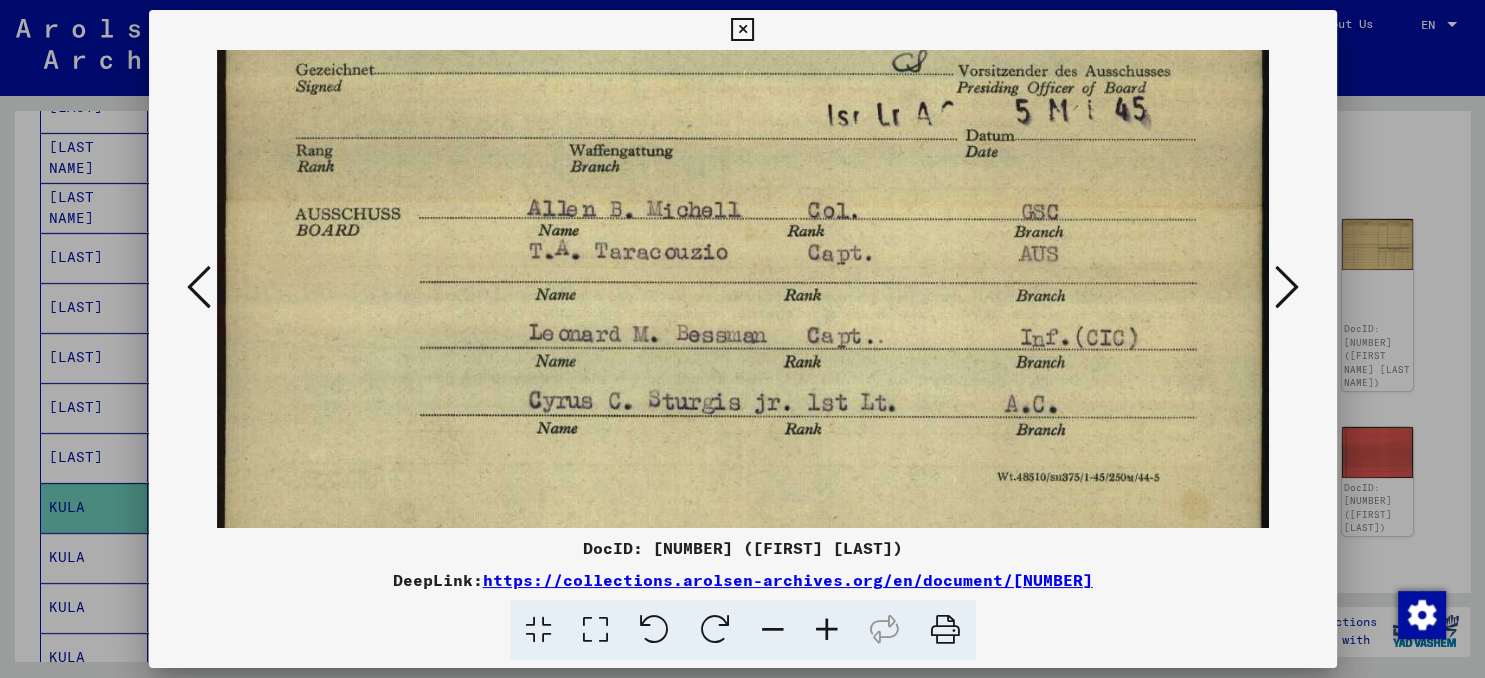 drag, startPoint x: 662, startPoint y: 380, endPoint x: 665, endPoint y: 301, distance: 79.05694 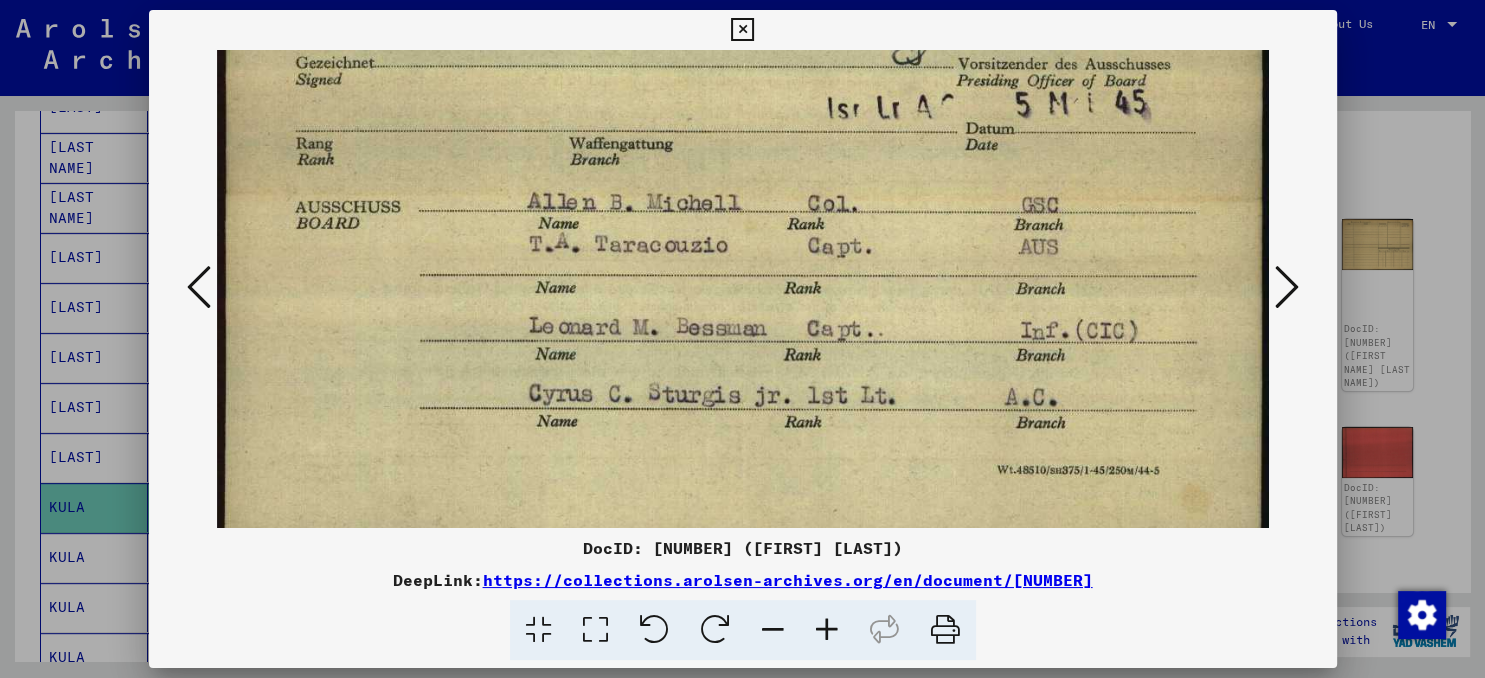 scroll, scrollTop: 1237, scrollLeft: 0, axis: vertical 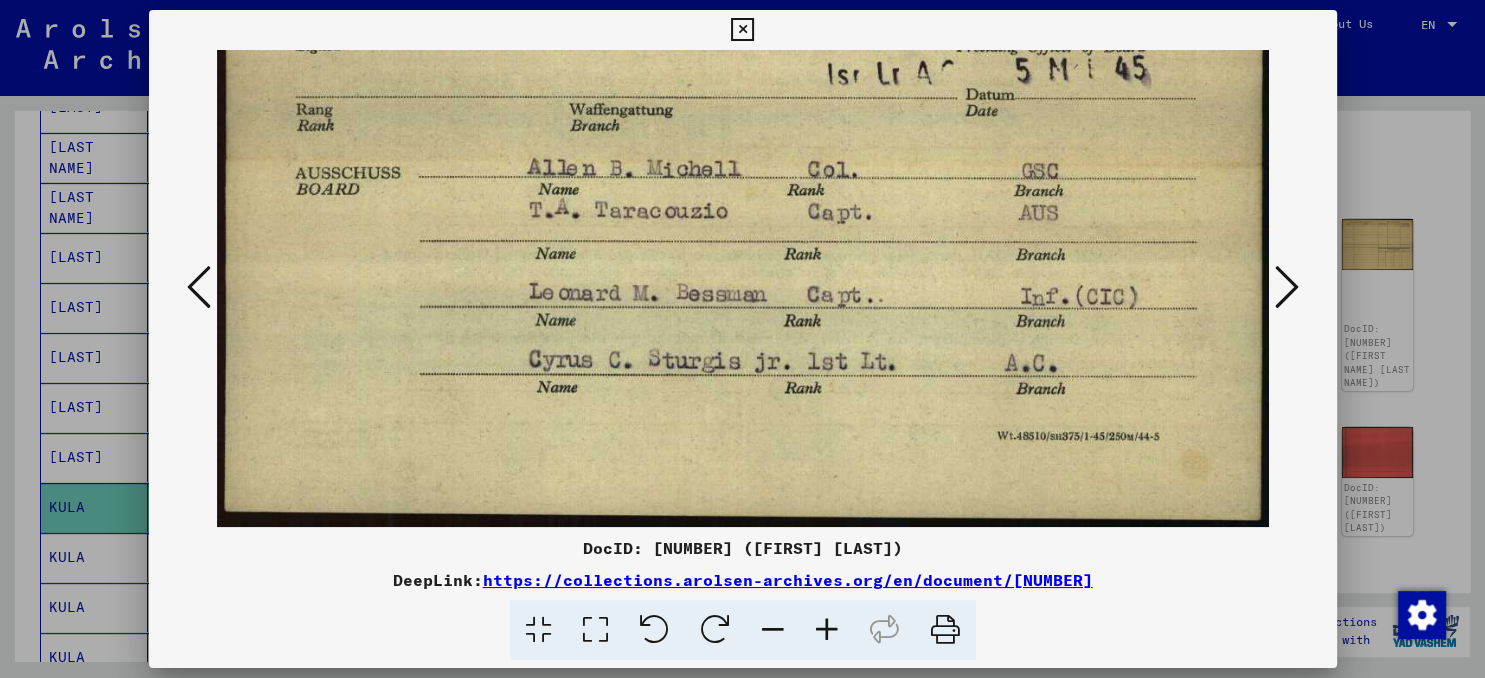 drag, startPoint x: 660, startPoint y: 393, endPoint x: 690, endPoint y: 242, distance: 153.9513 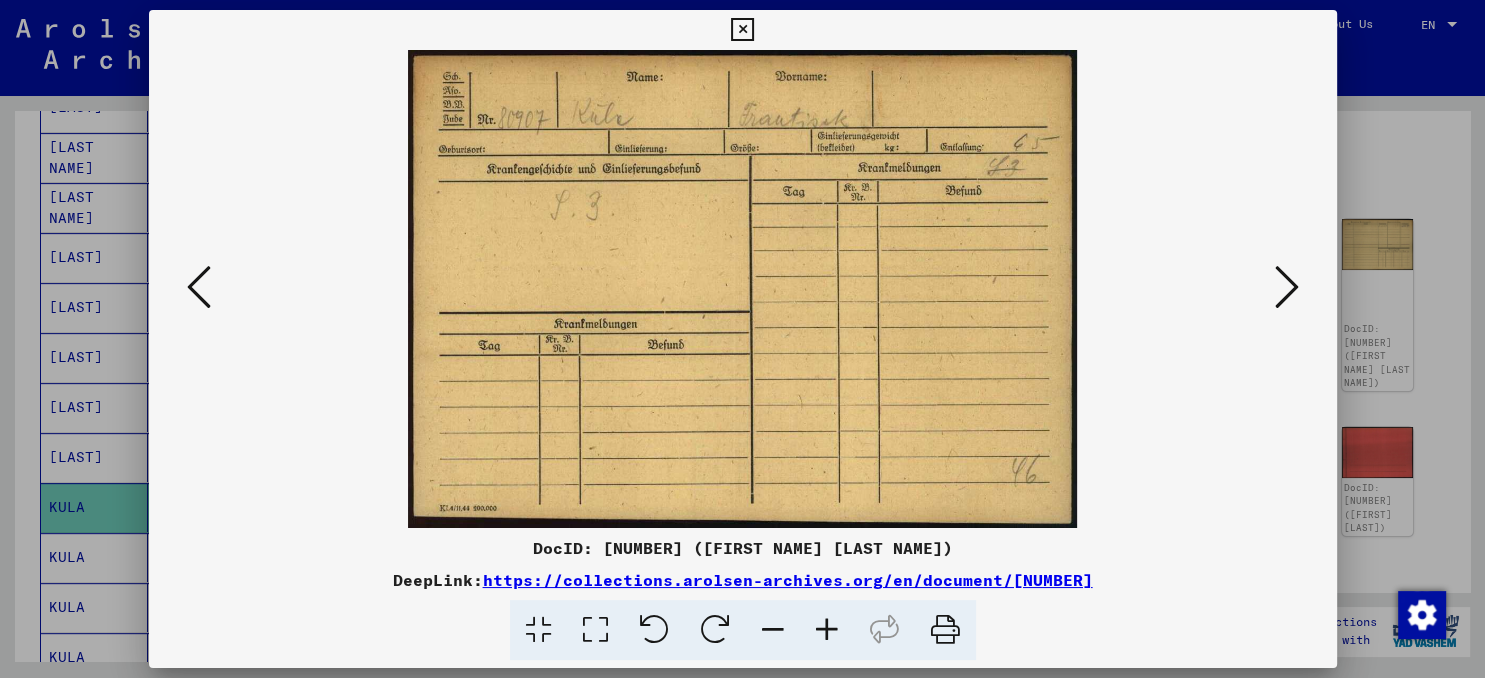 click at bounding box center (1287, 287) 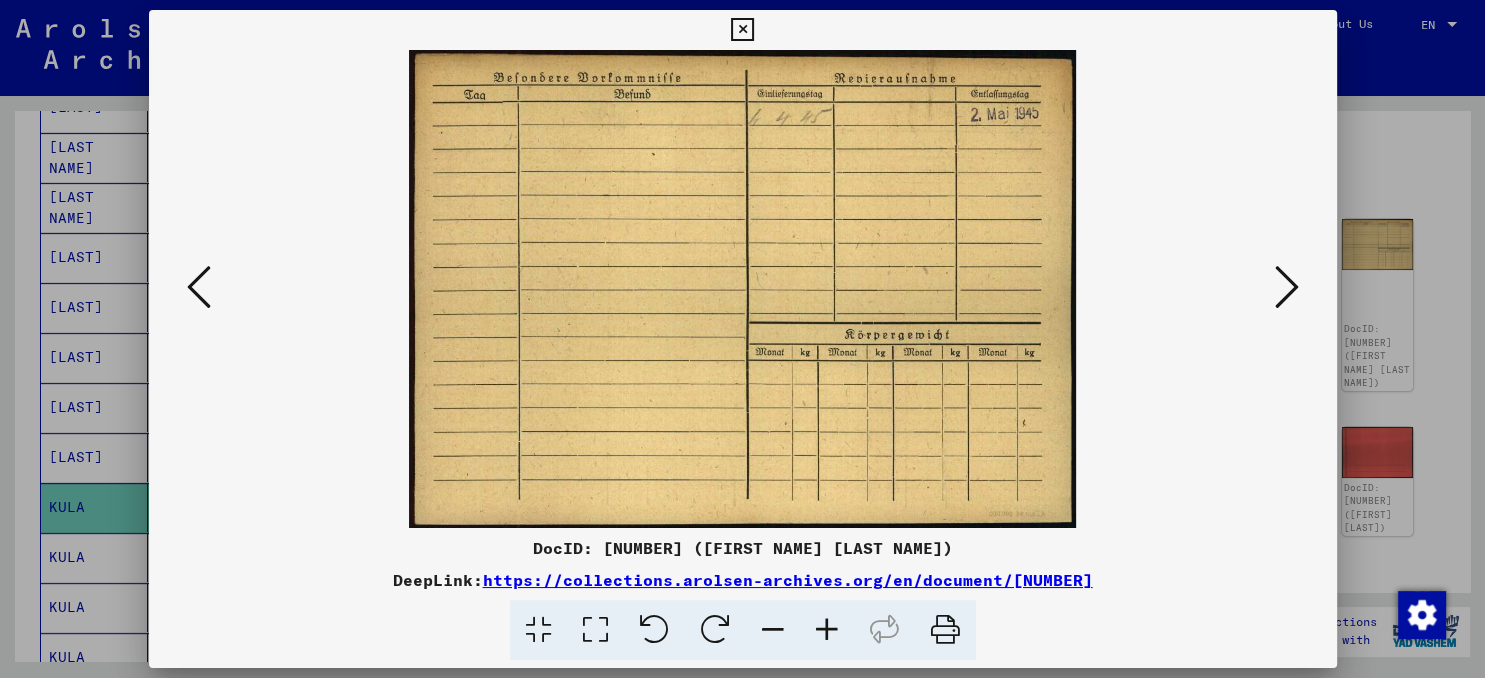 click at bounding box center (1287, 287) 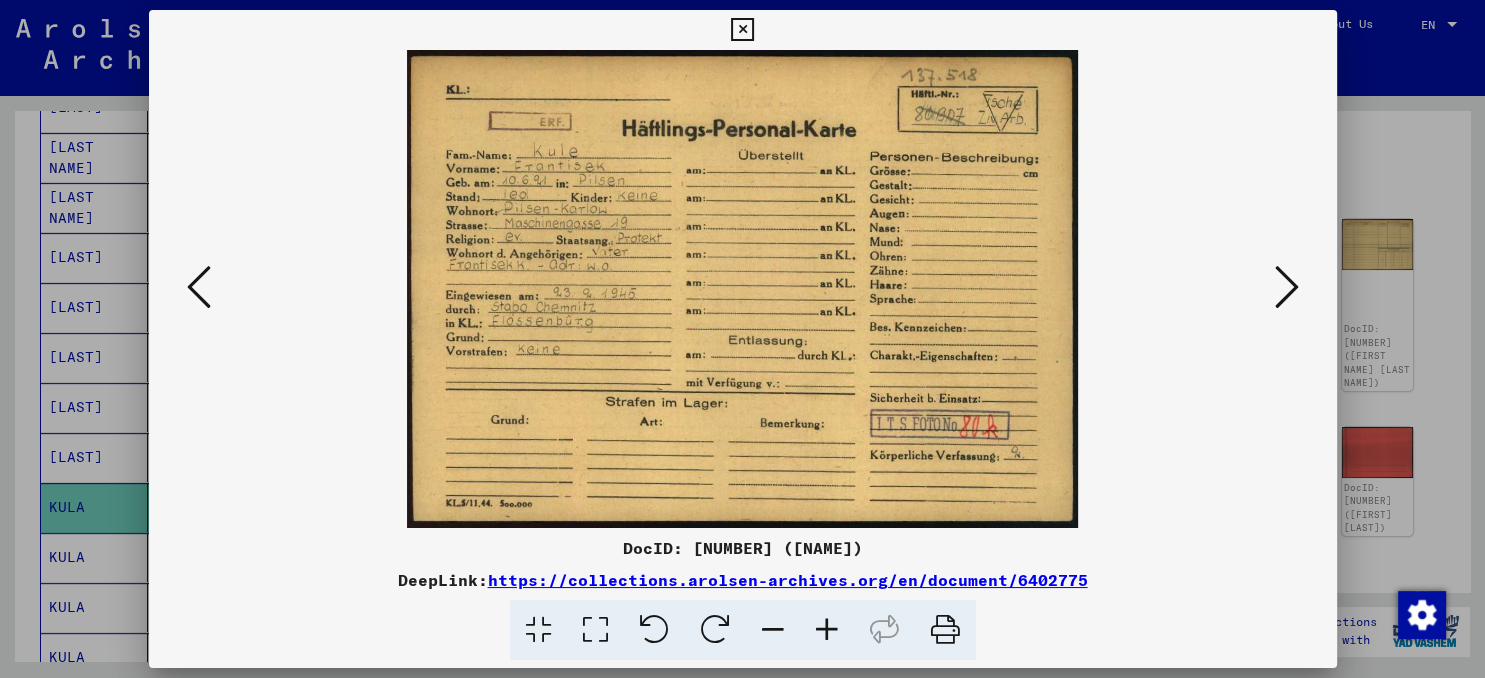 click at bounding box center [595, 630] 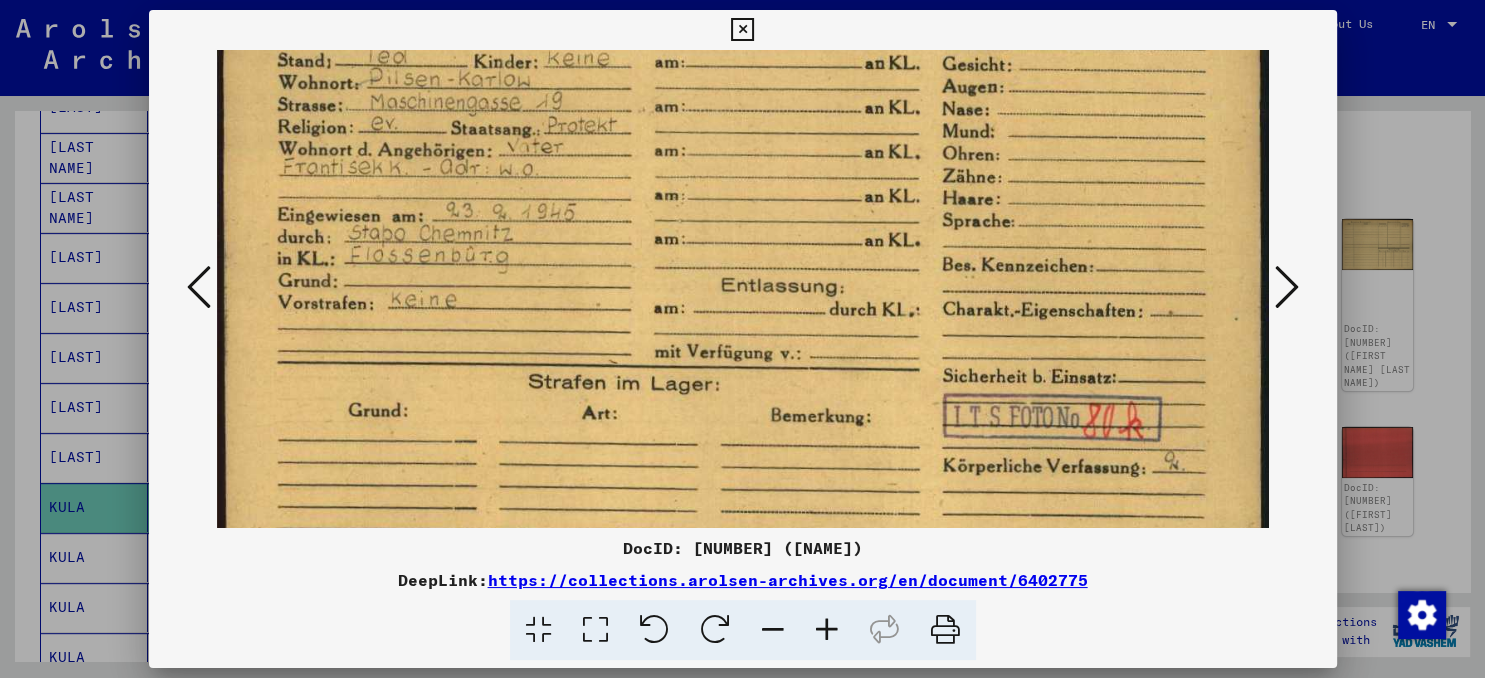 drag, startPoint x: 651, startPoint y: 421, endPoint x: 690, endPoint y: 211, distance: 213.59073 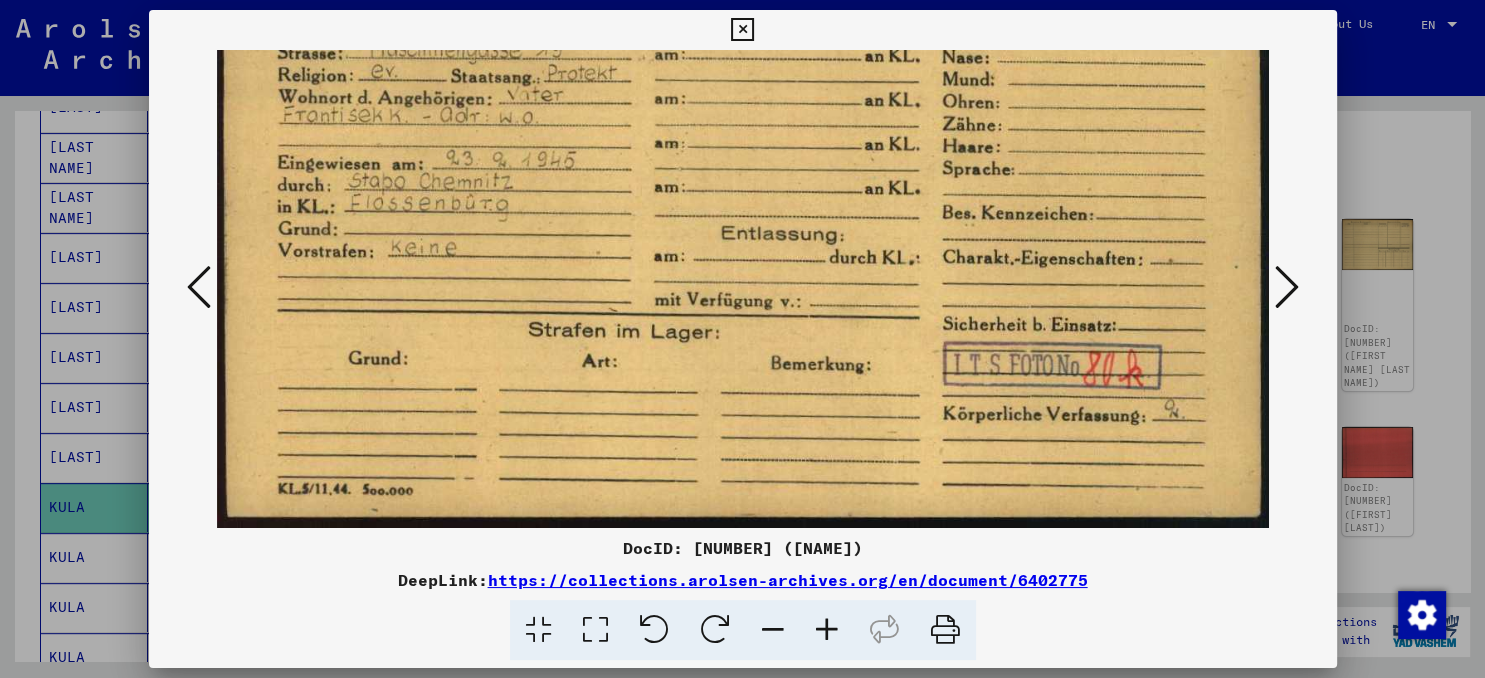 drag, startPoint x: 662, startPoint y: 330, endPoint x: 662, endPoint y: 238, distance: 92 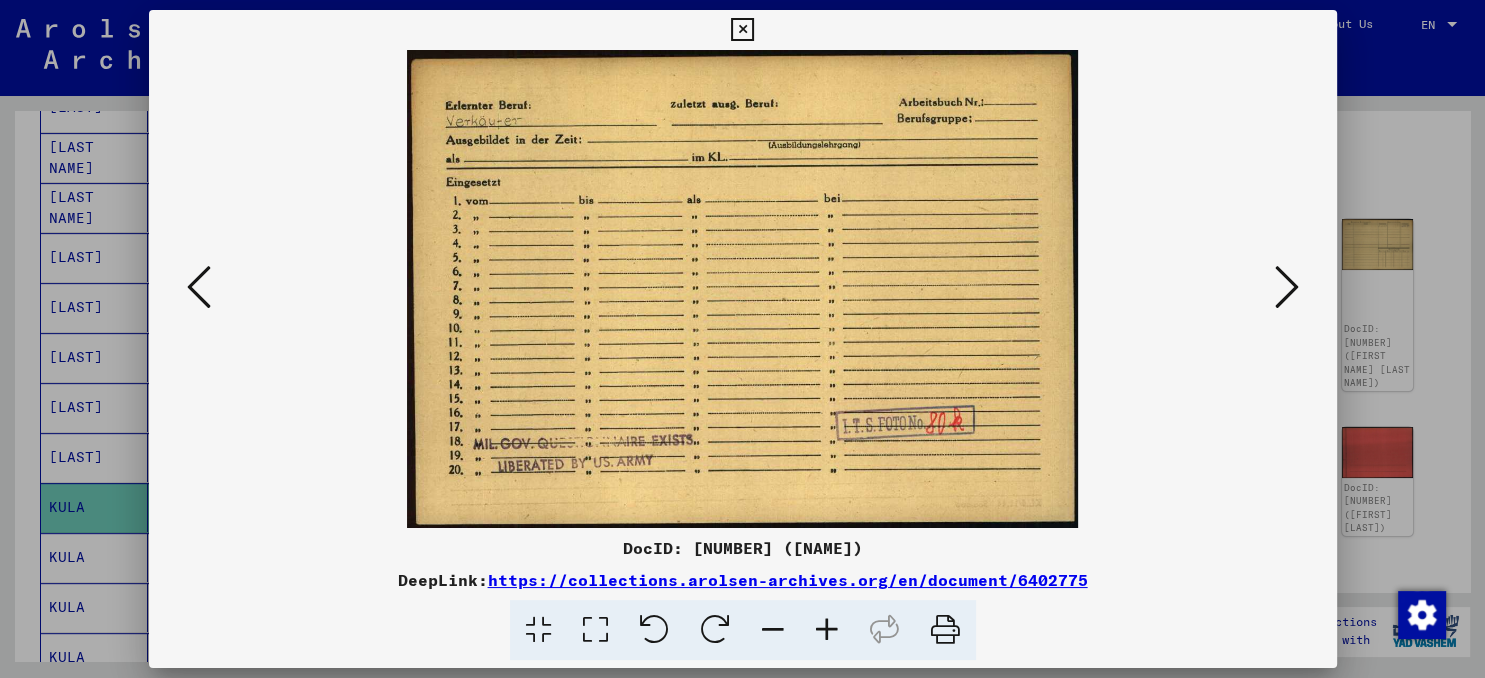 click at bounding box center (1287, 288) 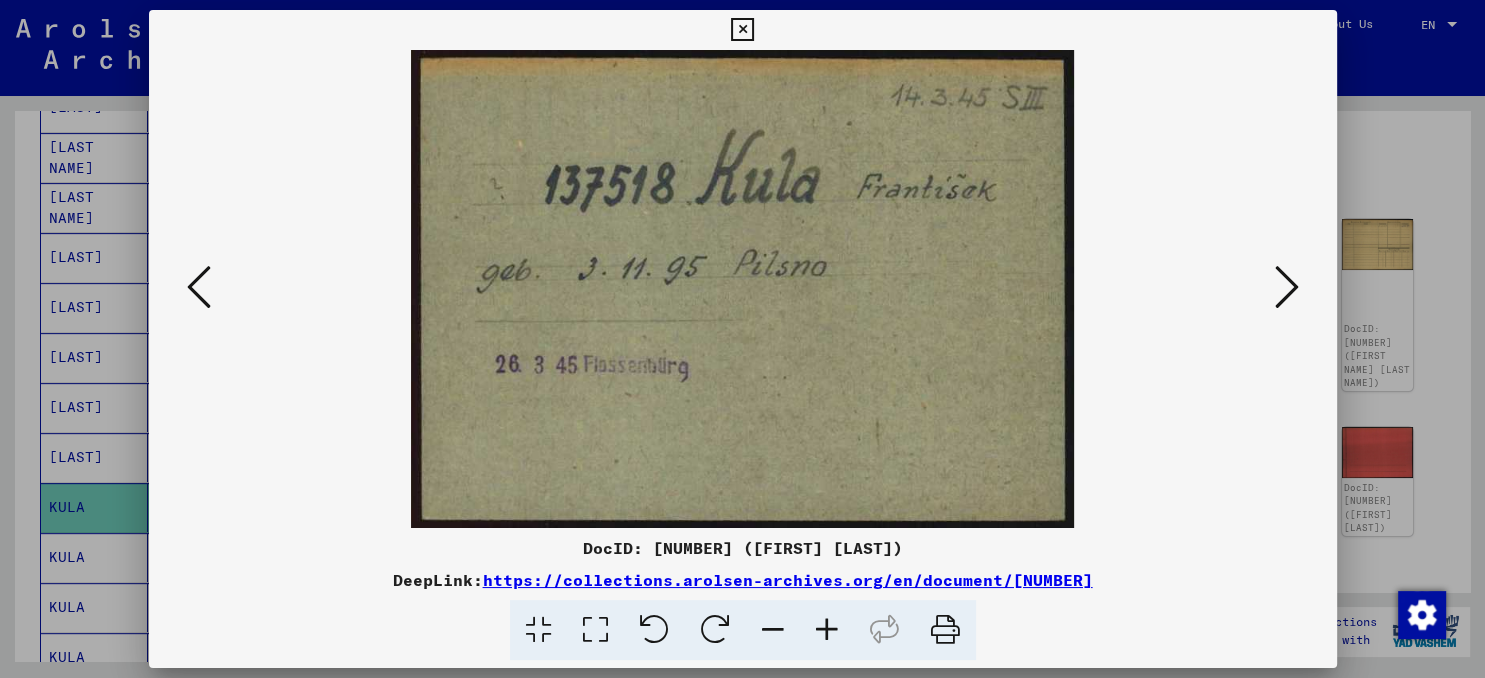 click at bounding box center (1287, 287) 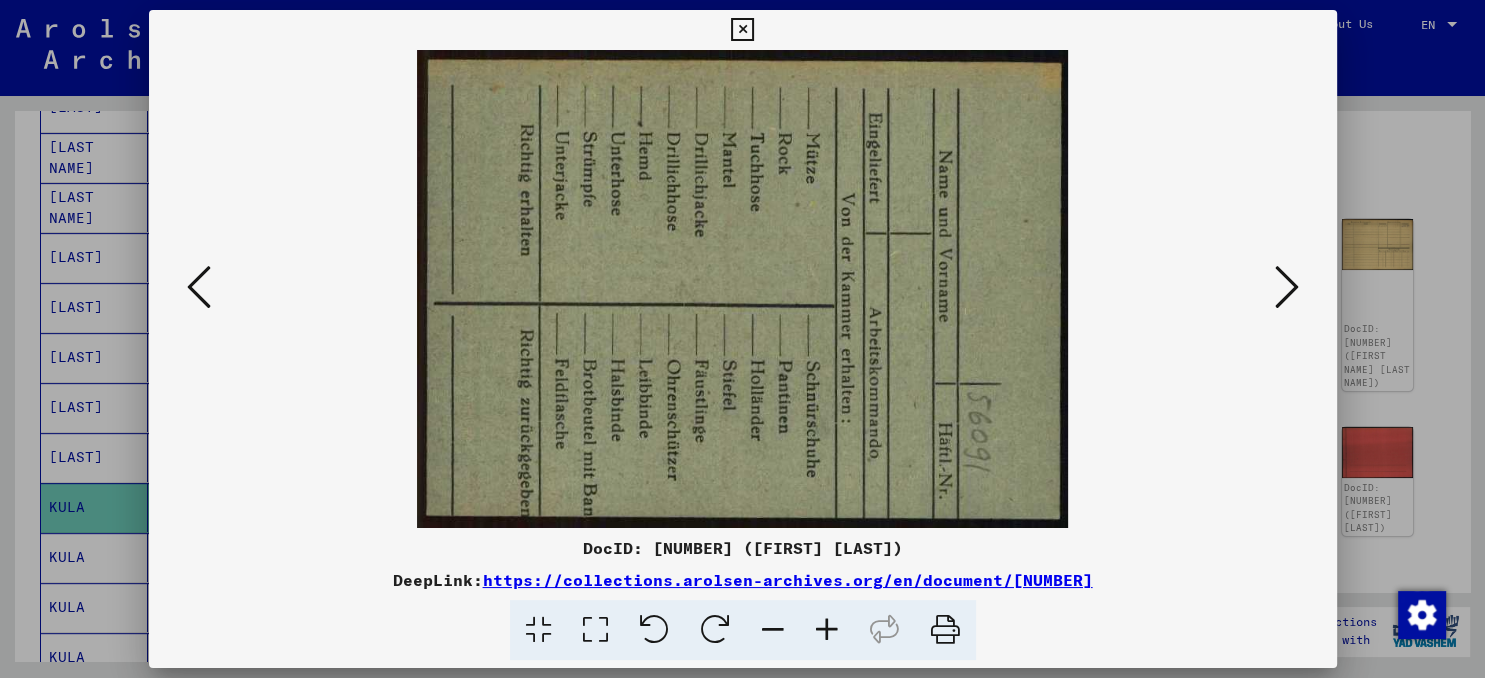 click at bounding box center (1287, 287) 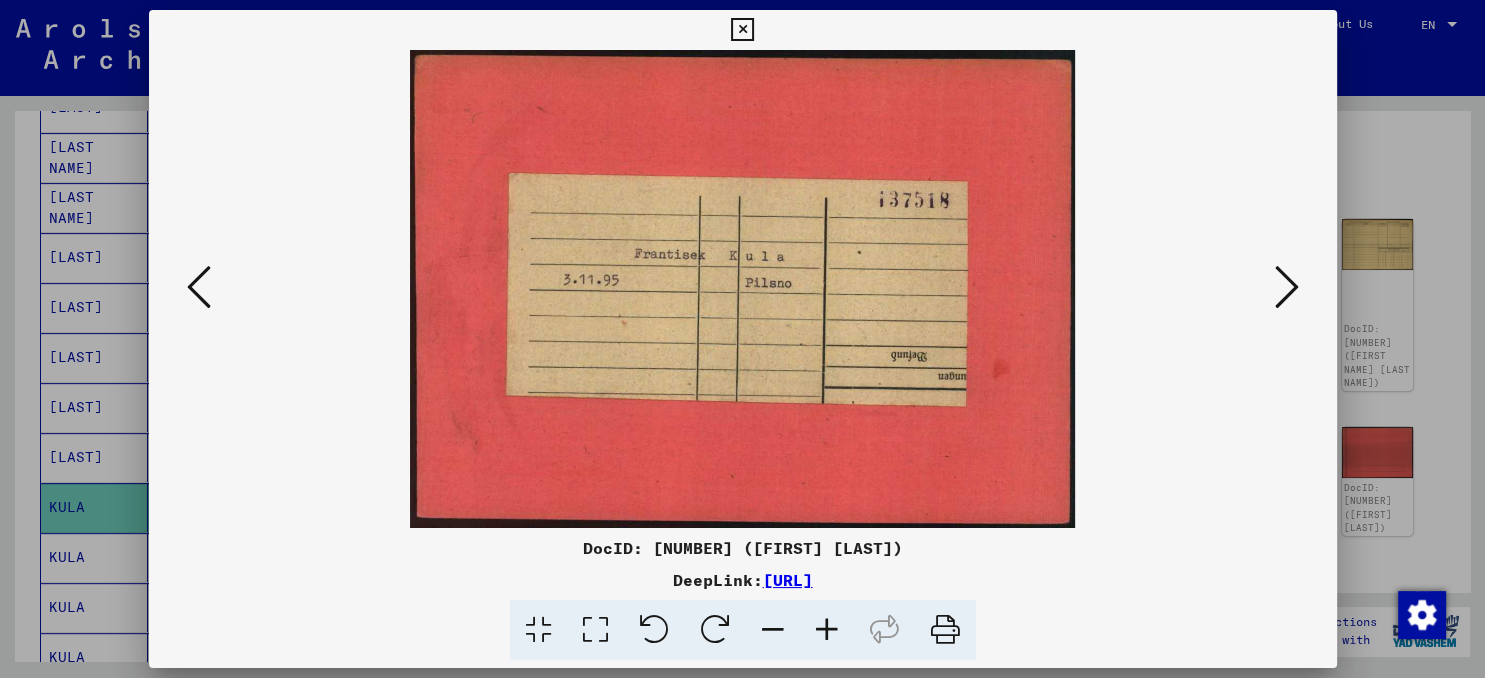 click at bounding box center [1287, 287] 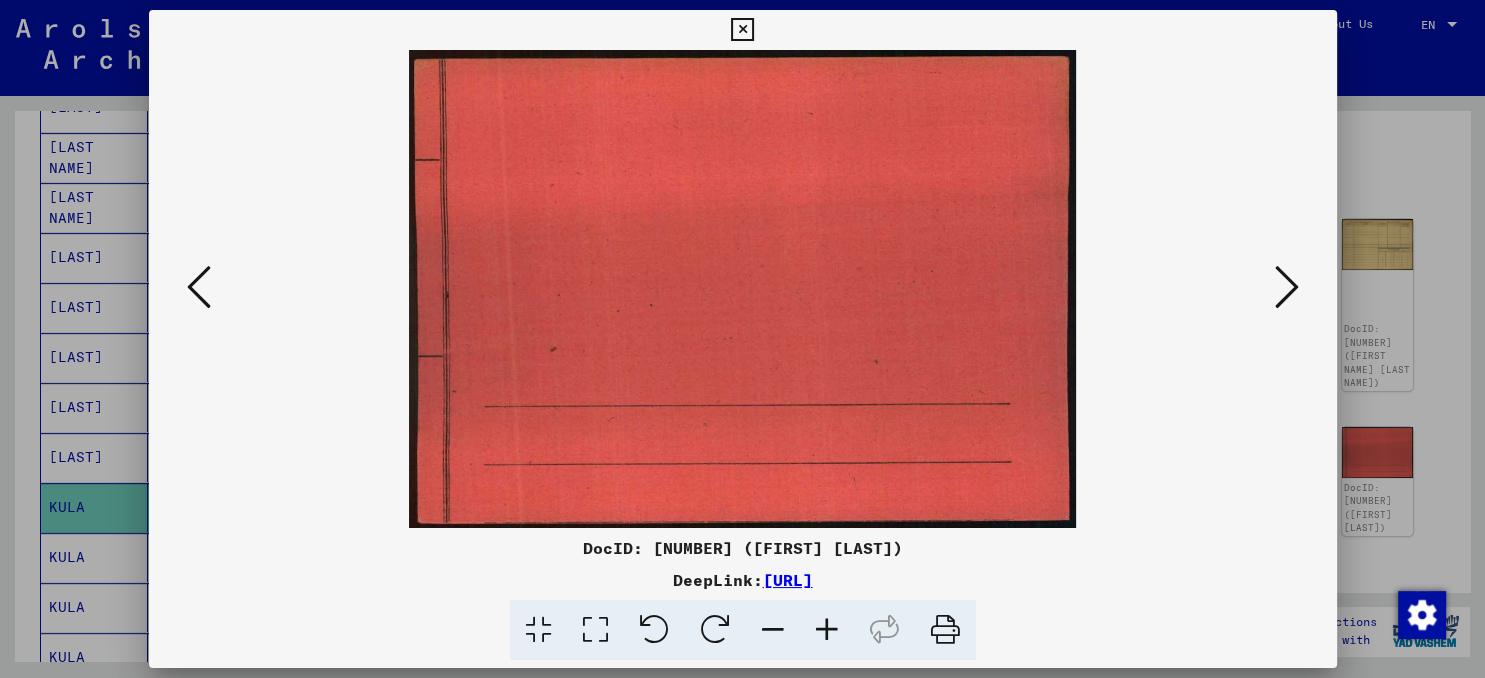 click at bounding box center (1287, 287) 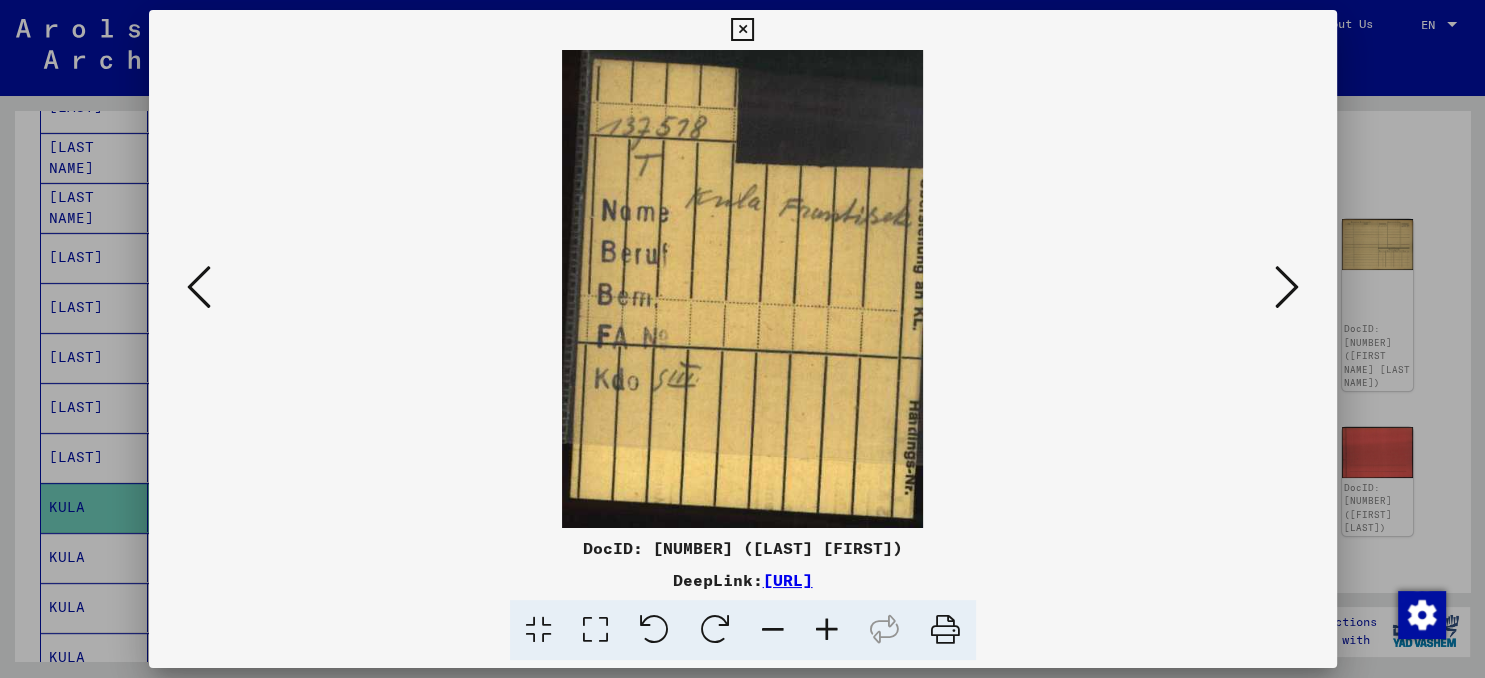 click at bounding box center (1287, 287) 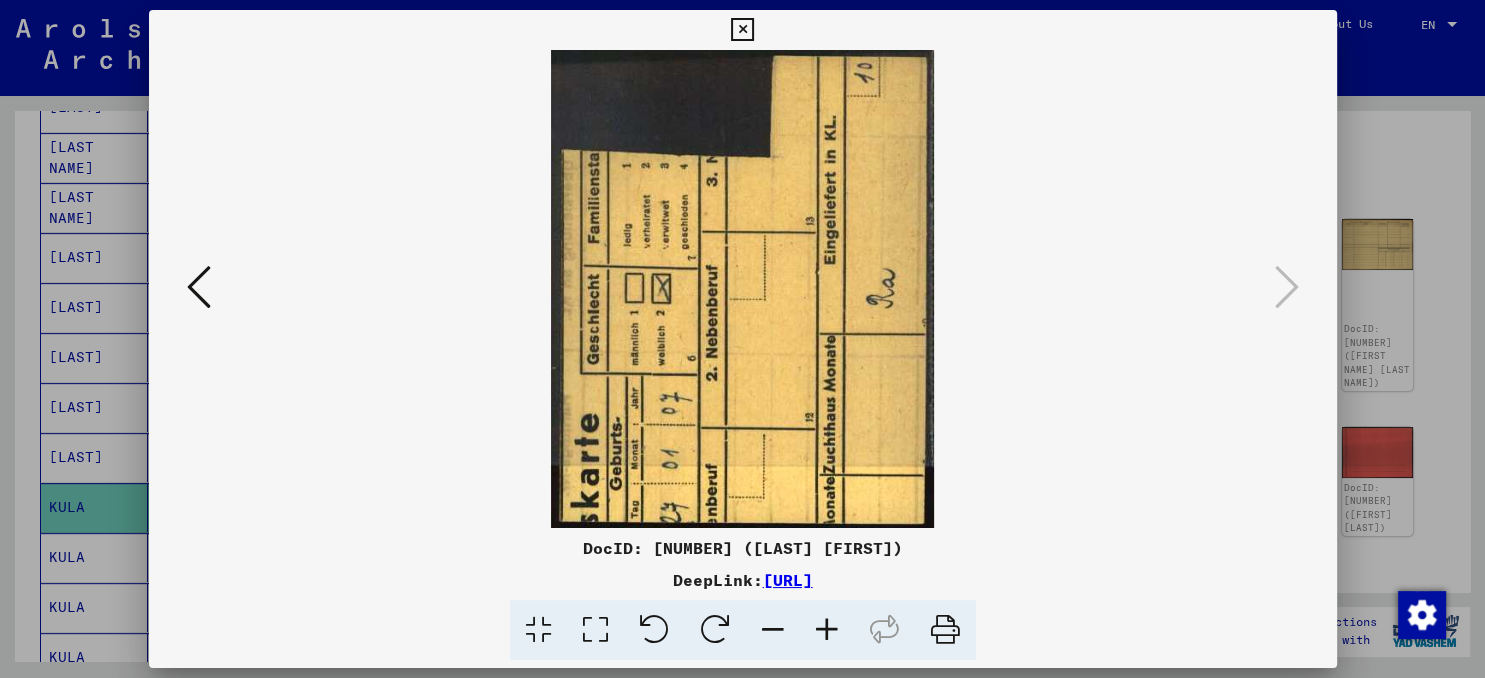 click at bounding box center [742, 30] 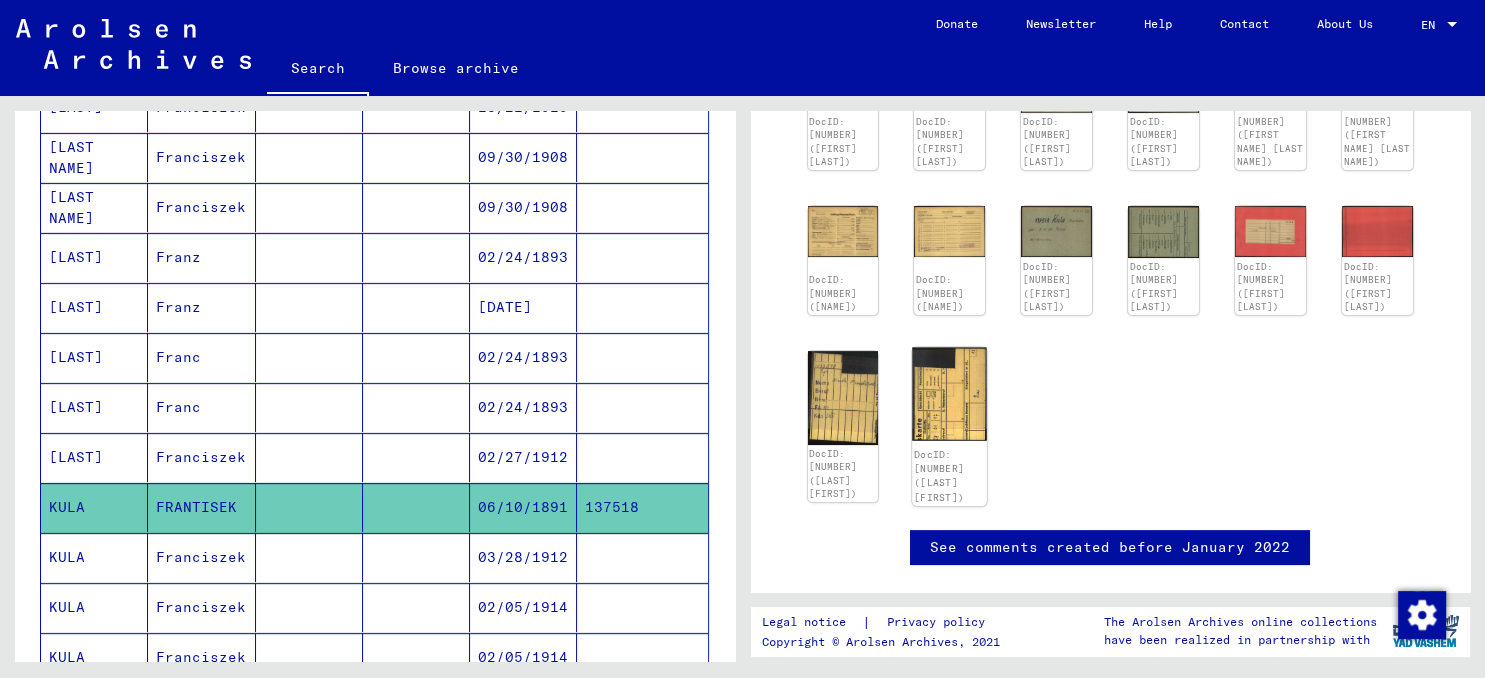 scroll, scrollTop: 220, scrollLeft: 0, axis: vertical 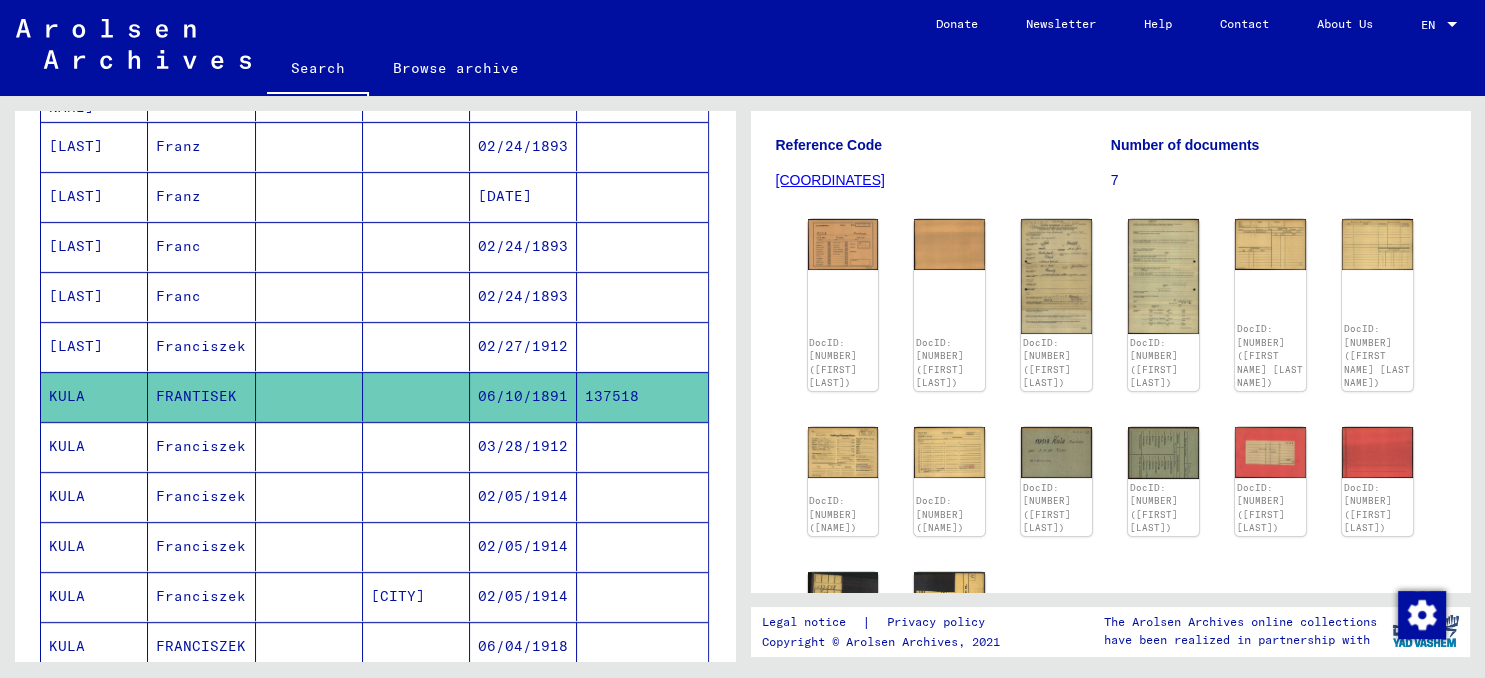 click on "Franciszek" at bounding box center [201, 496] 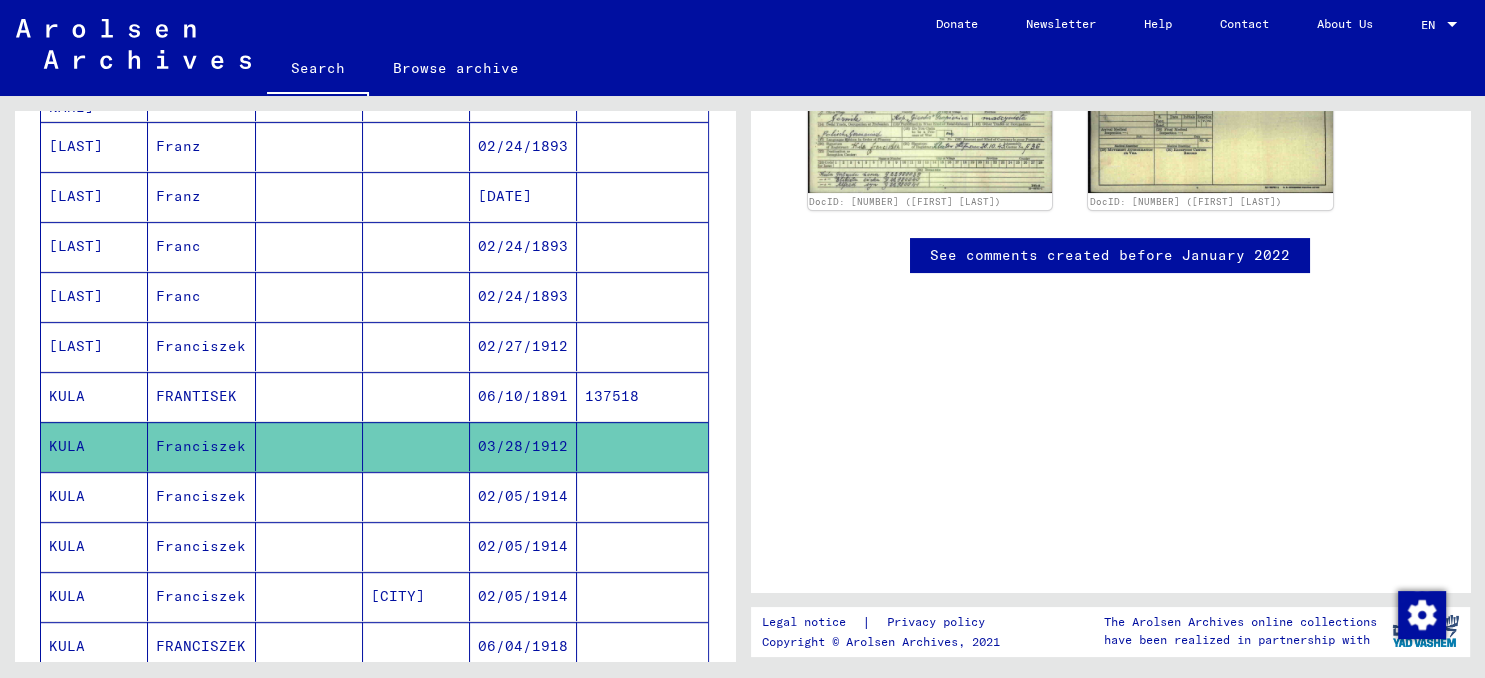 scroll, scrollTop: 423, scrollLeft: 0, axis: vertical 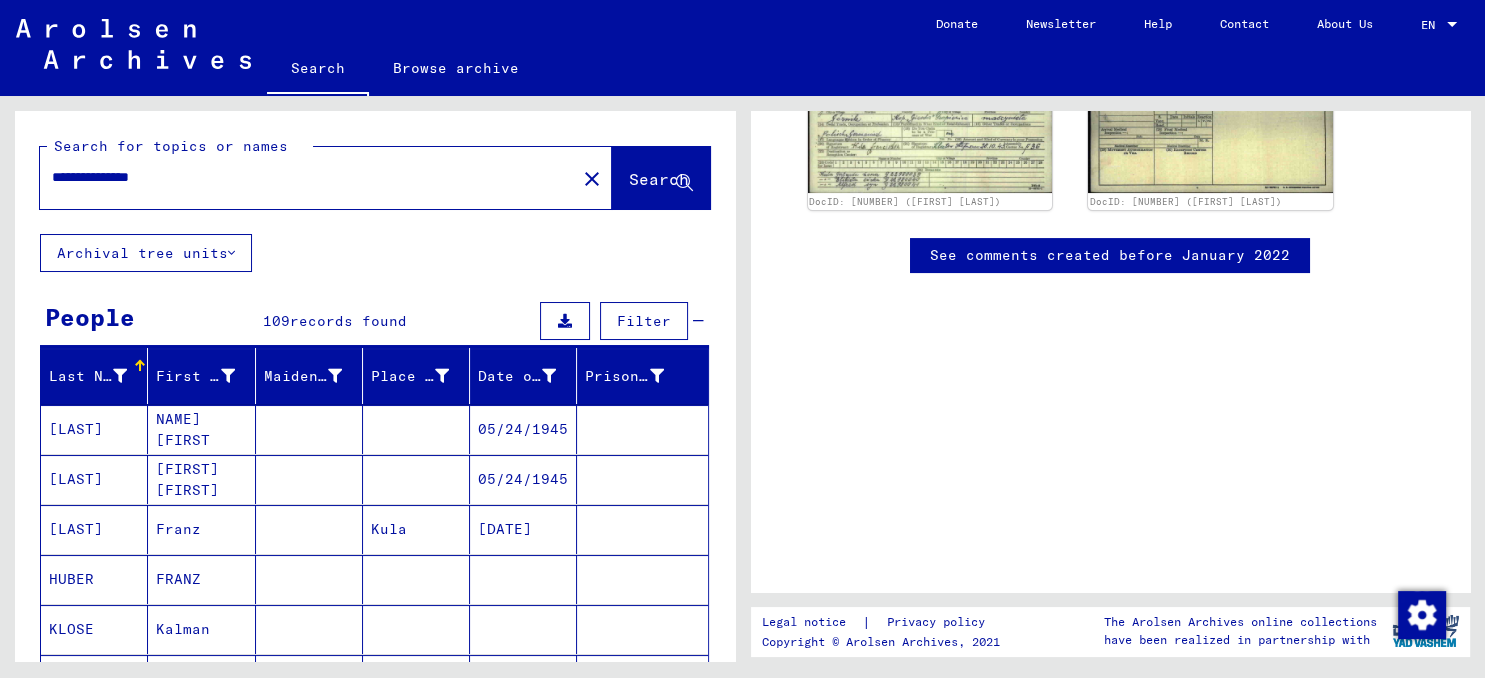 click on "**********" at bounding box center [308, 177] 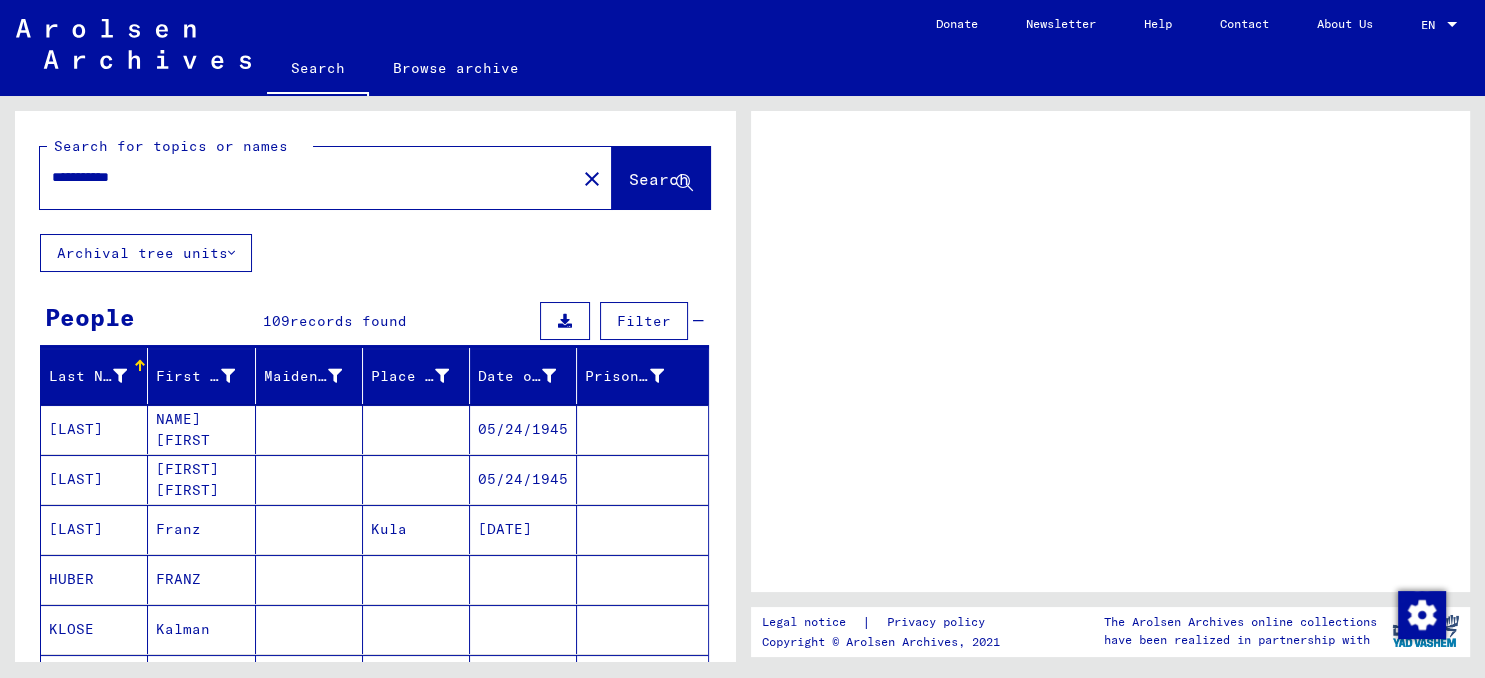 scroll, scrollTop: 0, scrollLeft: 0, axis: both 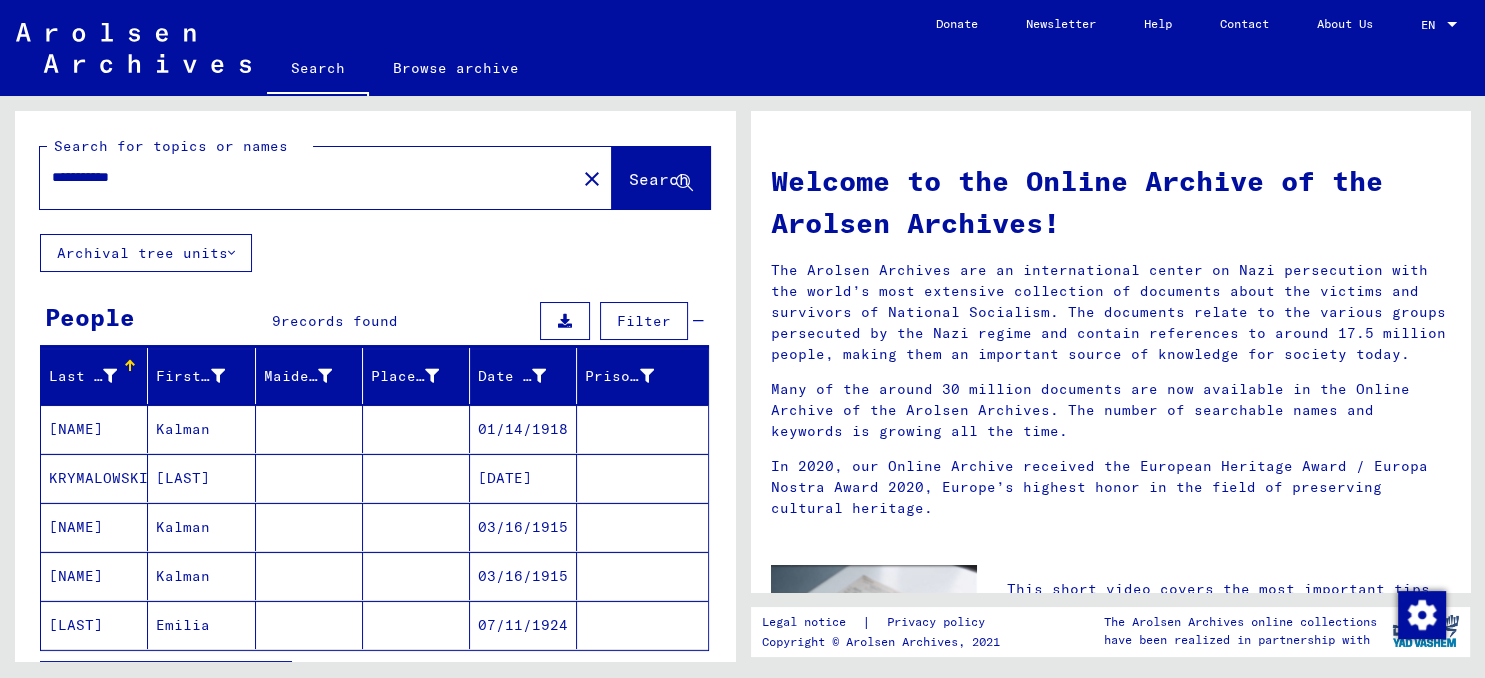 click on "**********" at bounding box center (302, 177) 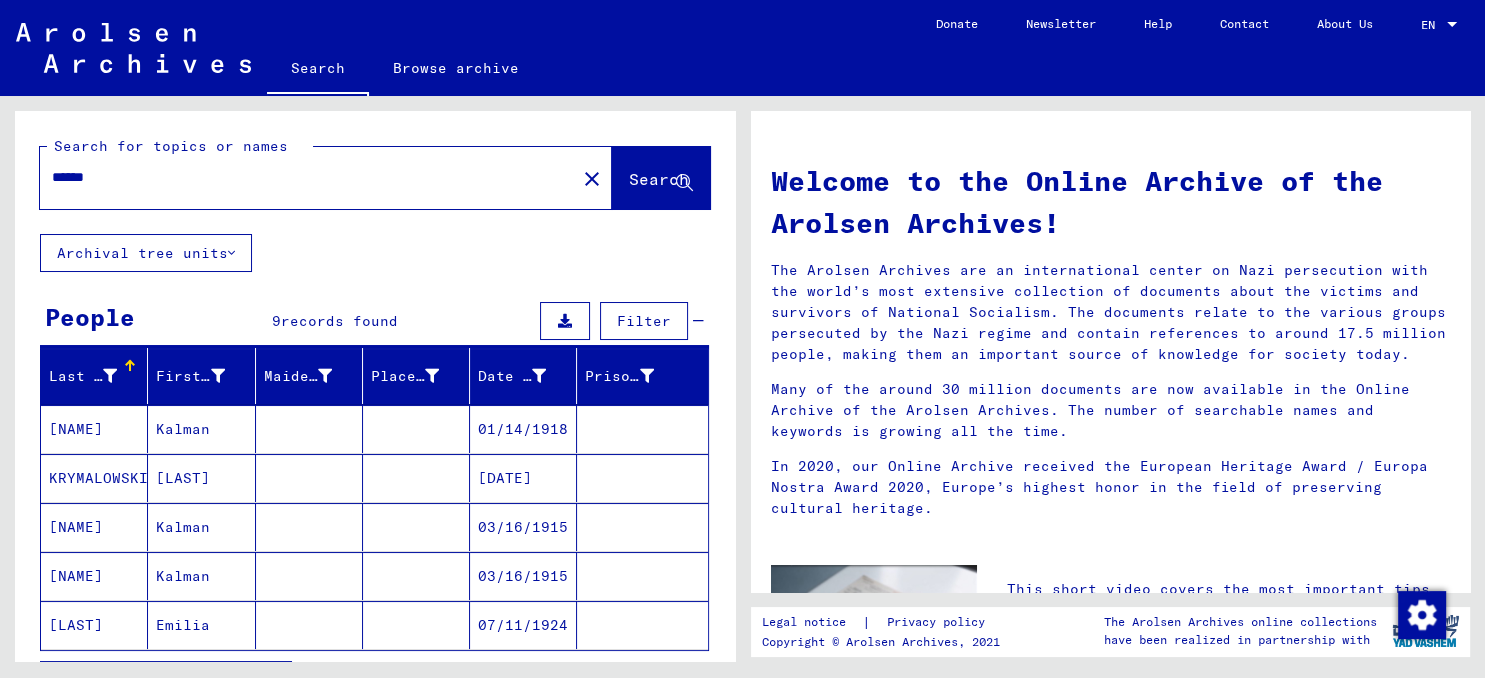type on "******" 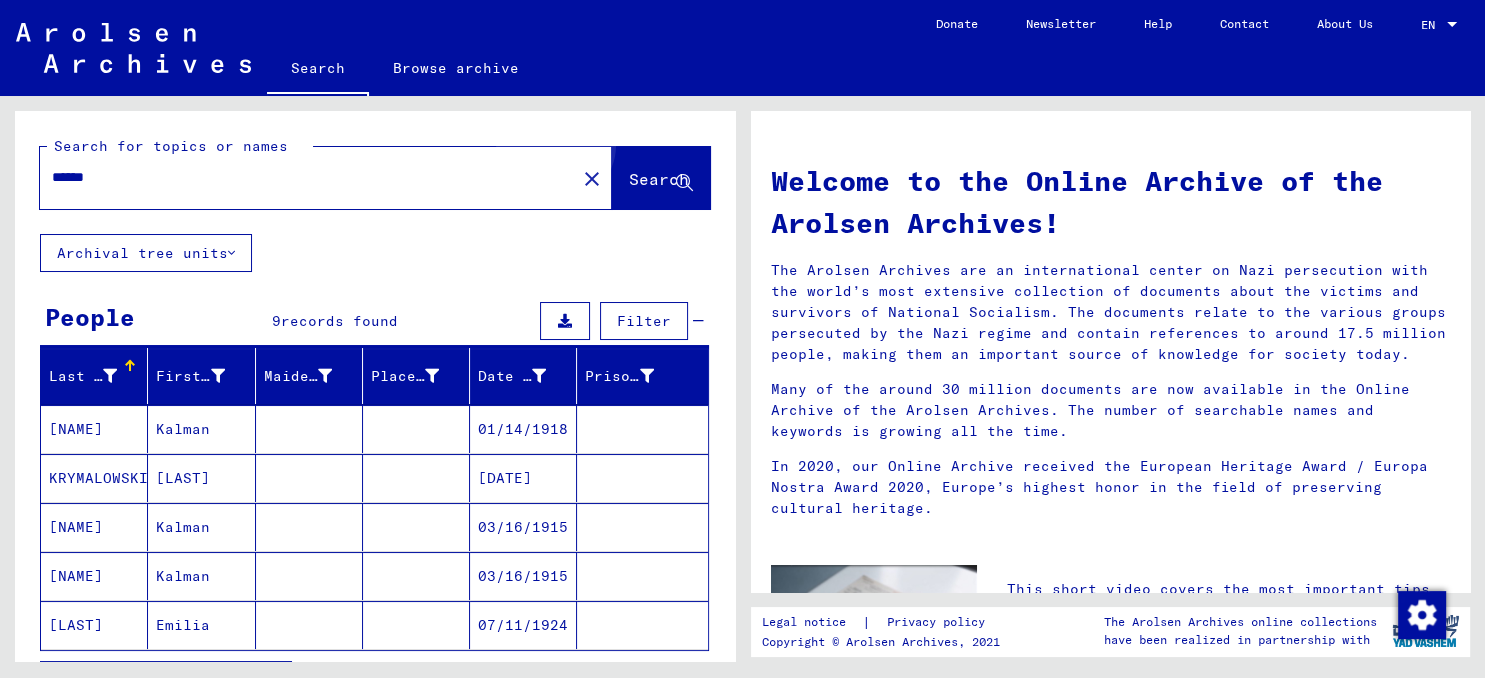 click on "Search" 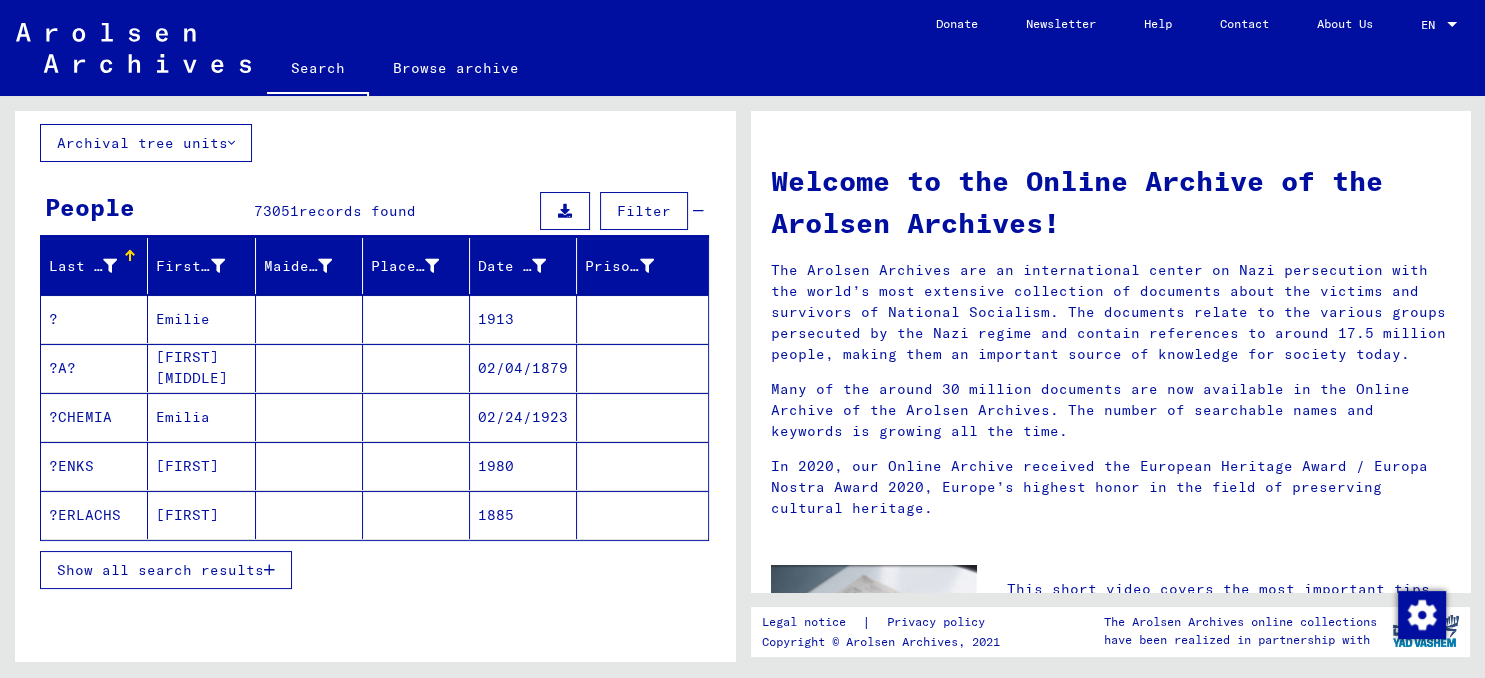 scroll, scrollTop: 0, scrollLeft: 0, axis: both 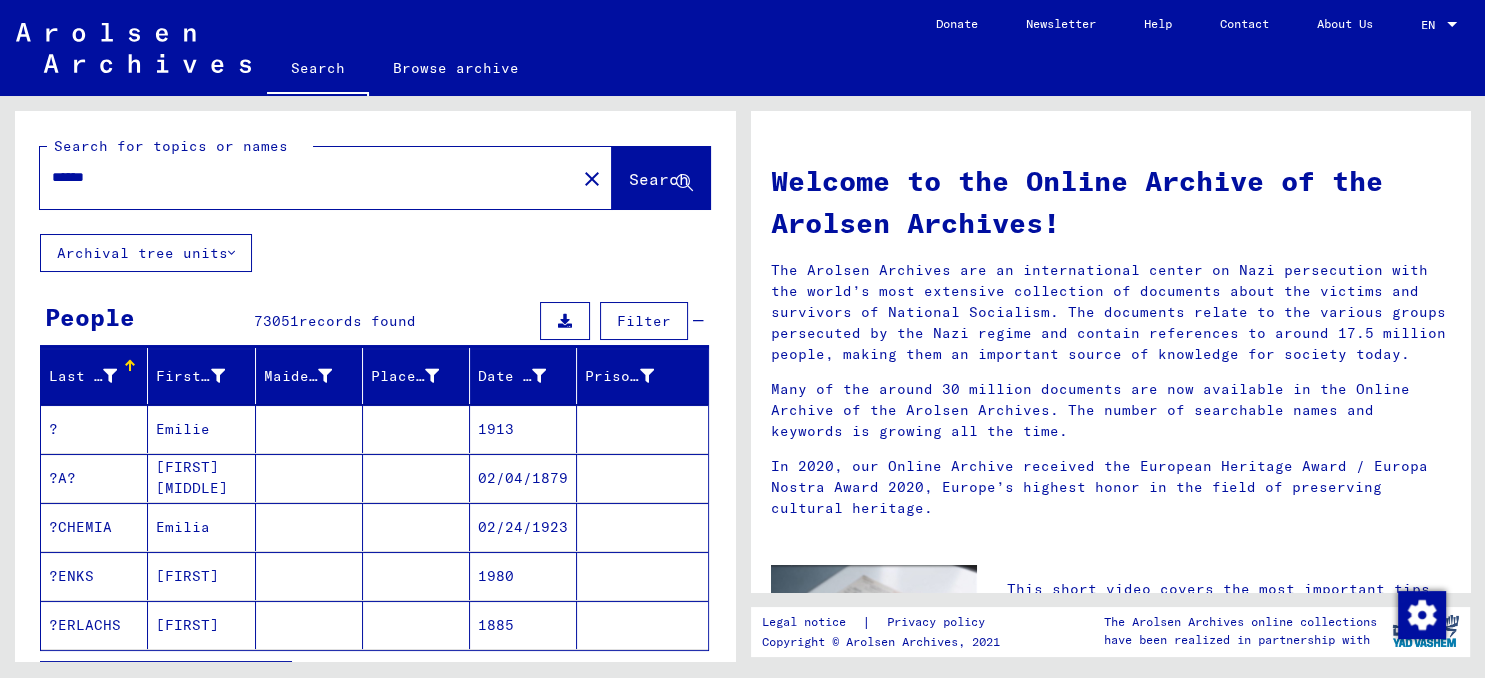 click on "Emilie" at bounding box center (201, 478) 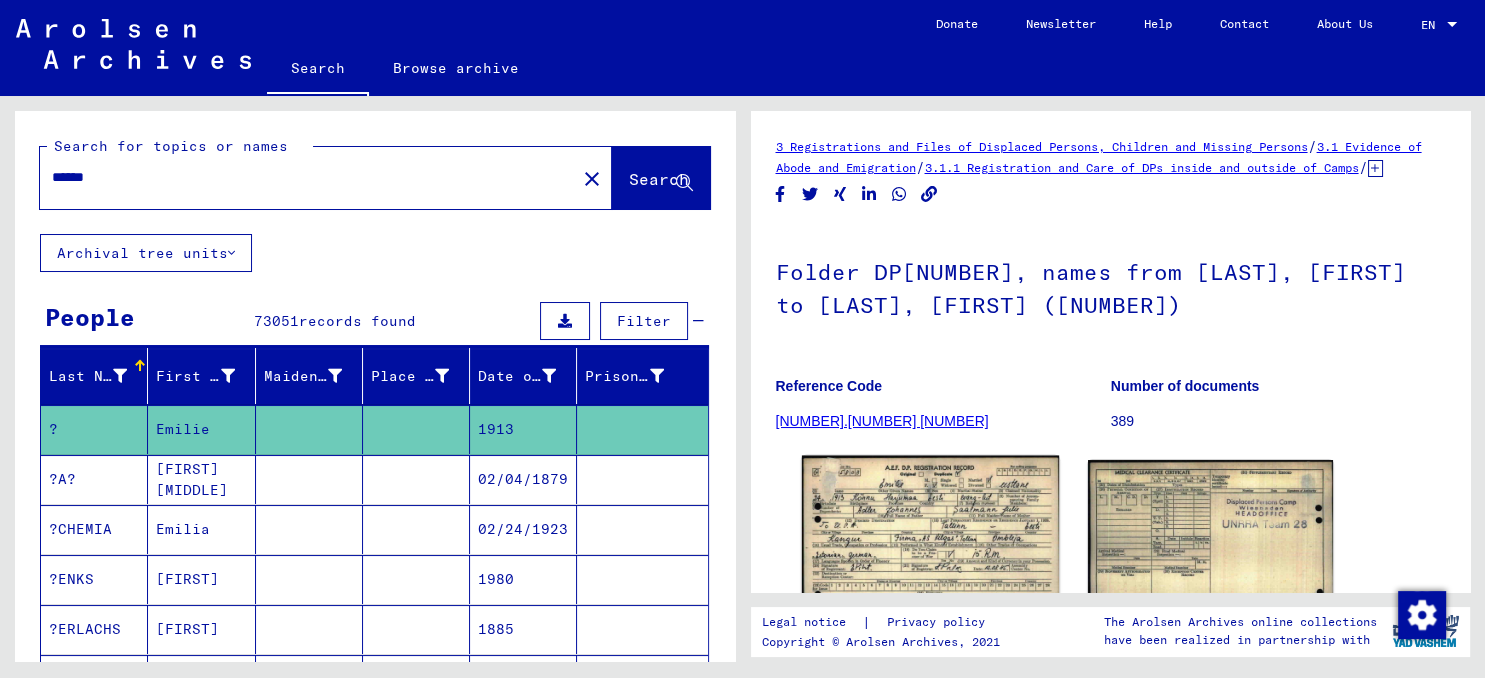 scroll, scrollTop: 220, scrollLeft: 0, axis: vertical 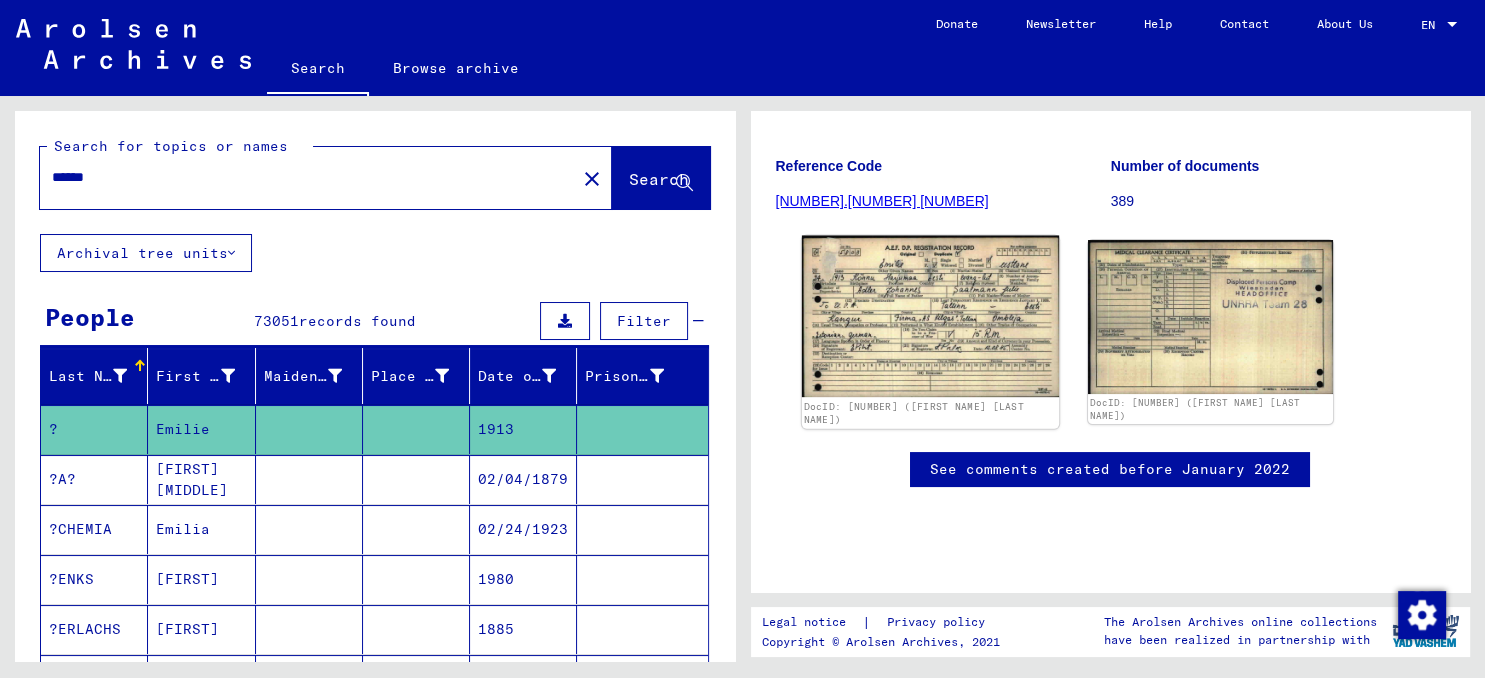 click 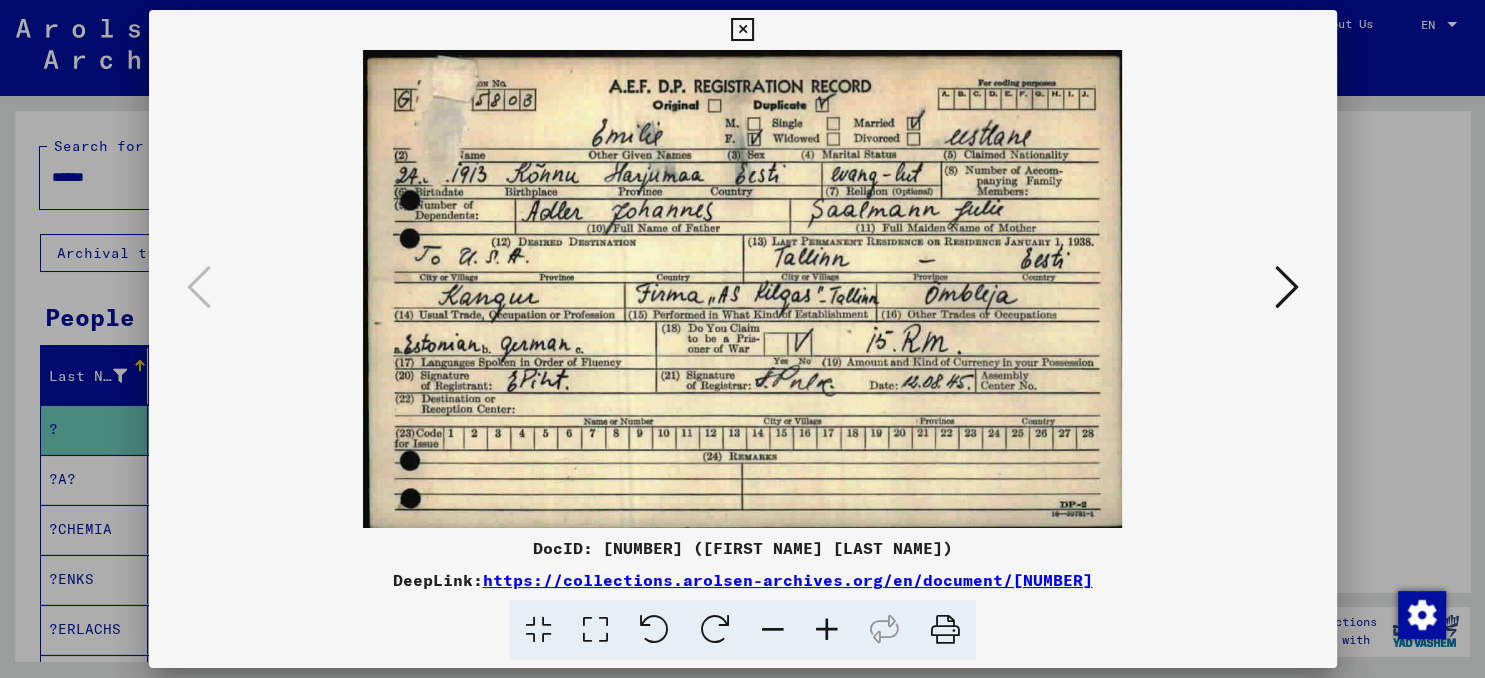 click at bounding box center (1287, 287) 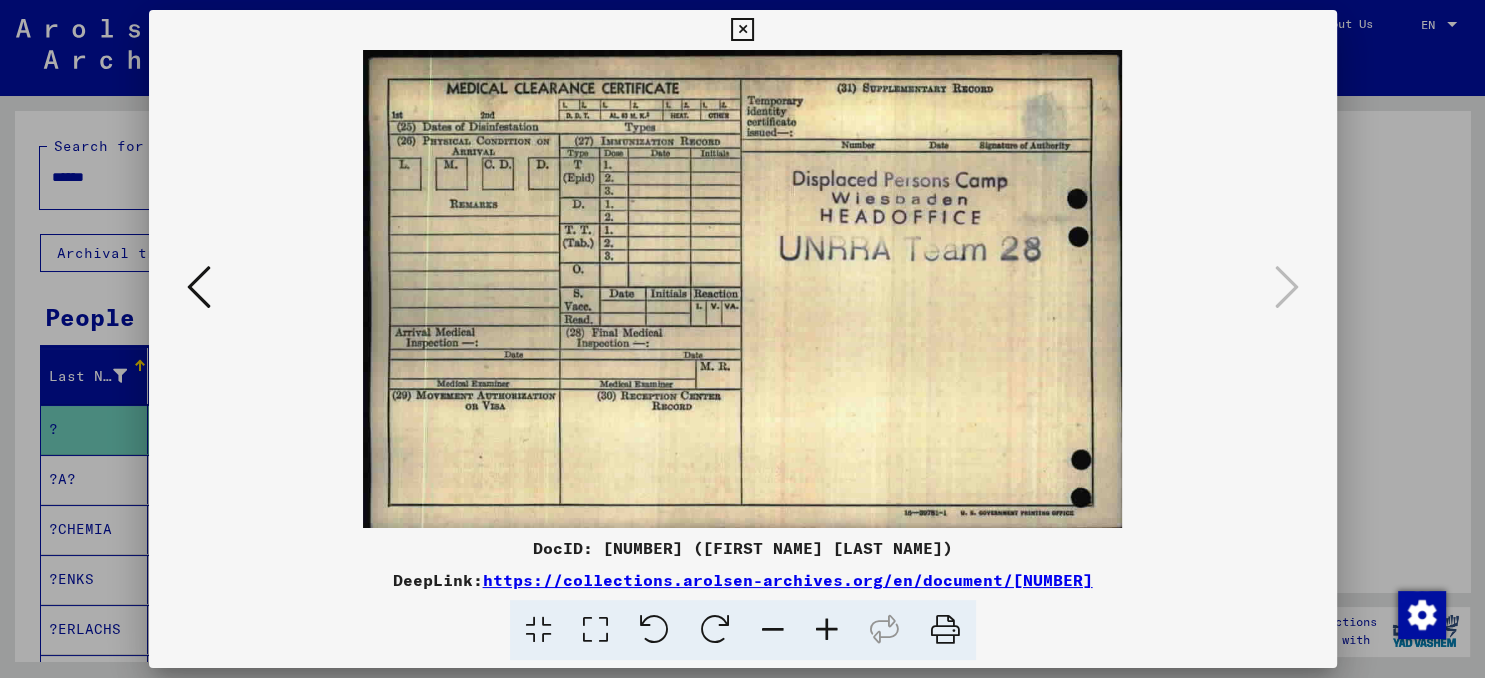 click at bounding box center (742, 30) 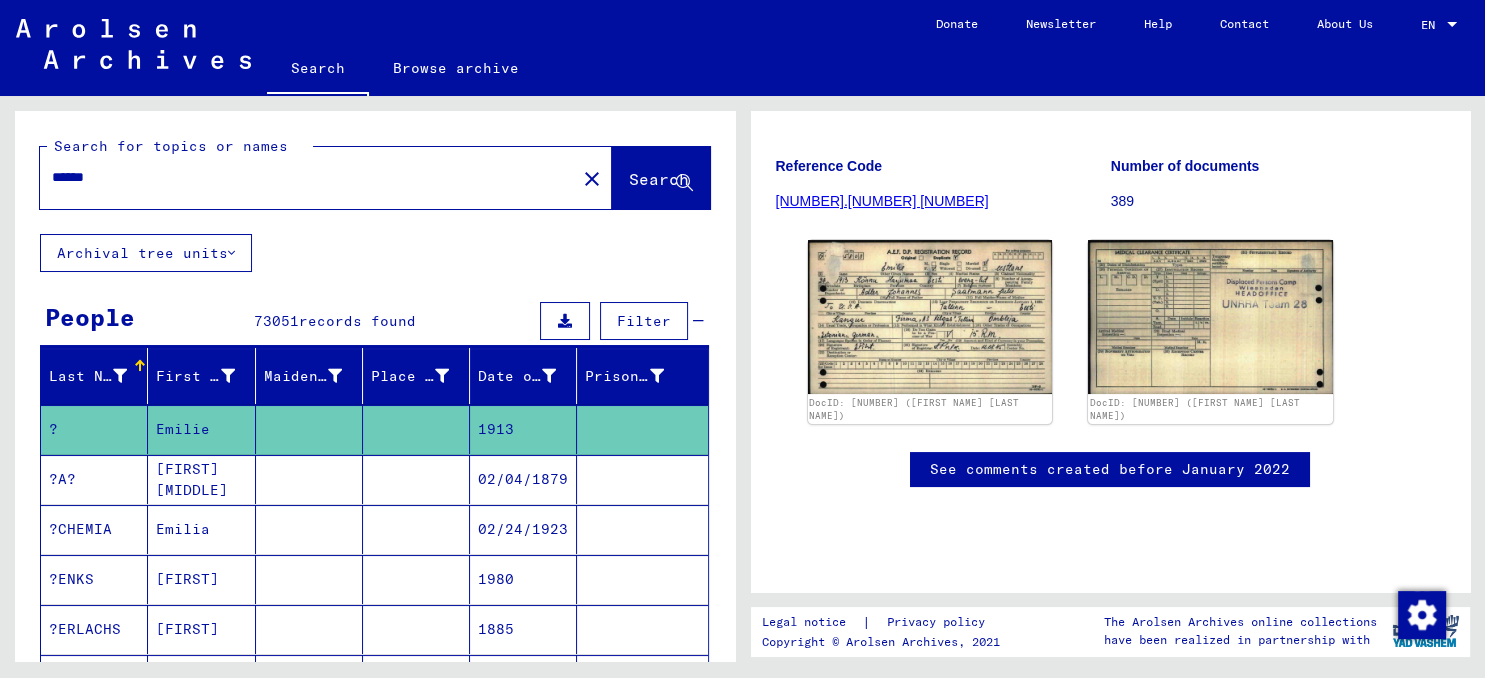 click on "Emilia" at bounding box center (201, 579) 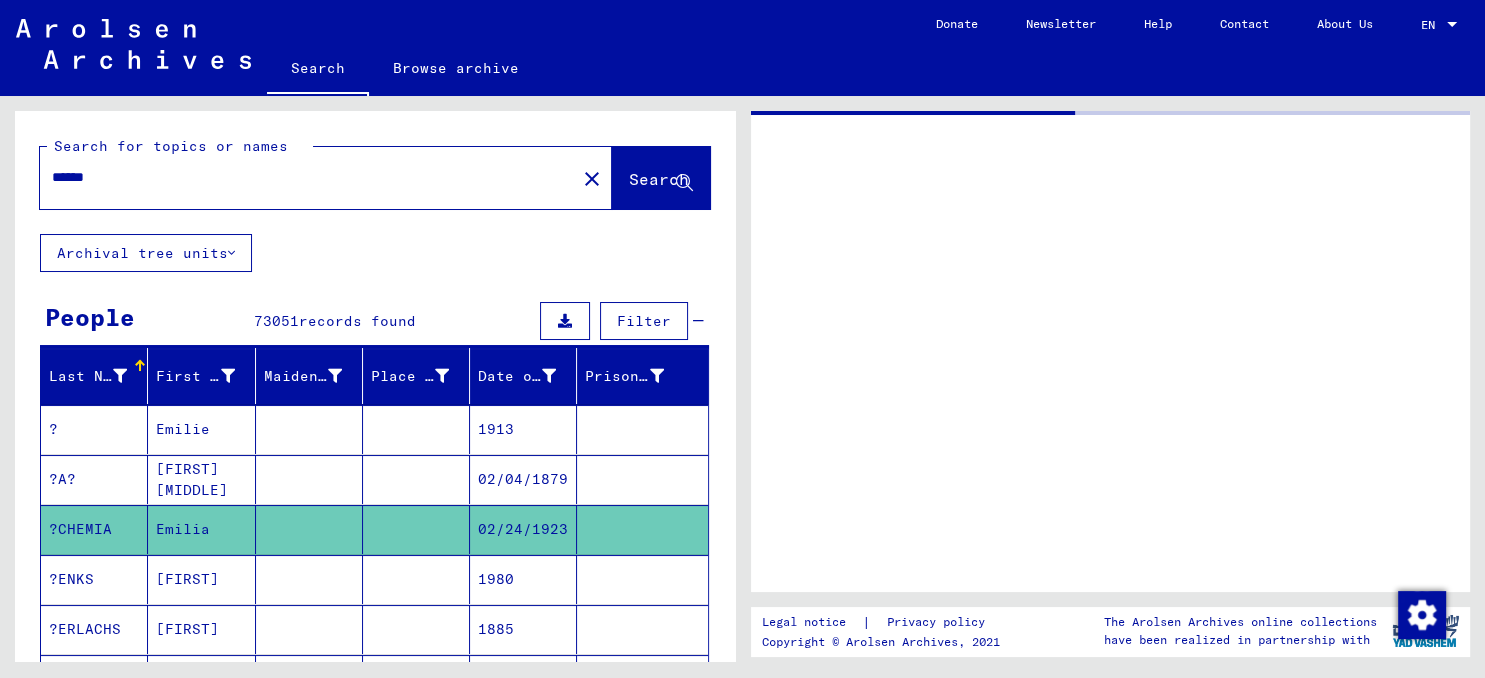 scroll, scrollTop: 0, scrollLeft: 0, axis: both 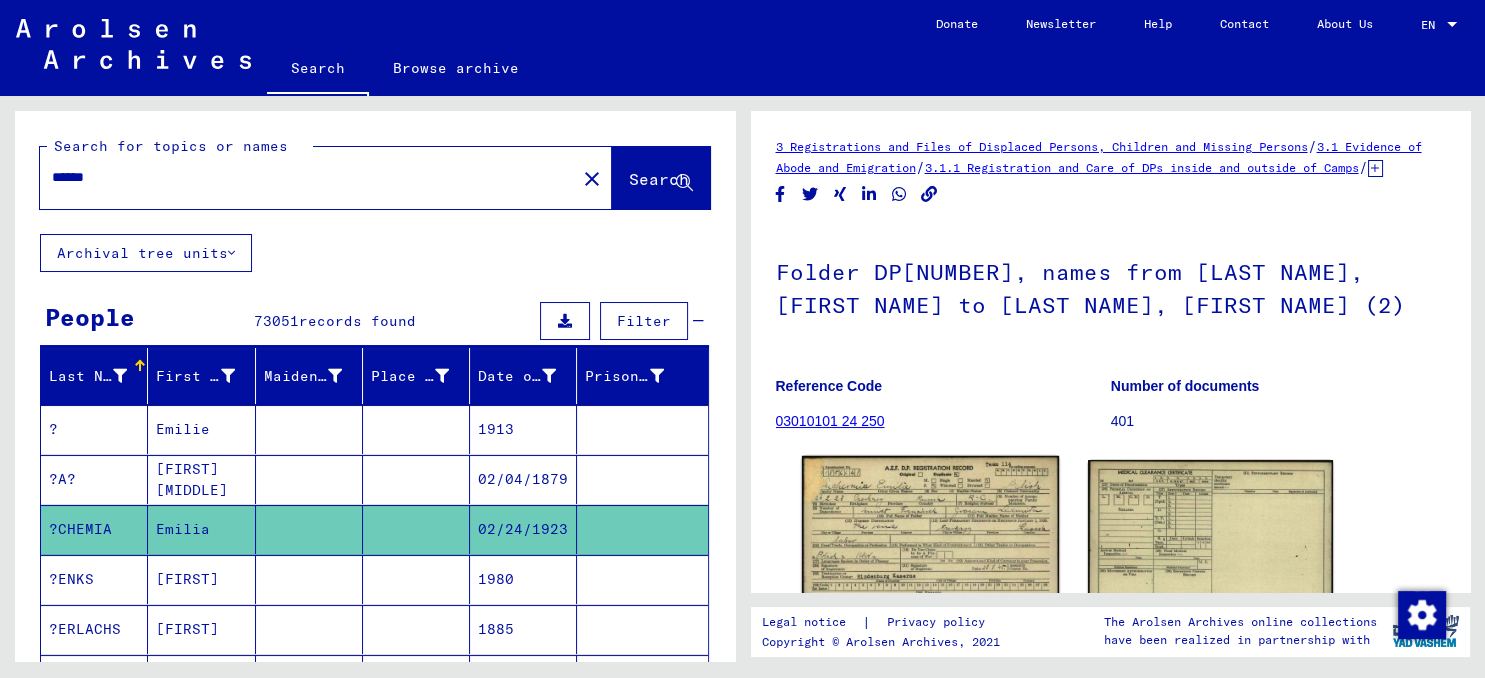 click 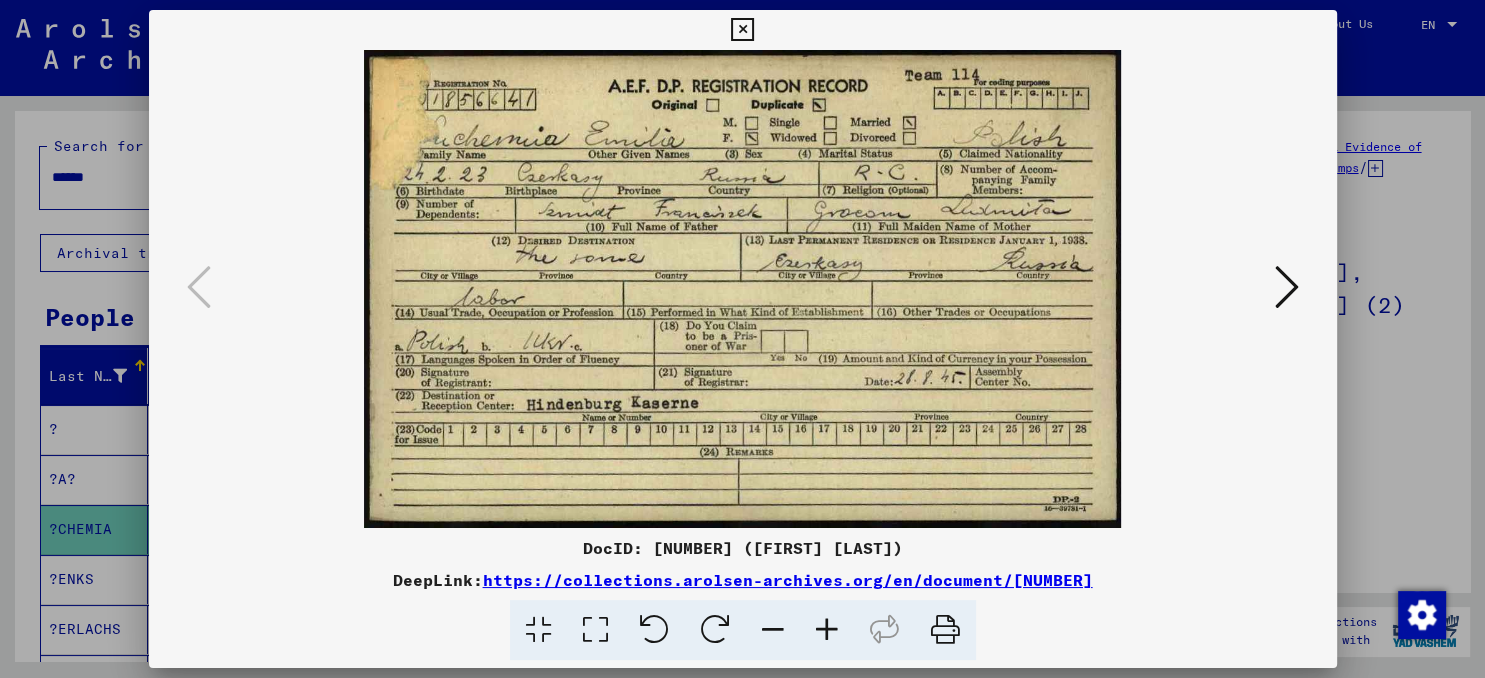 click at bounding box center (1287, 287) 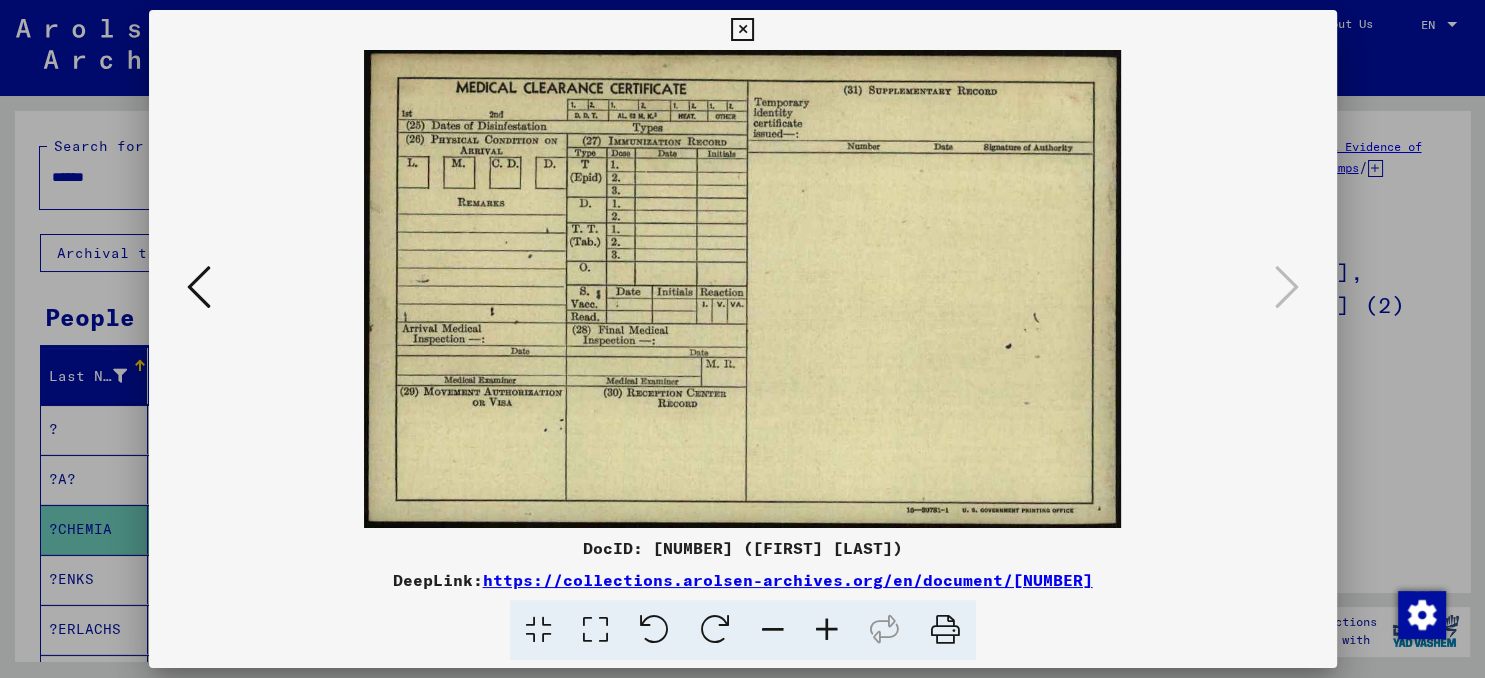 click at bounding box center [199, 287] 